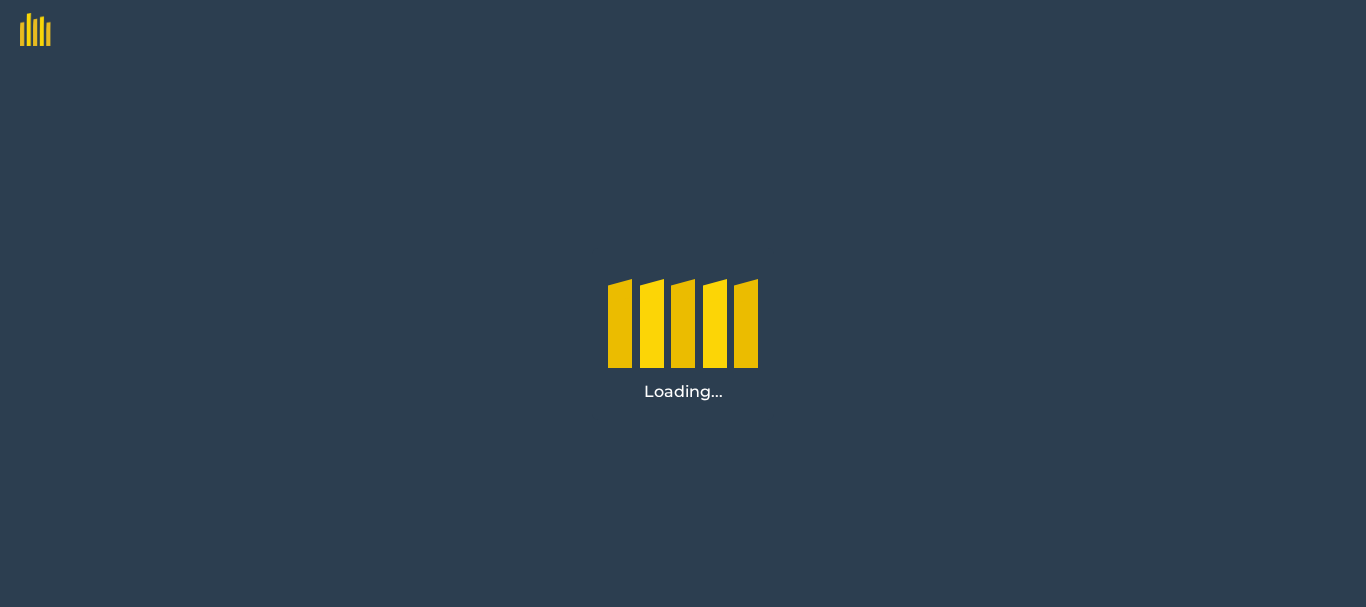 scroll, scrollTop: 0, scrollLeft: 0, axis: both 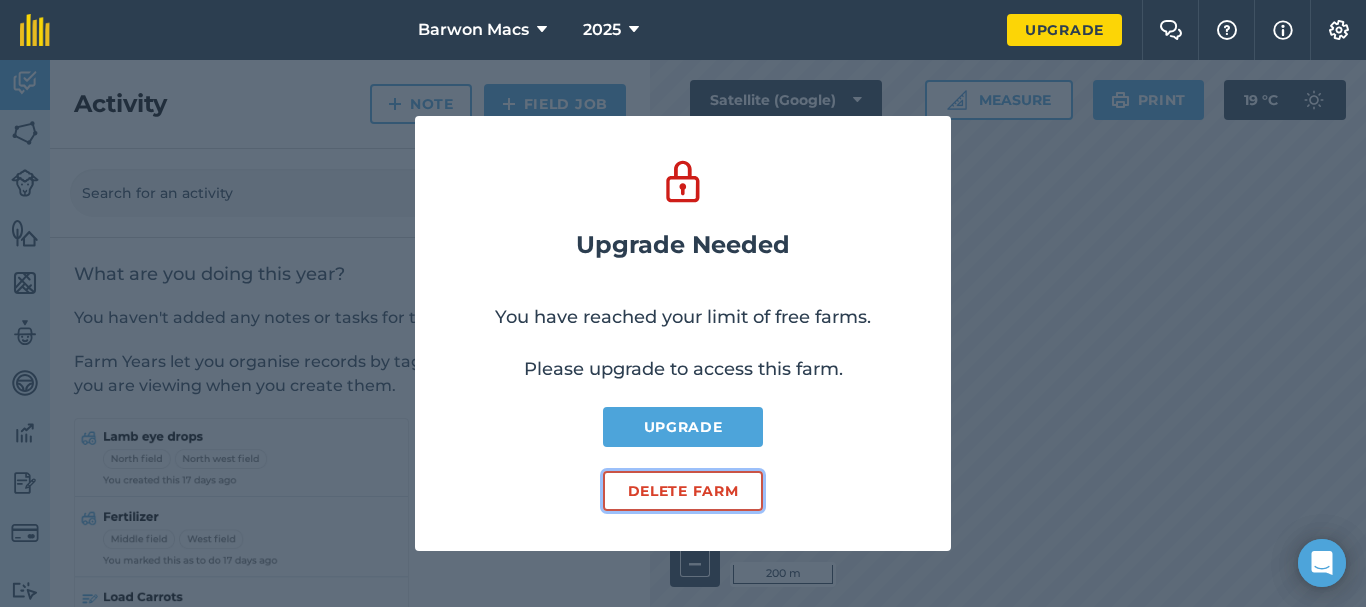 click on "Delete farm" at bounding box center (683, 491) 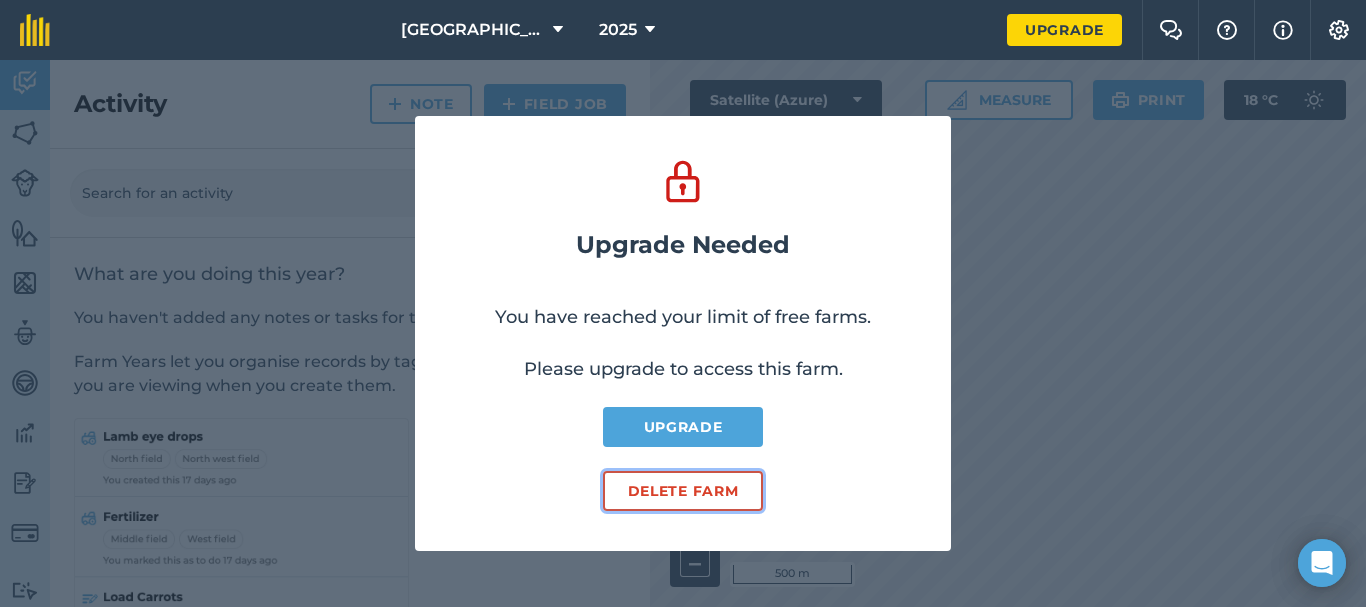 click on "Delete farm" at bounding box center (683, 491) 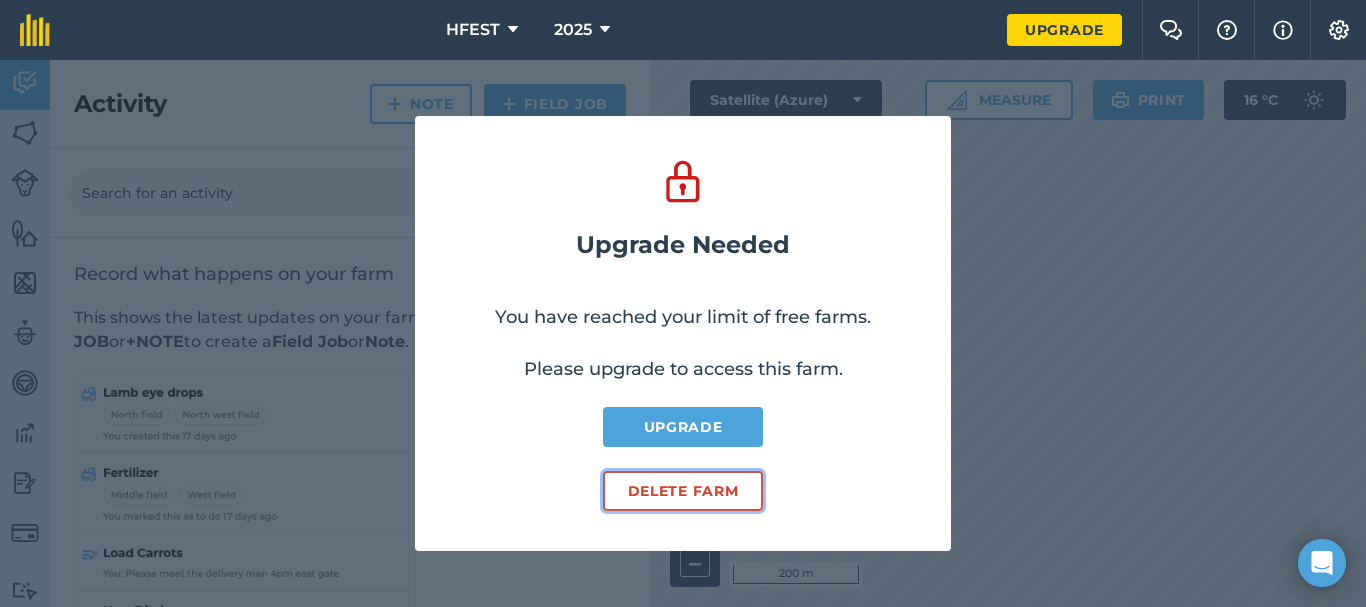 click on "Delete farm" at bounding box center (683, 491) 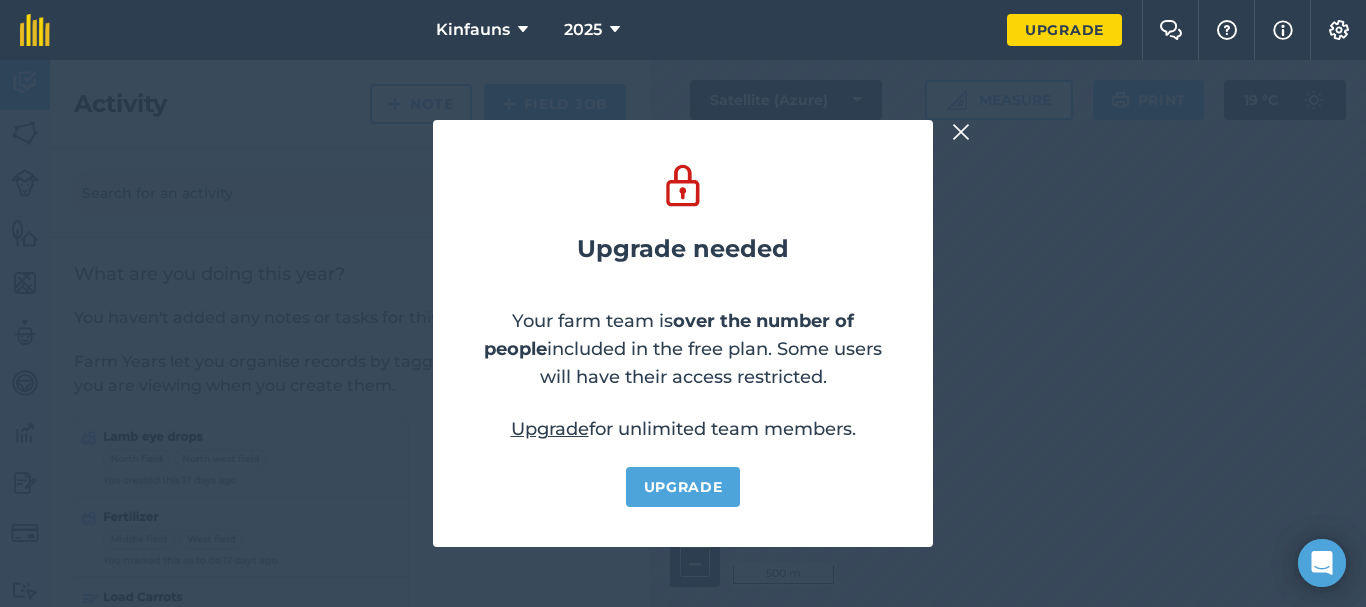 click at bounding box center (961, 132) 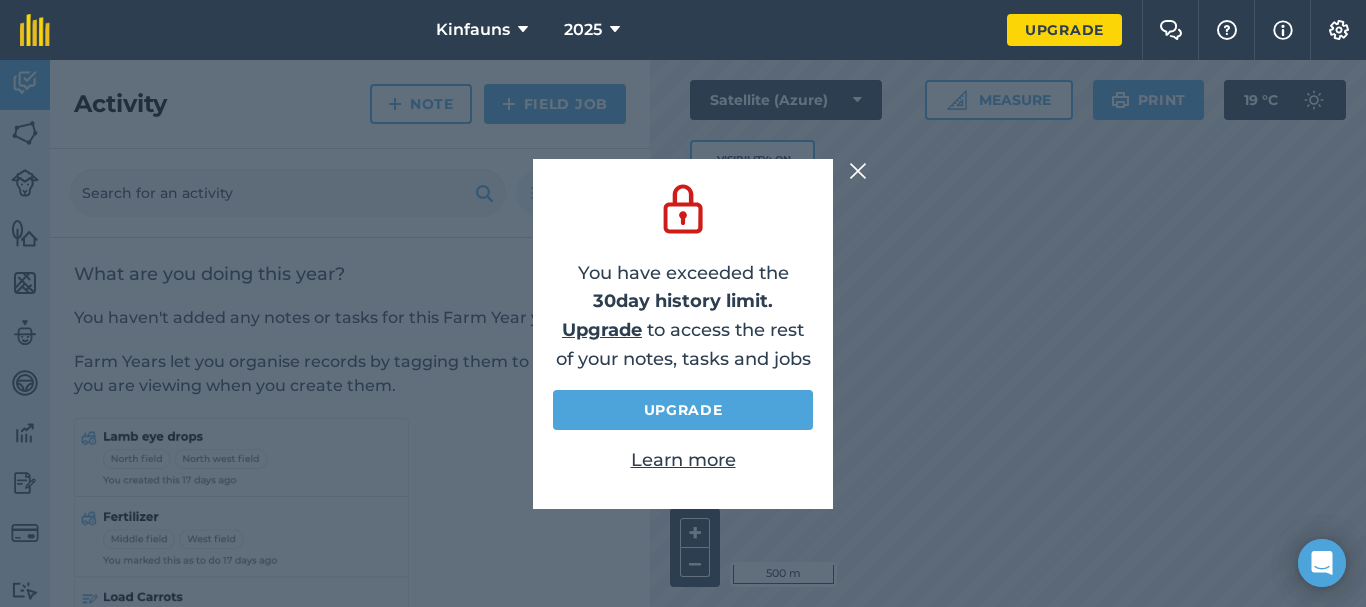 click at bounding box center [858, 171] 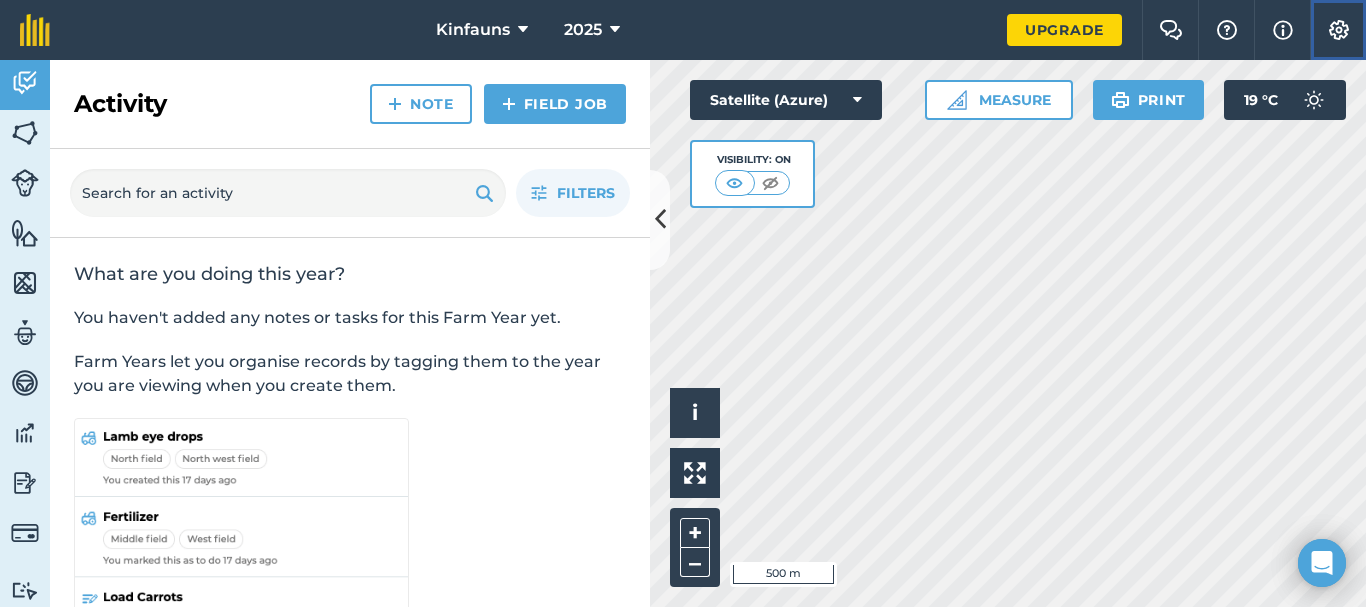 click at bounding box center [1339, 30] 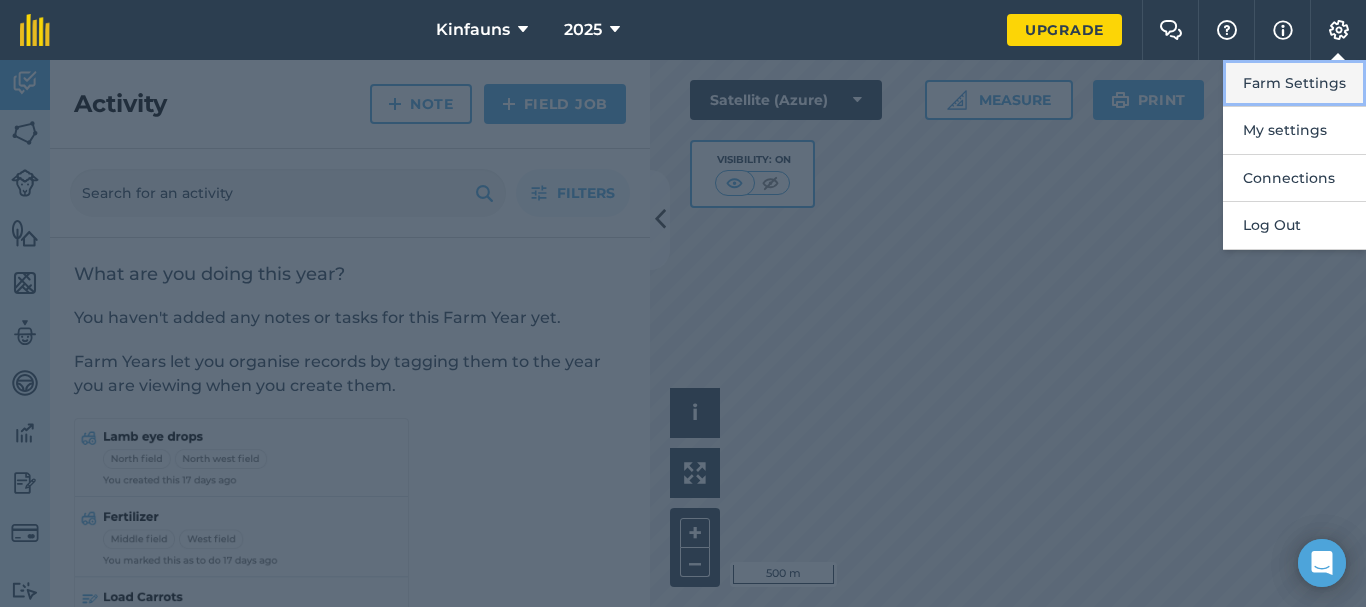 click on "Farm Settings" at bounding box center [1294, 83] 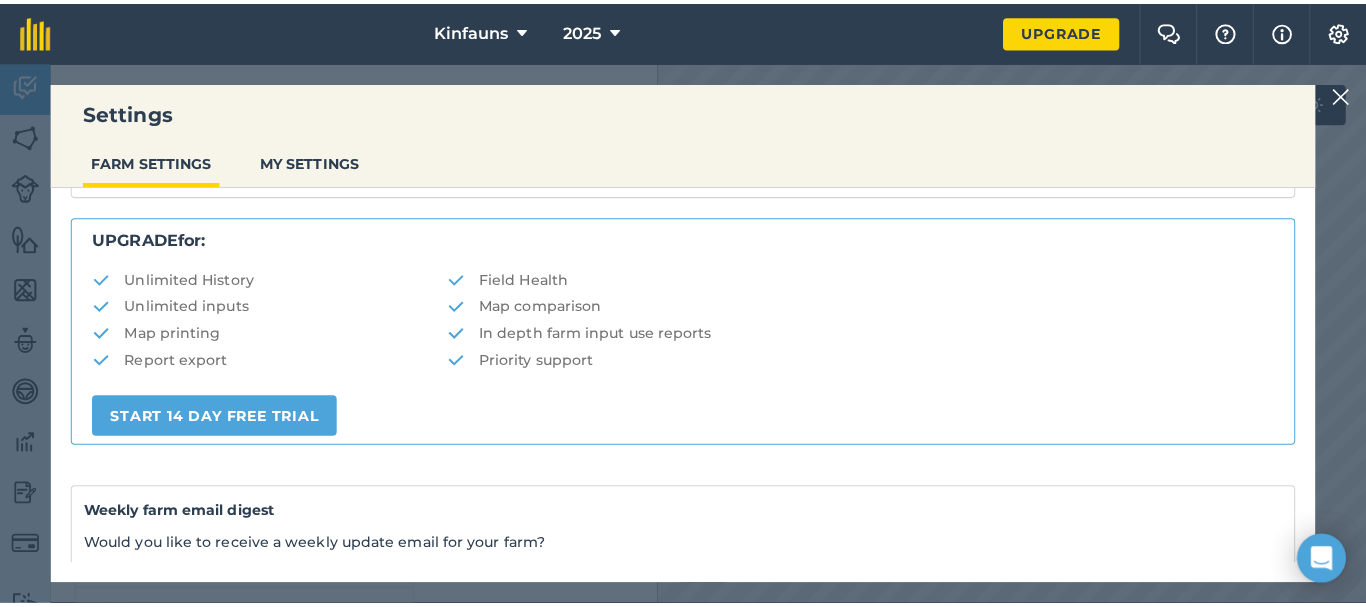 scroll, scrollTop: 555, scrollLeft: 0, axis: vertical 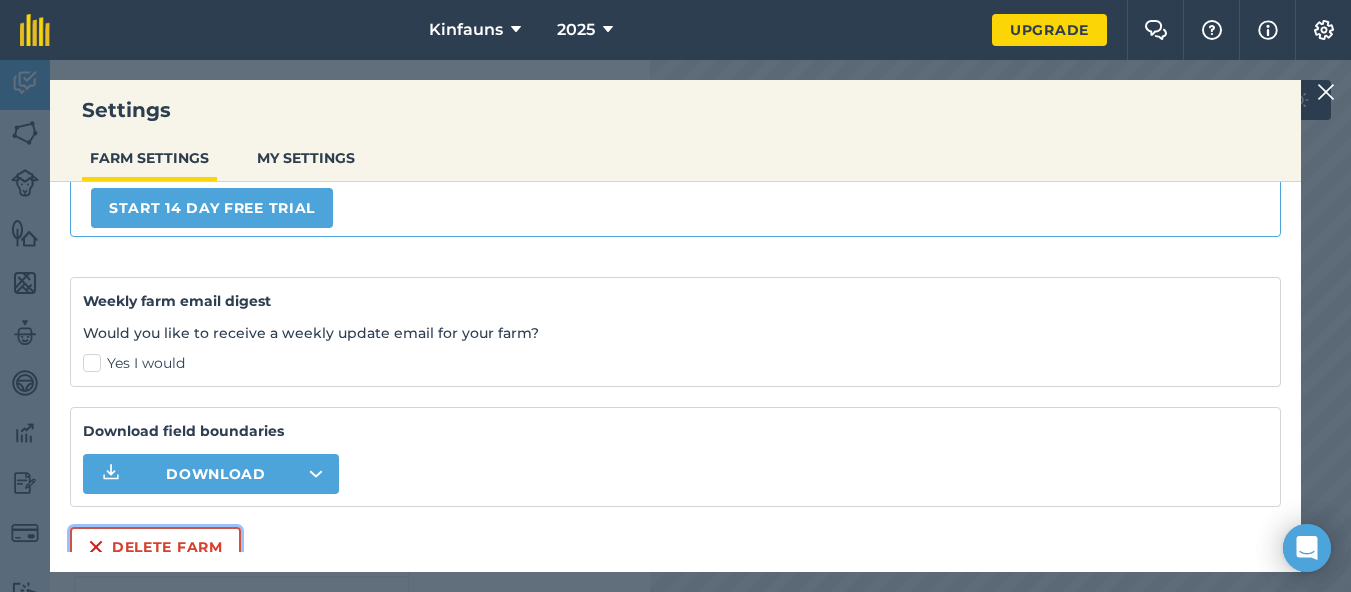 click on "Delete farm" at bounding box center (155, 547) 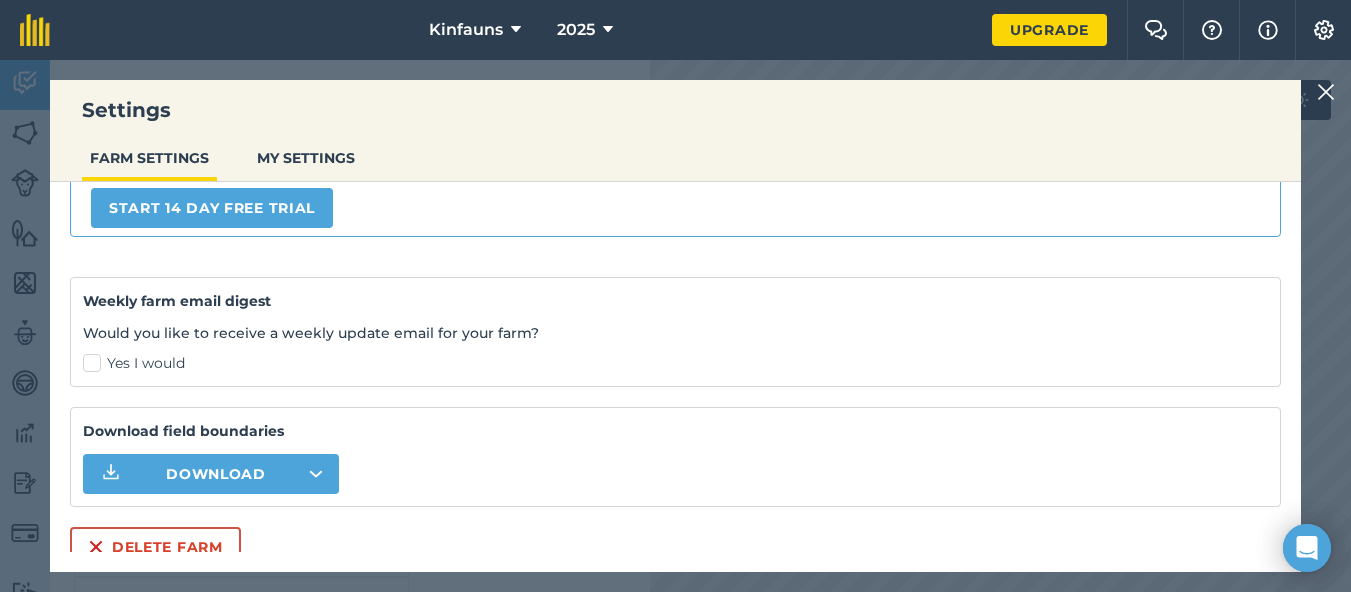 scroll, scrollTop: 0, scrollLeft: 0, axis: both 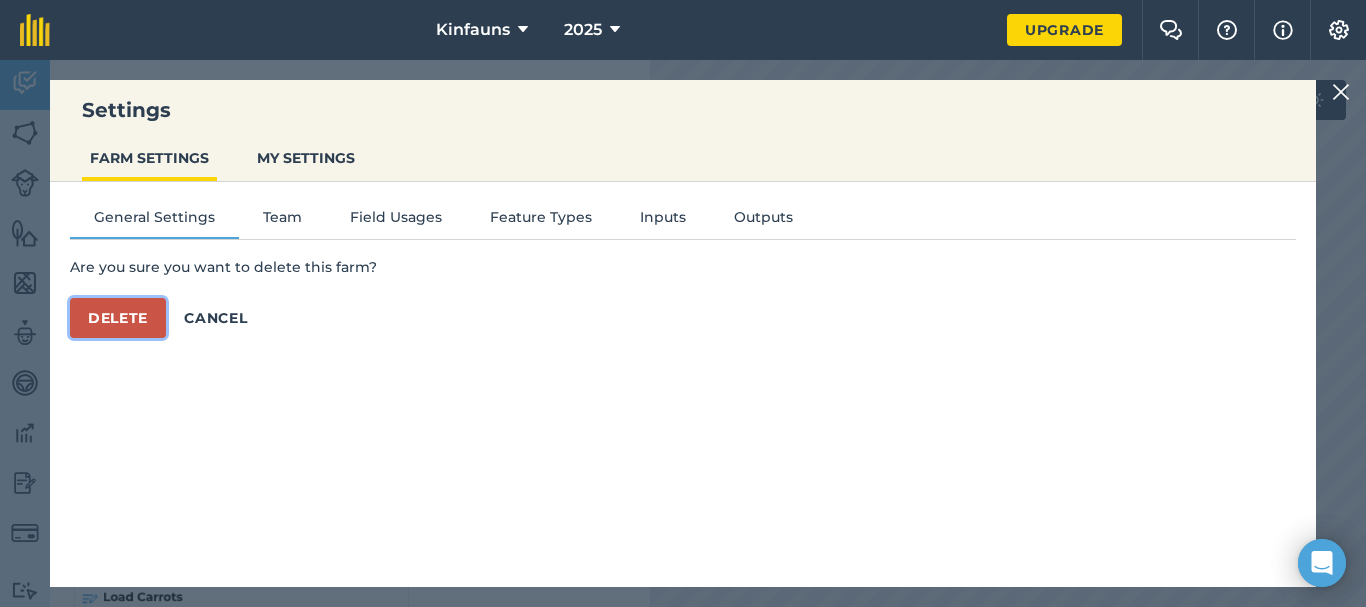 click on "Delete" at bounding box center (118, 318) 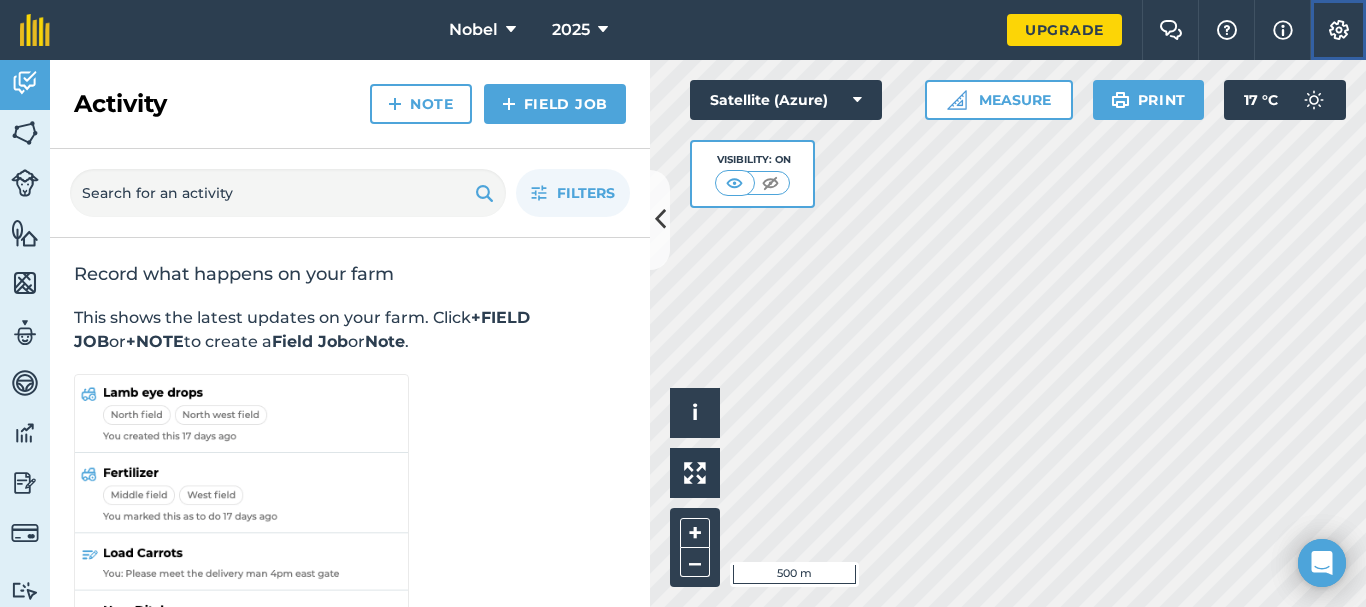 click at bounding box center [1339, 30] 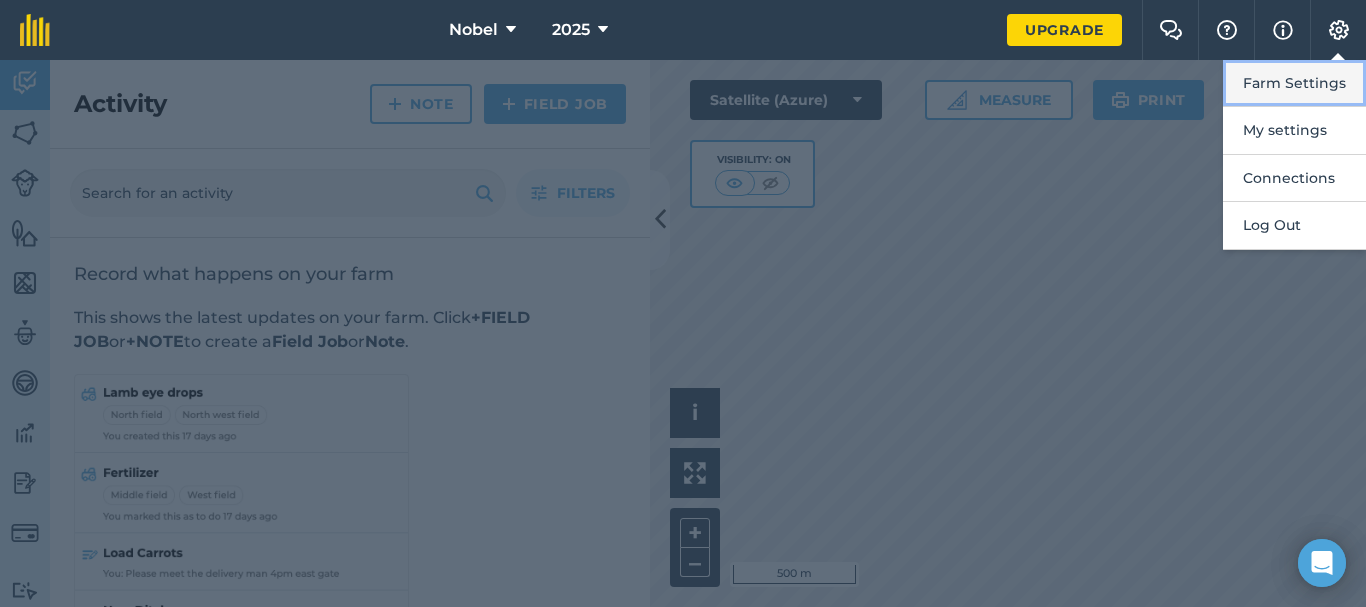 click on "Farm Settings" at bounding box center (1294, 83) 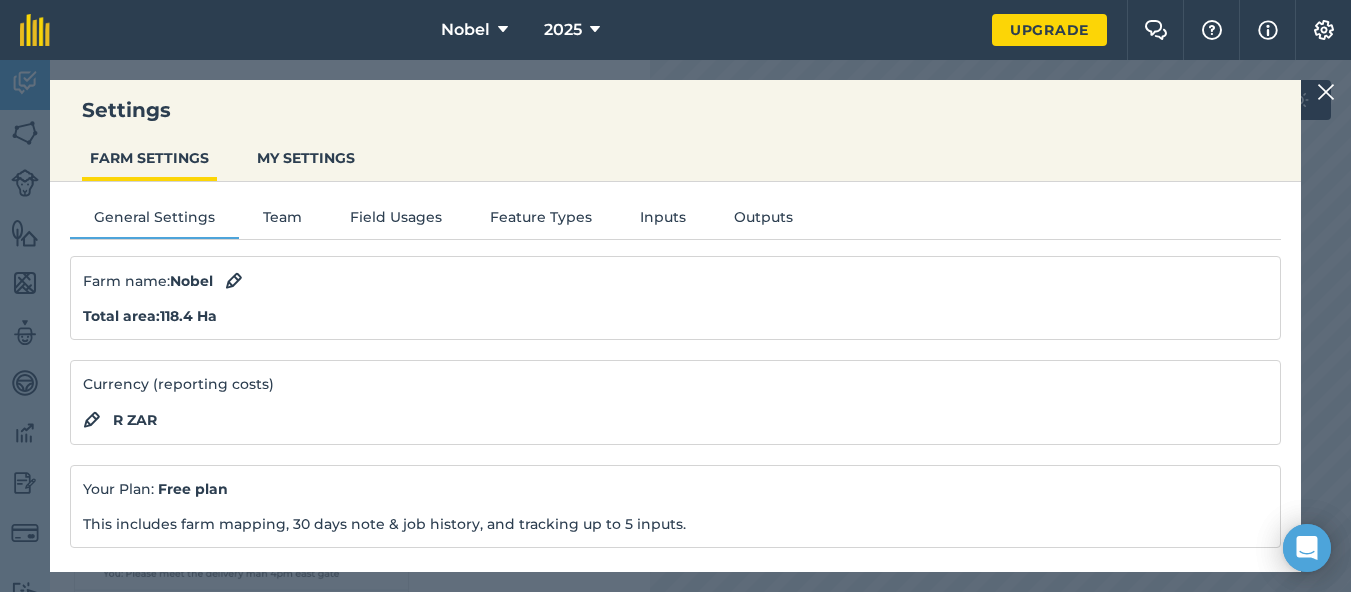 click on "Settings FARM SETTINGS MY SETTINGS General Settings Team Field Usages Feature Types Inputs Outputs Farm name :  Nobel Total area :  118.4   Ha Currency (reporting costs) R   ZAR Your Plan:   Free plan   This includes farm mapping, 30 days note & job history, and tracking up to 5 inputs. UPGRADE  for: Unlimited History Field Health Unlimited inputs Map comparison Map printing In depth farm input use reports Report export Priority support START 14 DAY FREE TRIAL Weekly farm email digest Would you like to receive a weekly update email for your farm? Yes I would Download field boundaries Download   Delete farm" at bounding box center (675, 326) 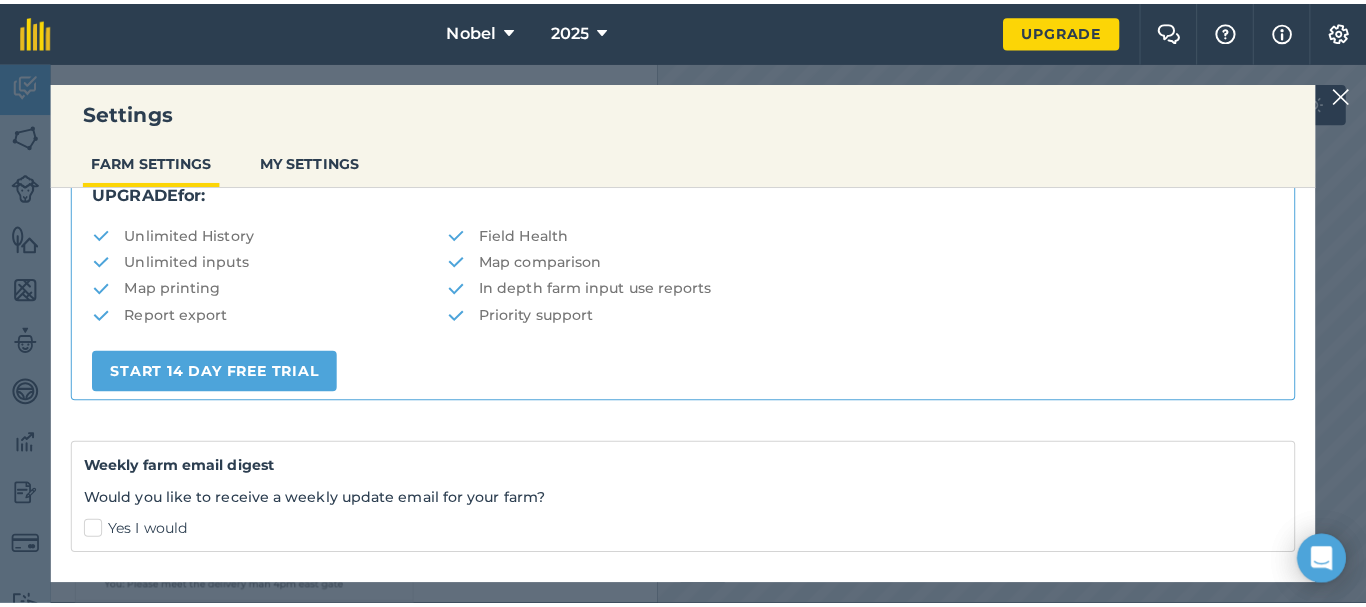scroll, scrollTop: 555, scrollLeft: 0, axis: vertical 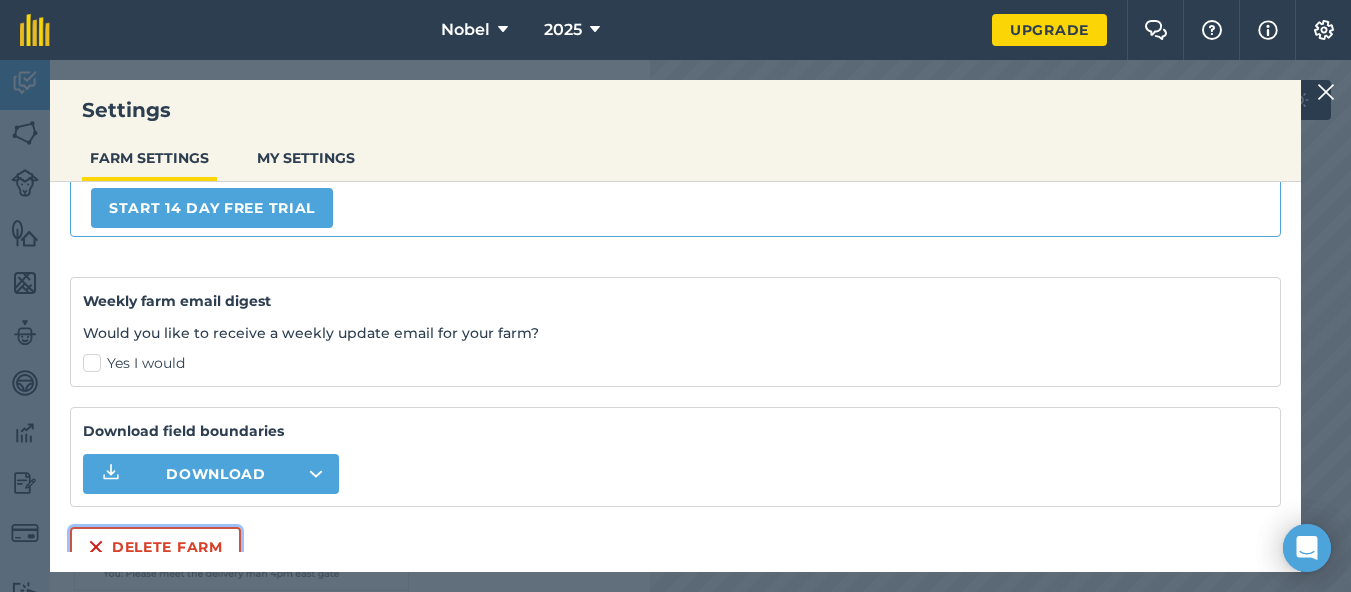 click on "Delete farm" at bounding box center (155, 547) 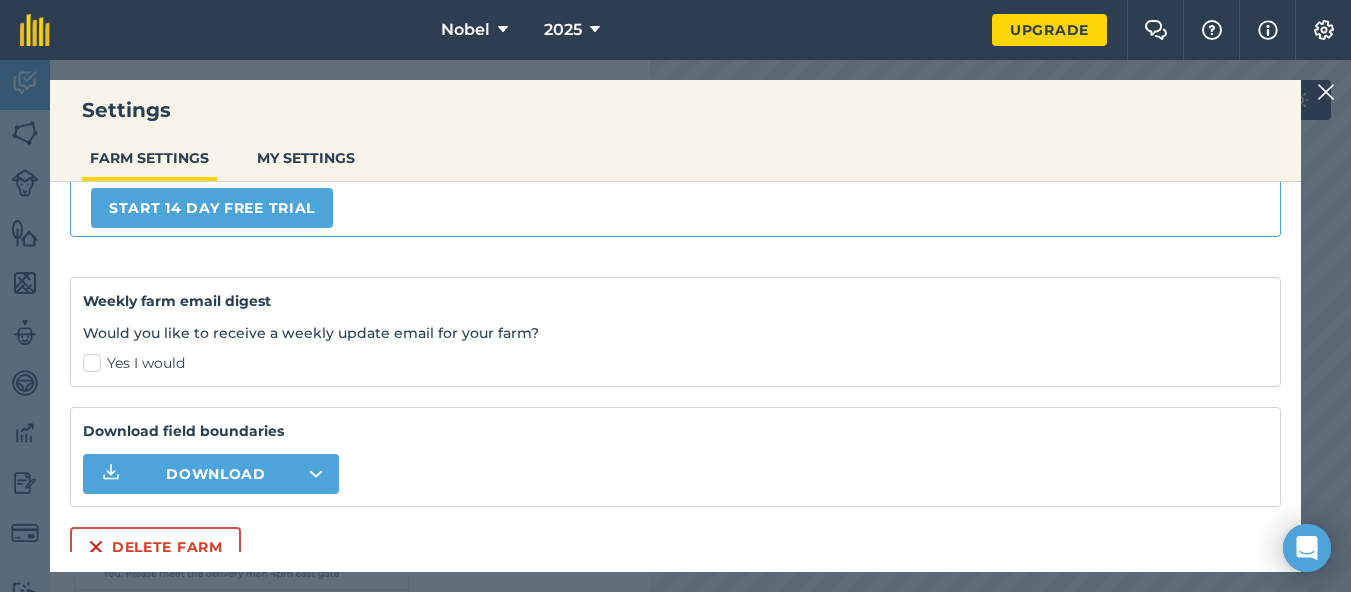 scroll, scrollTop: 0, scrollLeft: 0, axis: both 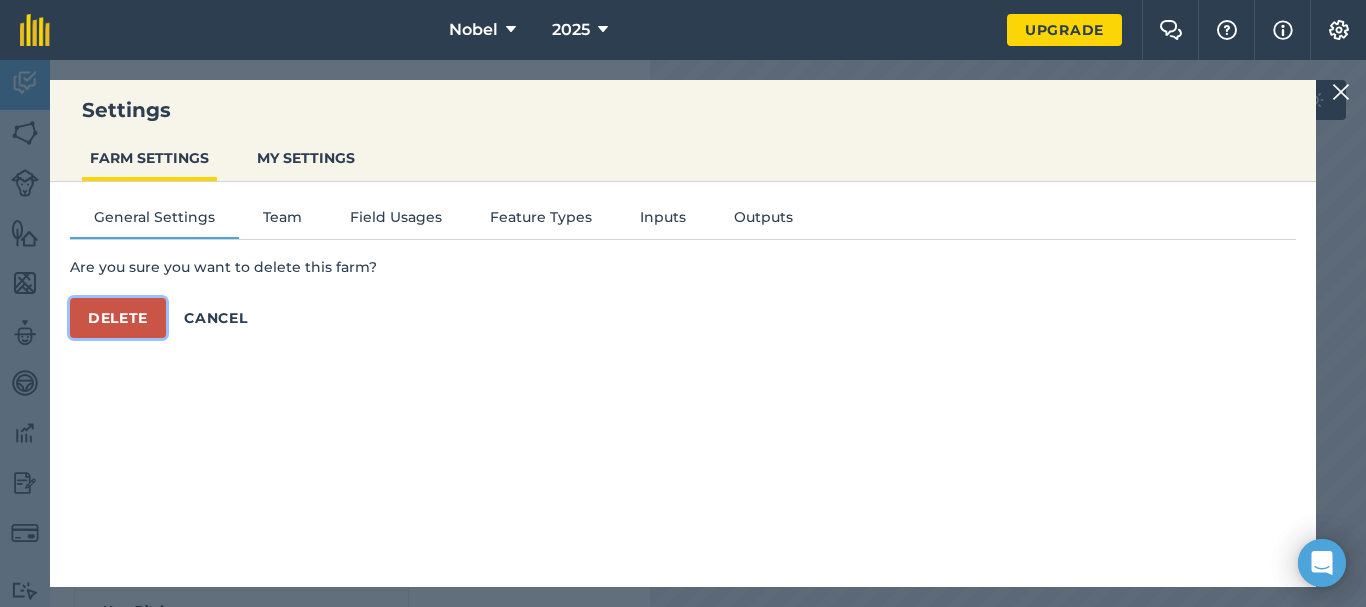 click on "Delete" at bounding box center [118, 318] 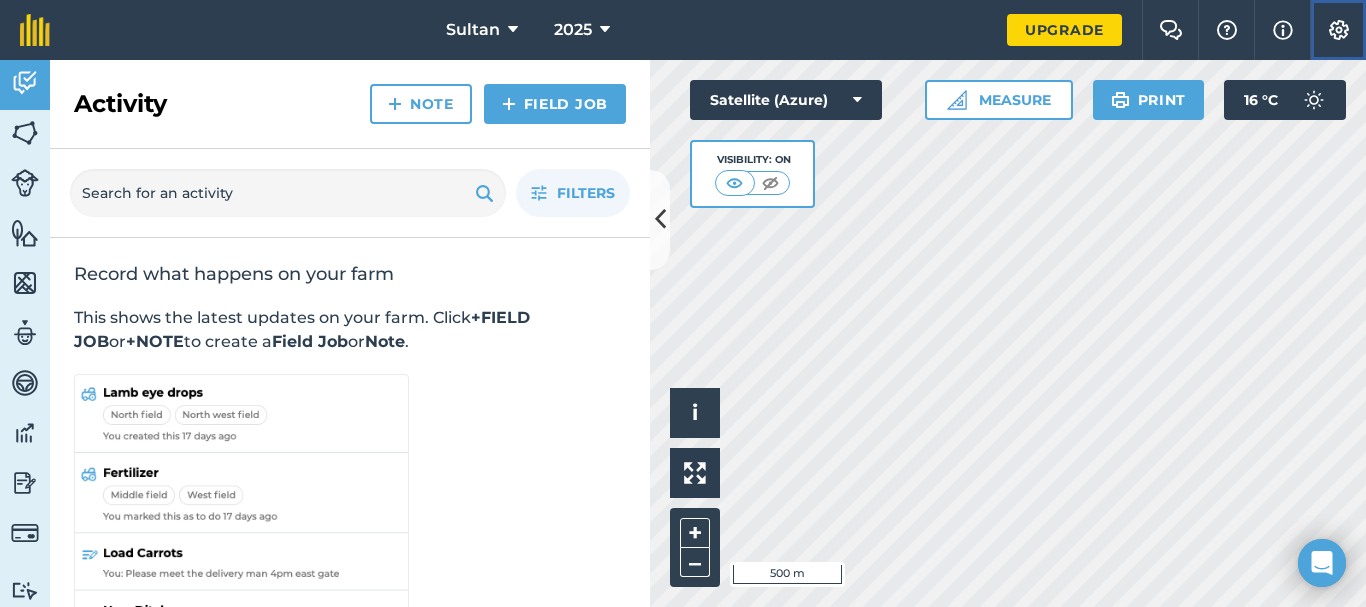 click at bounding box center [1339, 30] 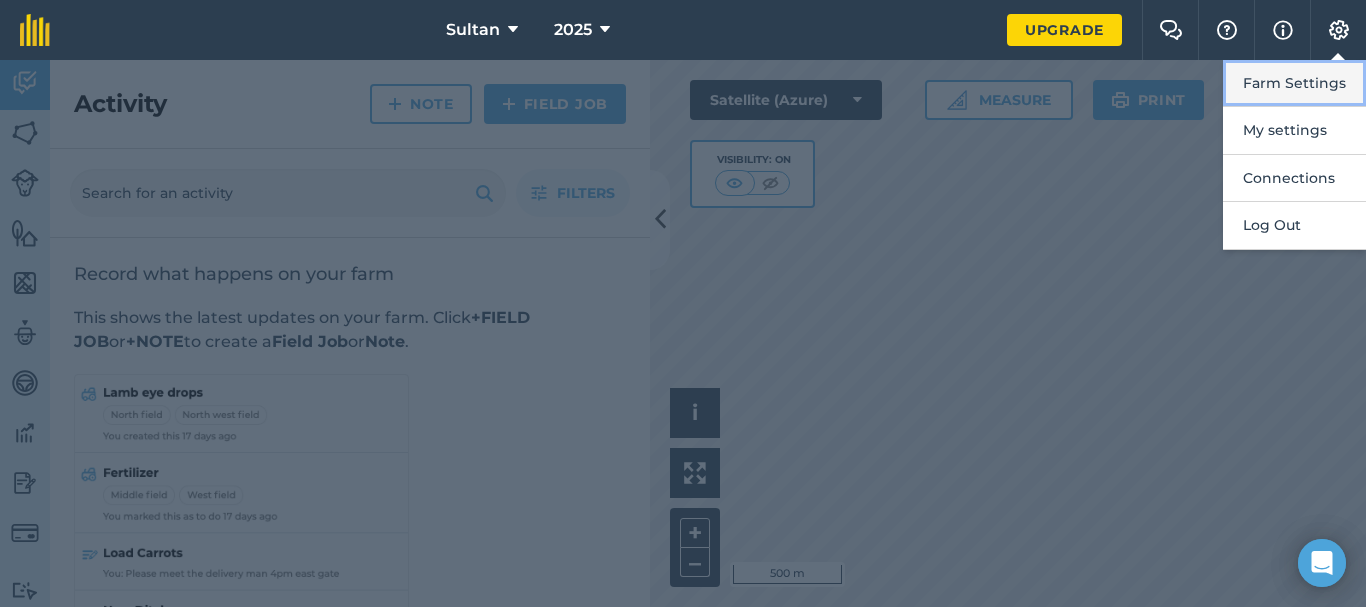 click on "Farm Settings" at bounding box center (1294, 83) 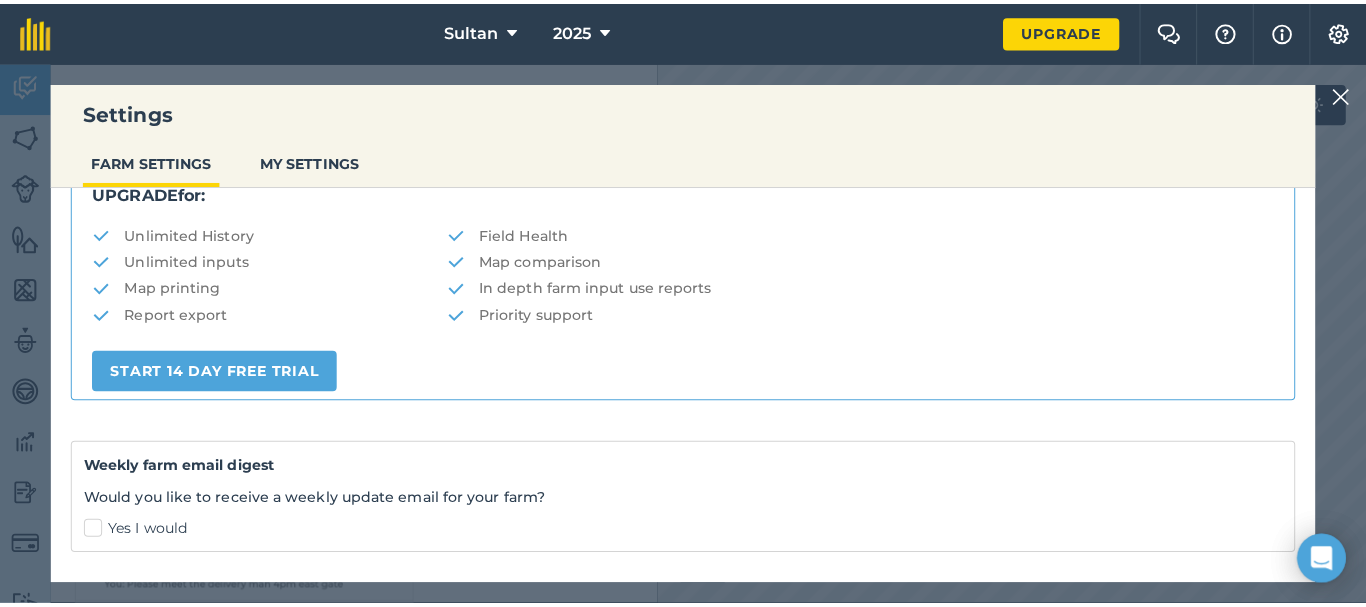 scroll, scrollTop: 555, scrollLeft: 0, axis: vertical 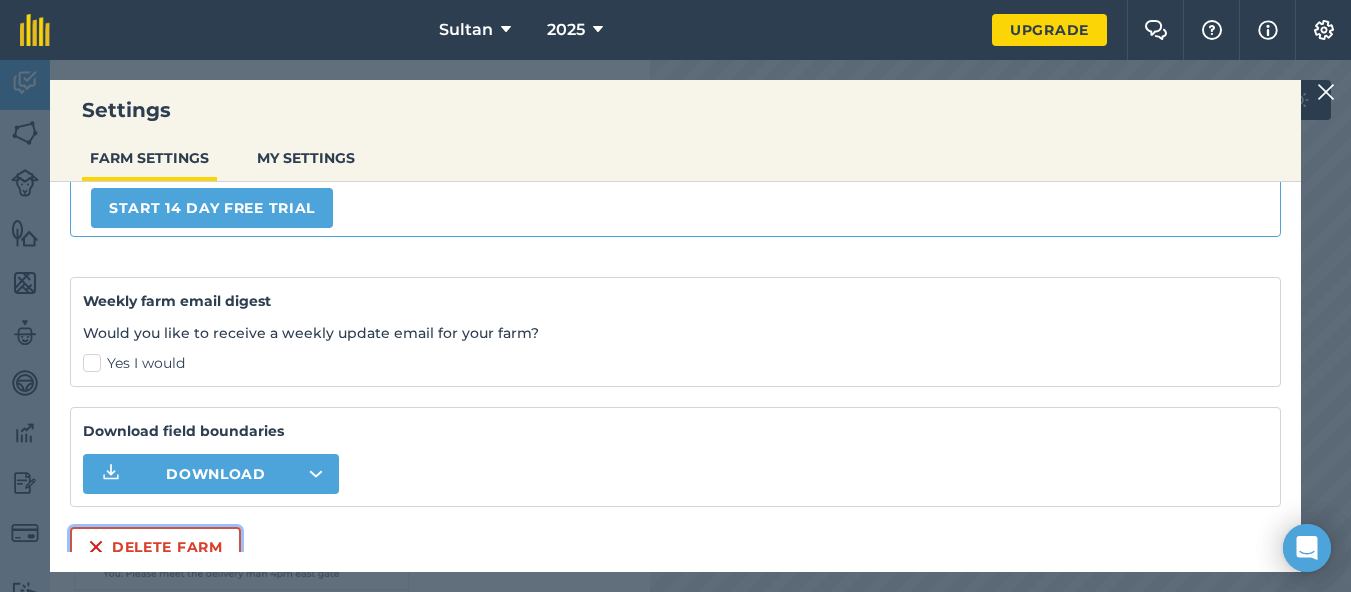 click on "Delete farm" at bounding box center (155, 547) 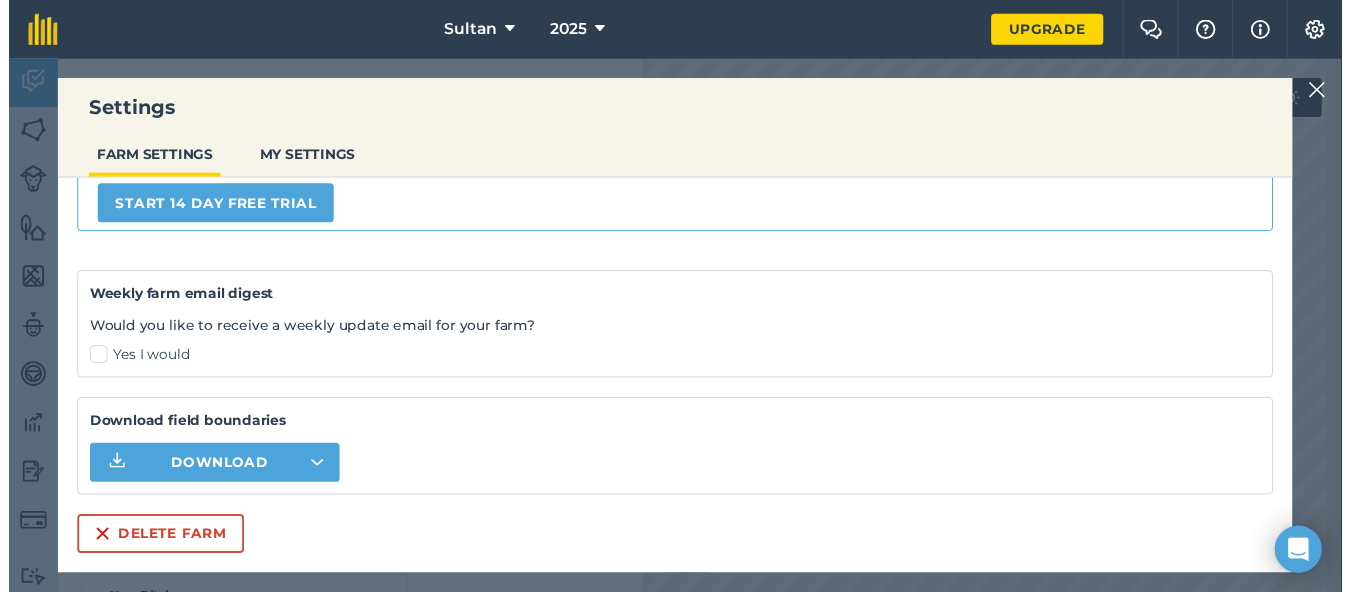scroll, scrollTop: 0, scrollLeft: 0, axis: both 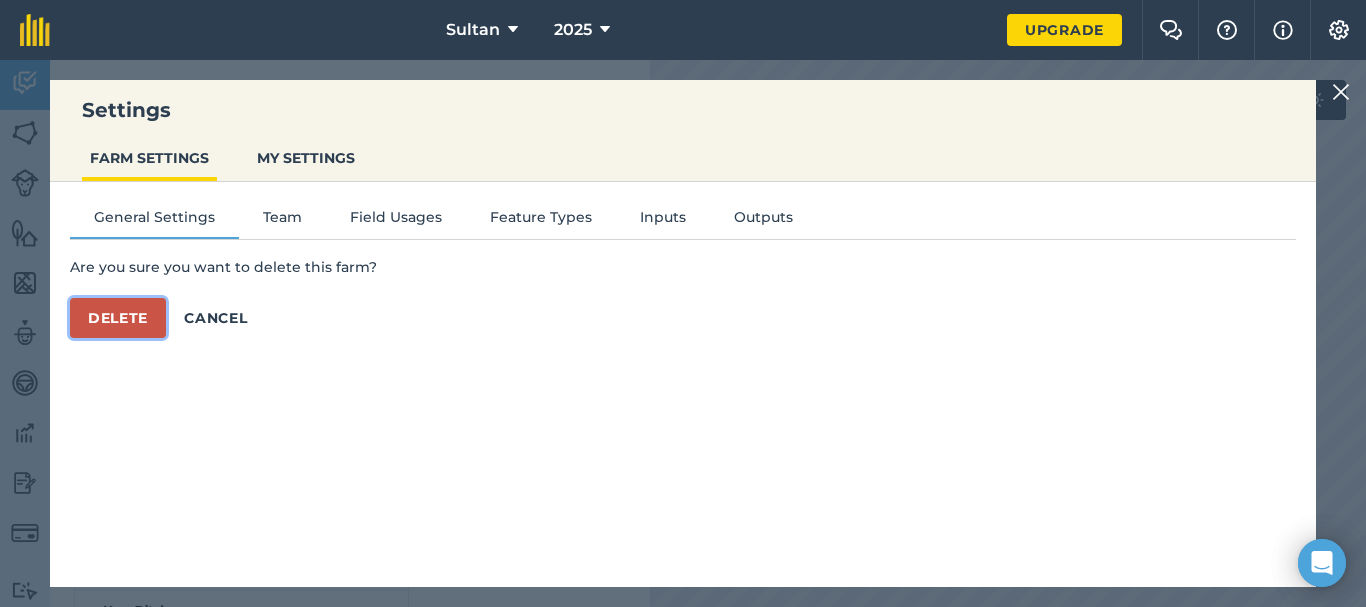 click on "Delete" at bounding box center [118, 318] 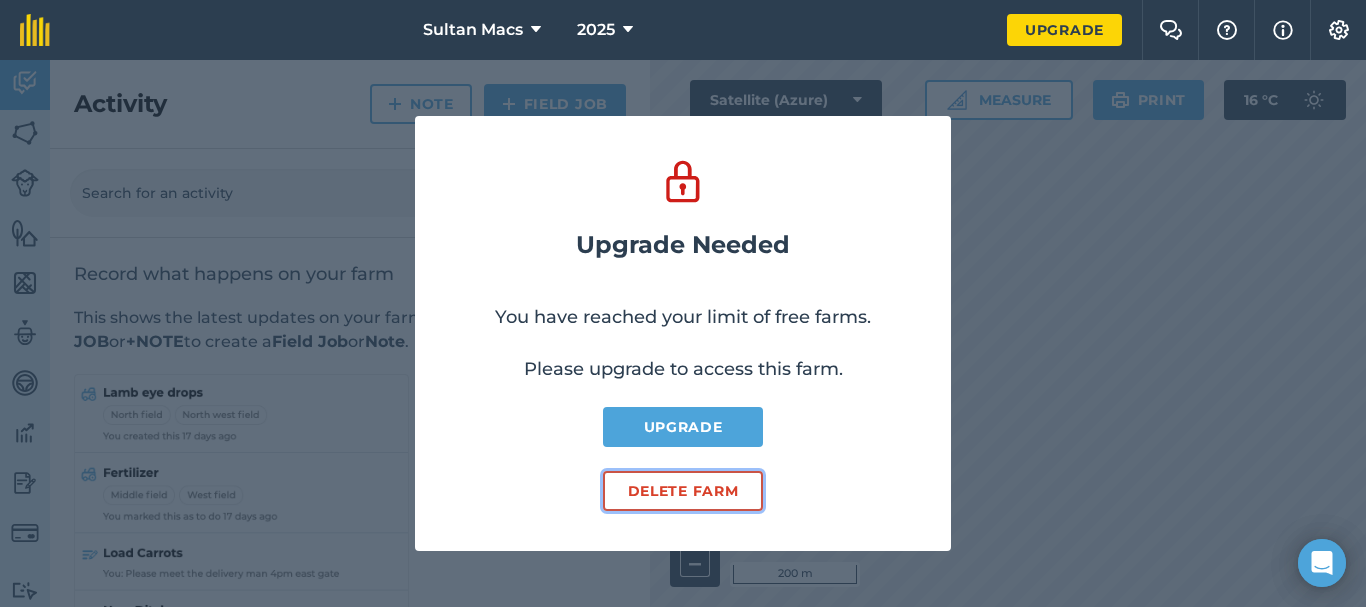 click on "Delete farm" at bounding box center (683, 491) 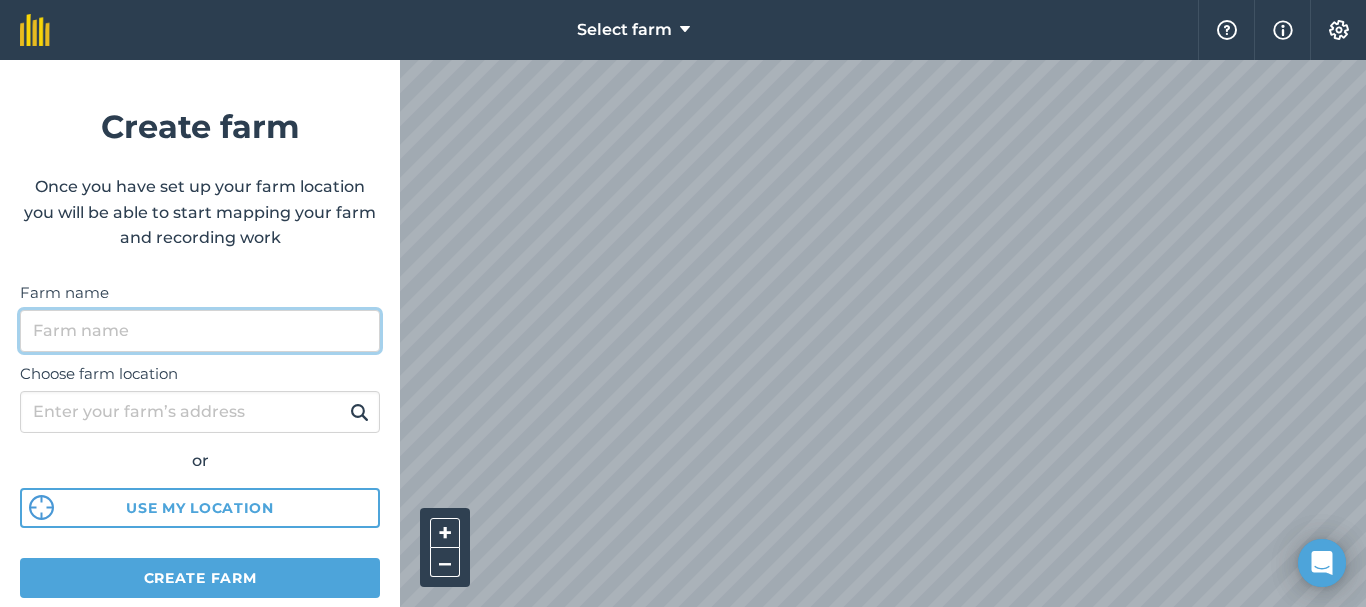 click on "Farm name" at bounding box center (200, 331) 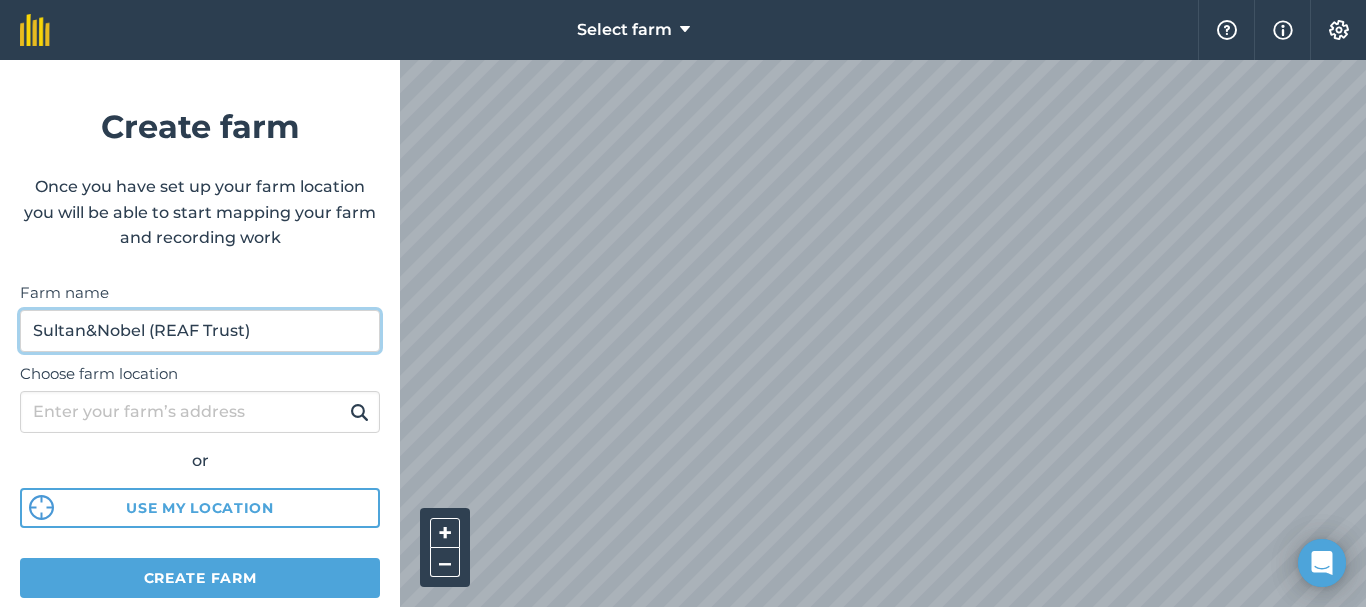 type on "Sultan&Nobel (REAF Trust)" 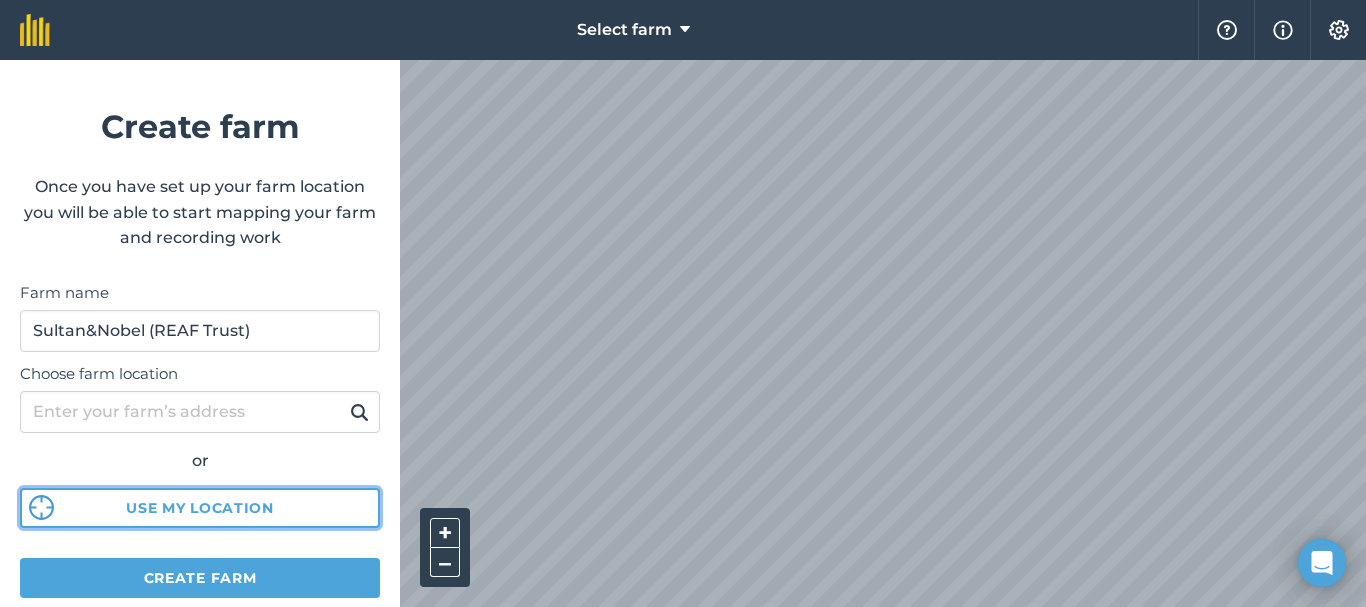 click on "Use my location" at bounding box center (200, 508) 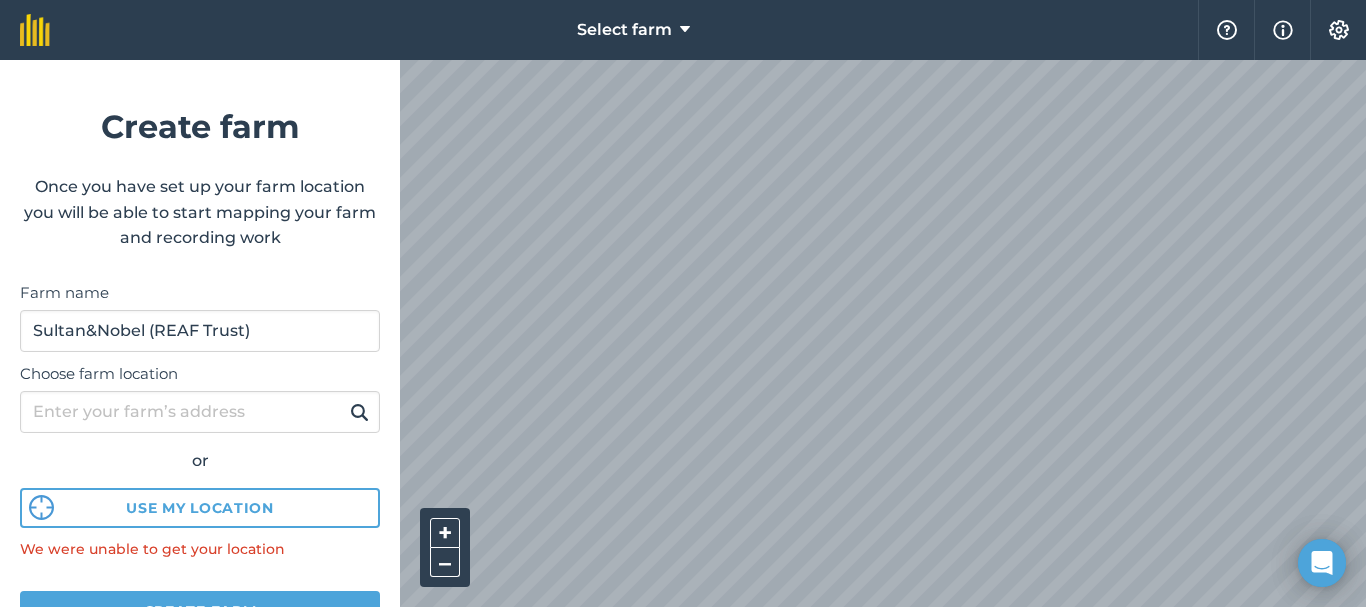 click at bounding box center [359, 412] 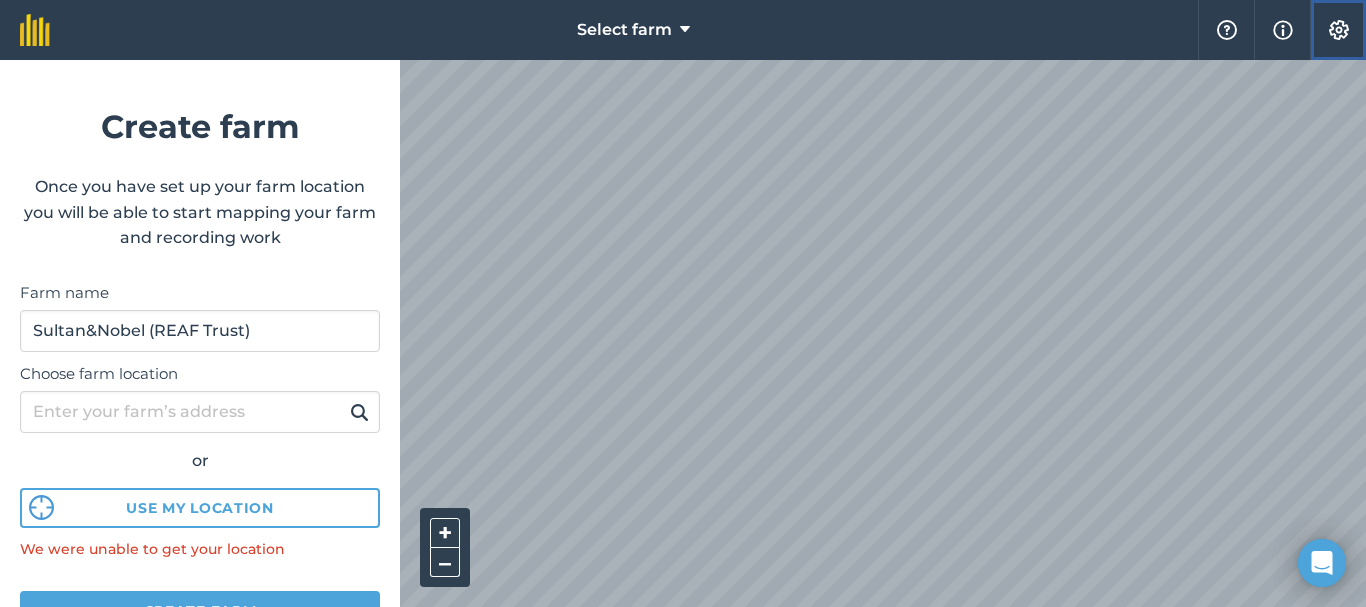 click at bounding box center (1339, 30) 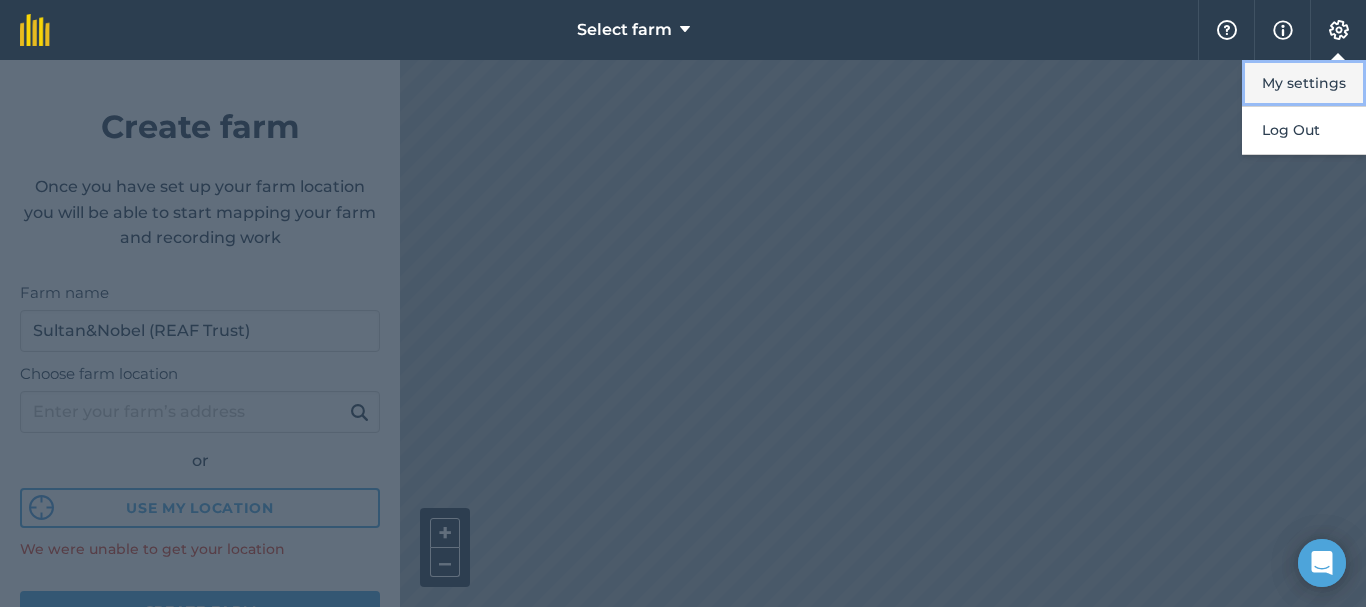 click on "My settings" at bounding box center (1304, 83) 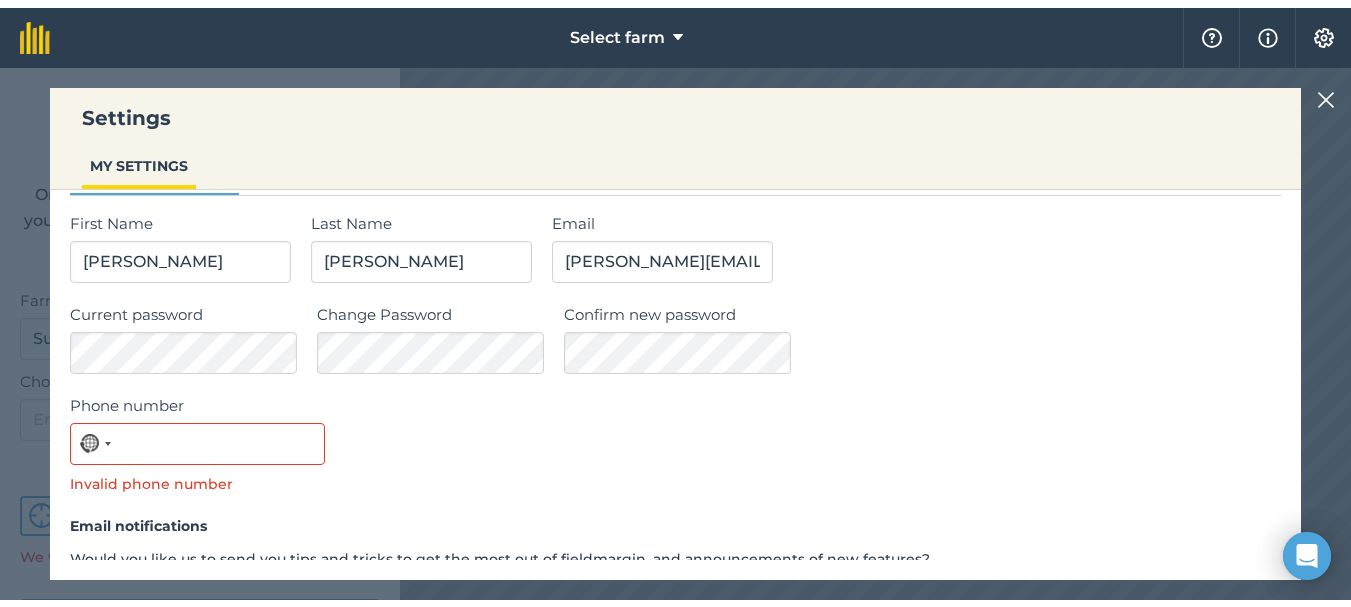 scroll, scrollTop: 0, scrollLeft: 0, axis: both 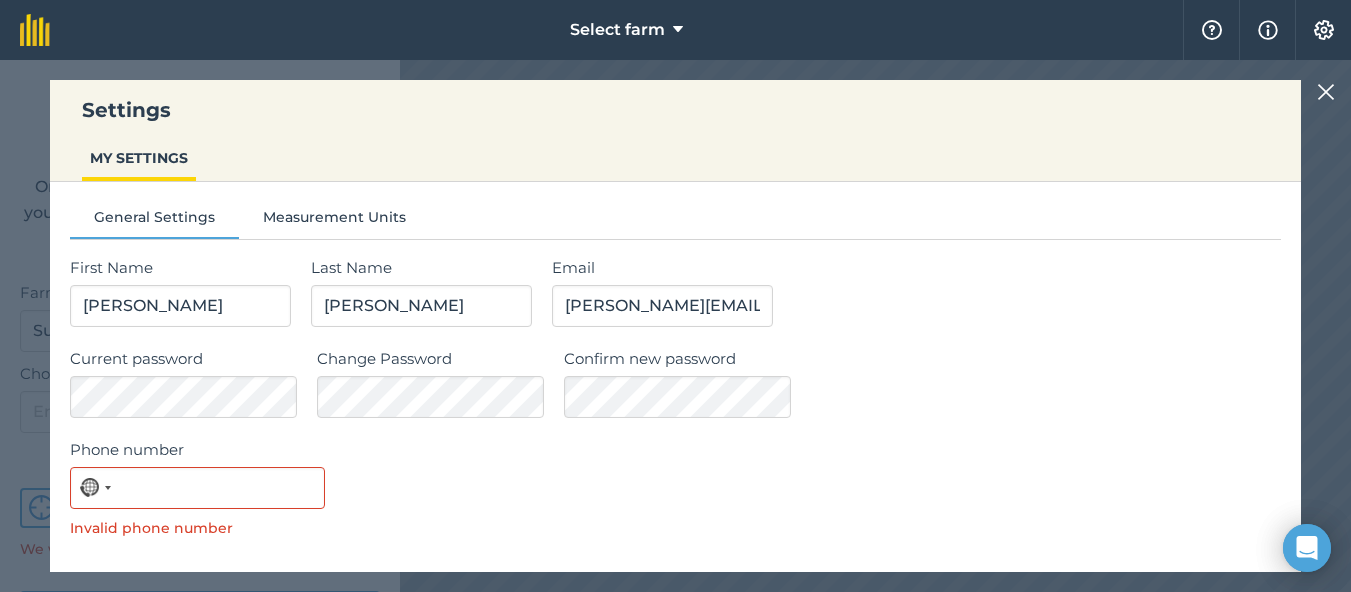 click at bounding box center (1326, 92) 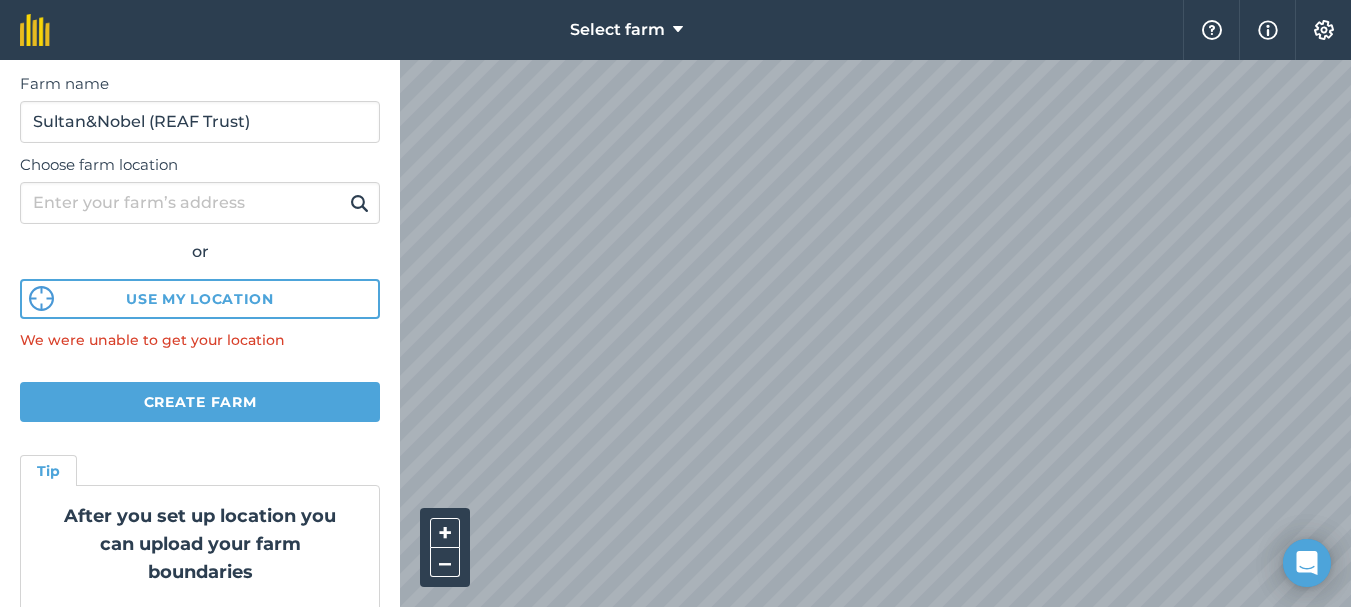 scroll, scrollTop: 271, scrollLeft: 0, axis: vertical 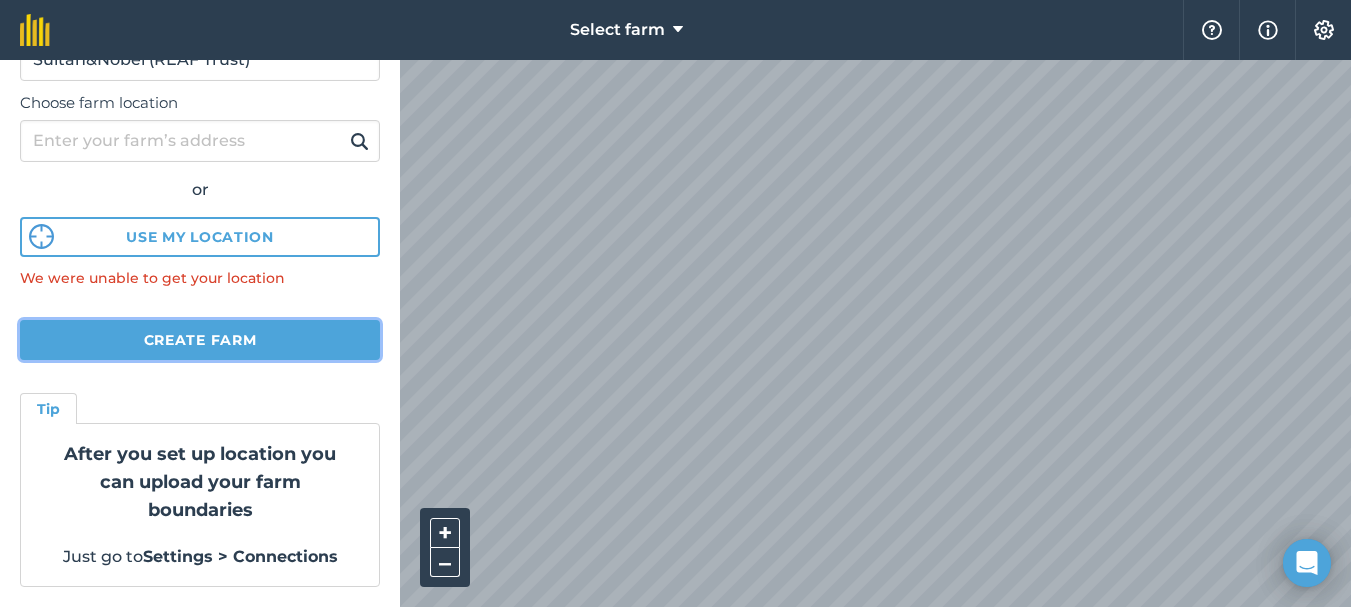 click on "Create farm" at bounding box center [200, 340] 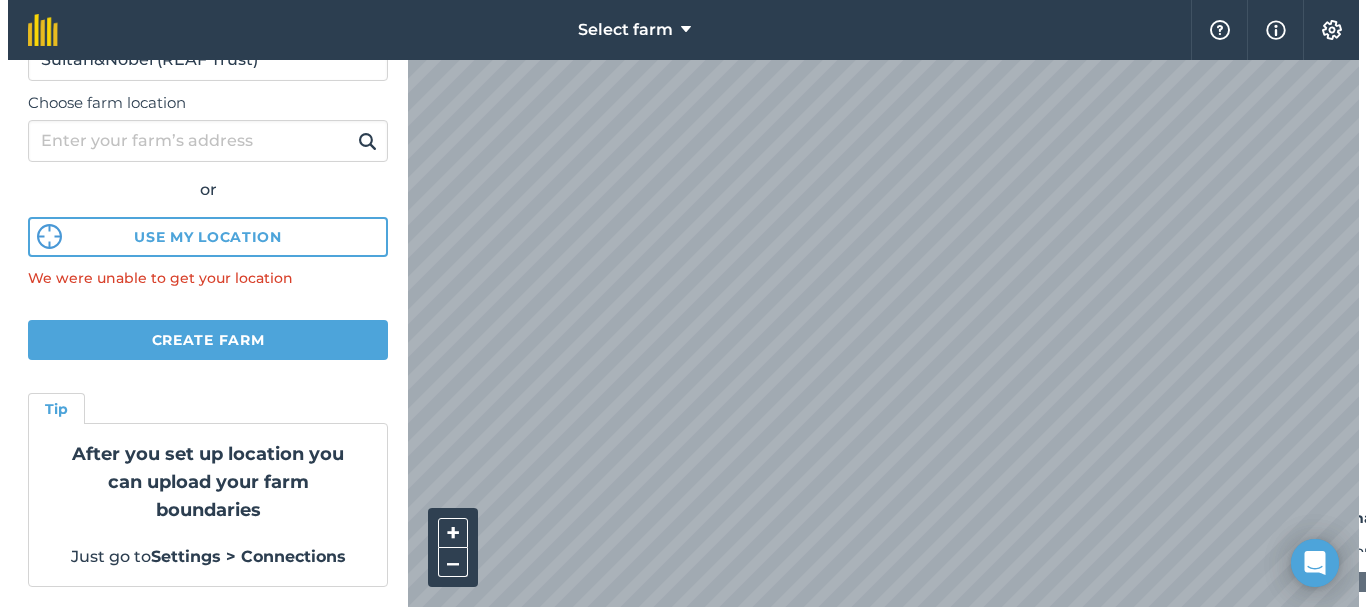 scroll, scrollTop: 0, scrollLeft: 0, axis: both 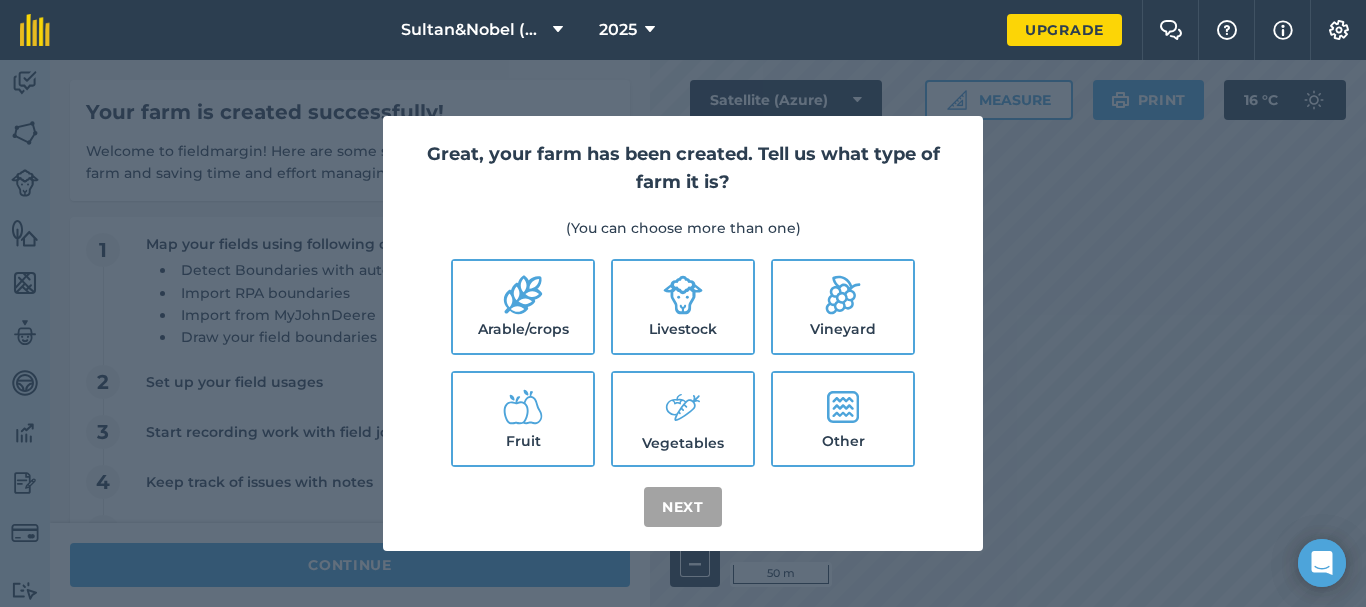 click on "Arable/crops" at bounding box center (523, 307) 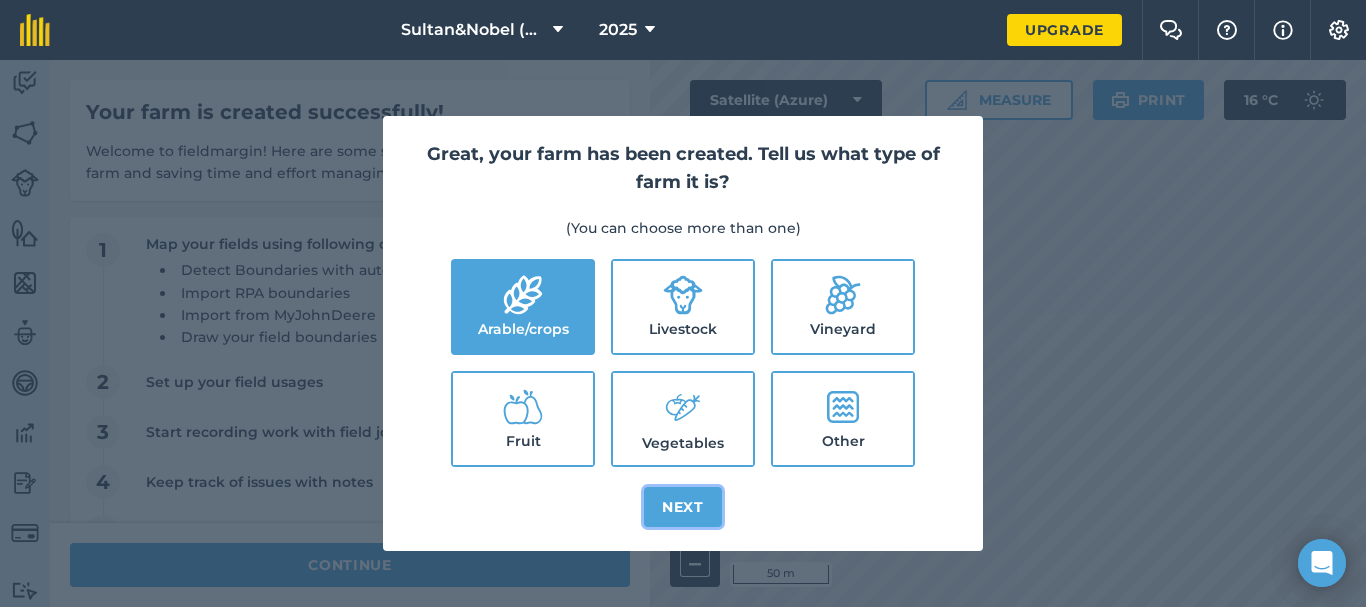 click on "Next" at bounding box center [683, 507] 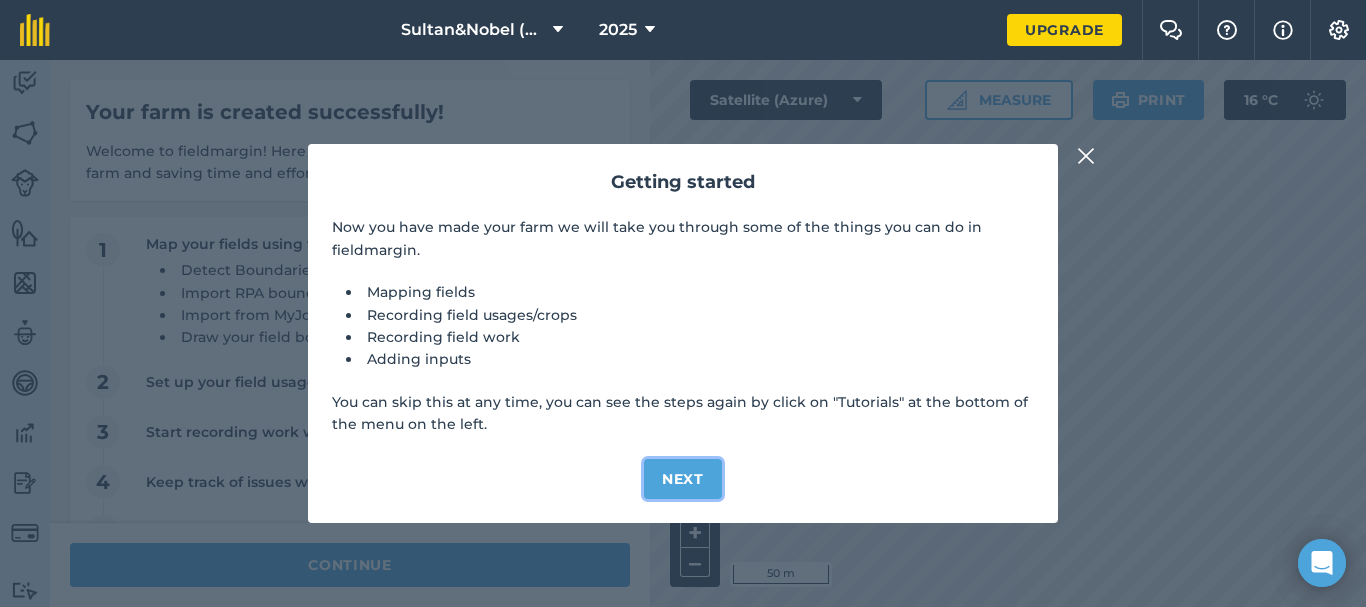 click on "Next" at bounding box center [683, 479] 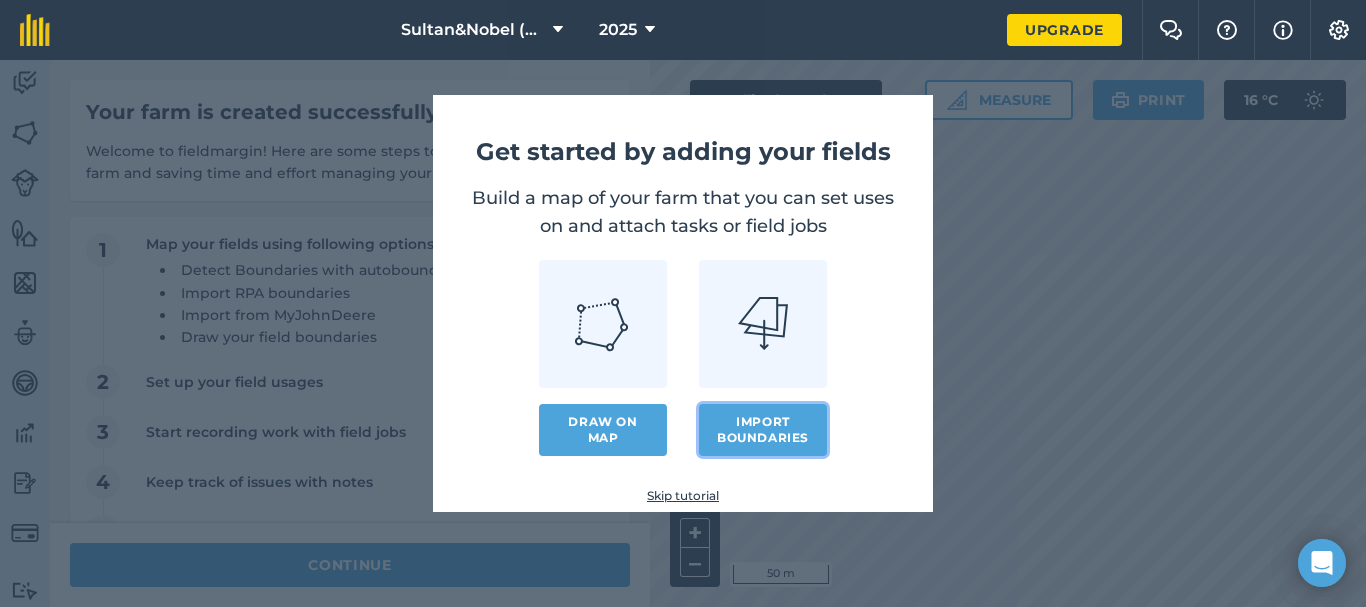click on "Import boundaries" at bounding box center (763, 430) 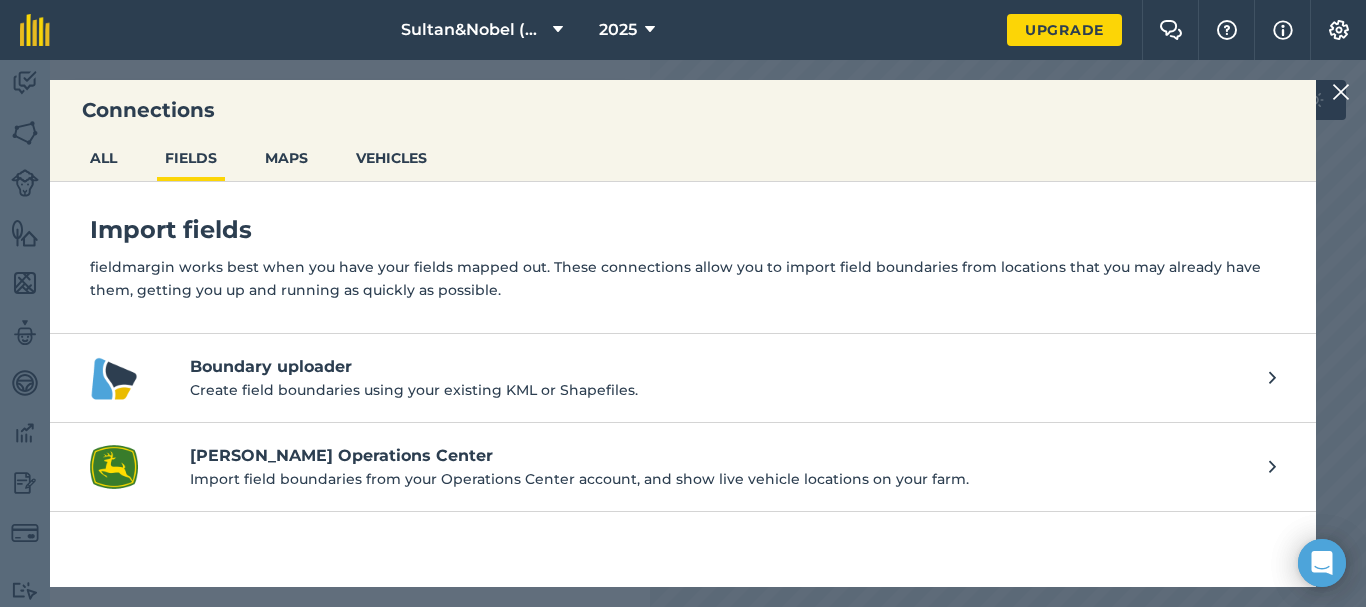 click on "Boundary uploader Create field boundaries using your existing KML or Shapefiles." at bounding box center [683, 378] 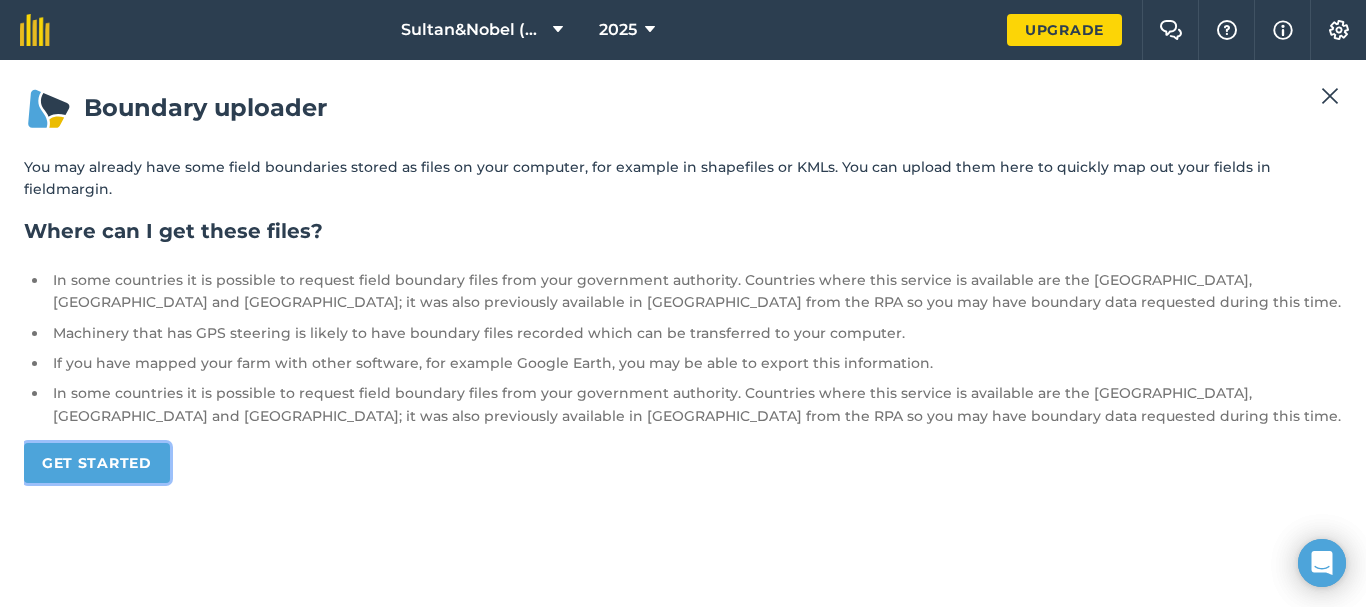 click on "Get started" at bounding box center [97, 463] 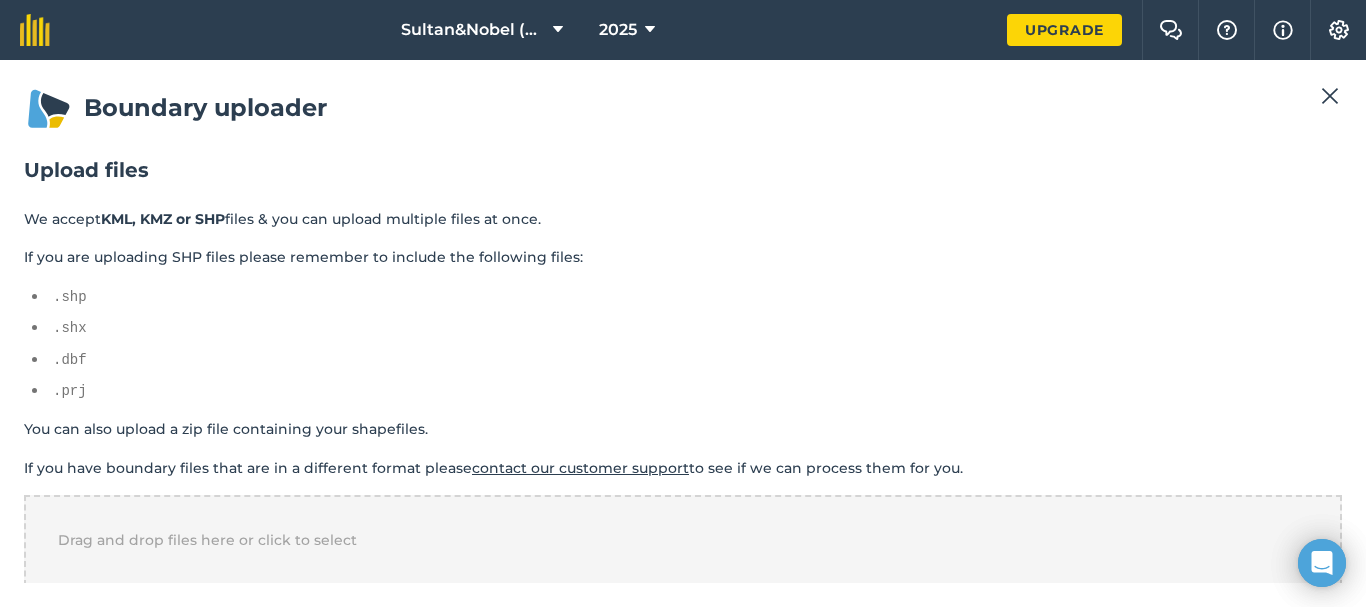 scroll, scrollTop: 19, scrollLeft: 0, axis: vertical 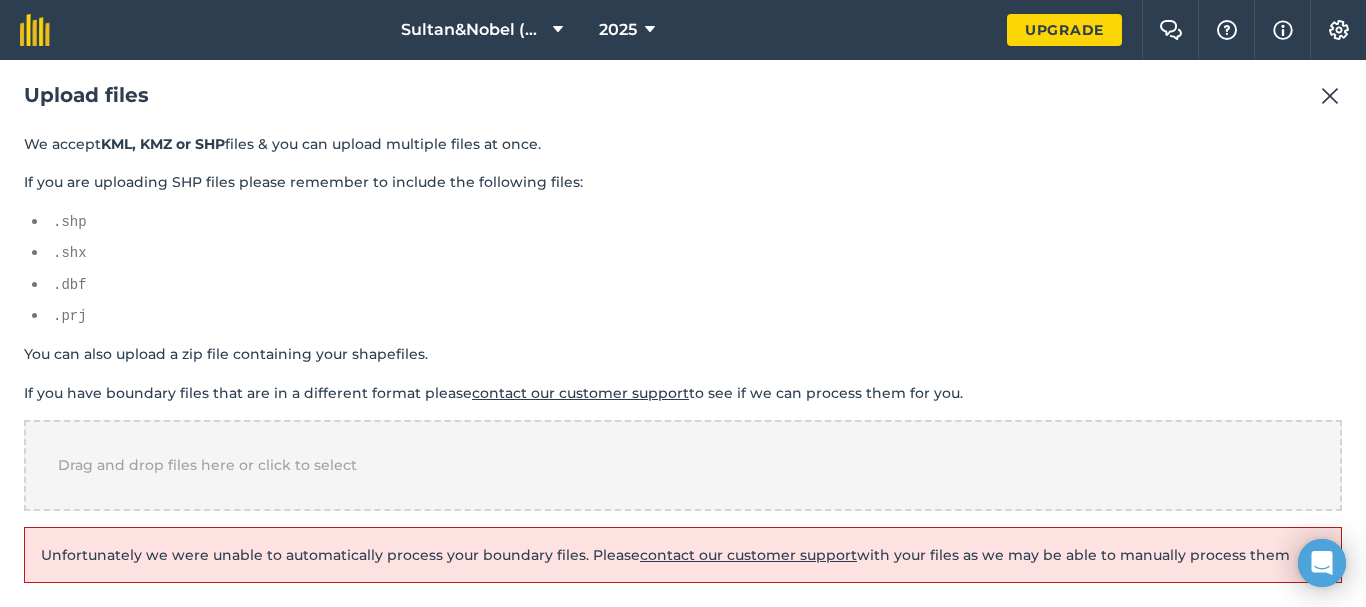 click on "contact our customer support" at bounding box center [748, 555] 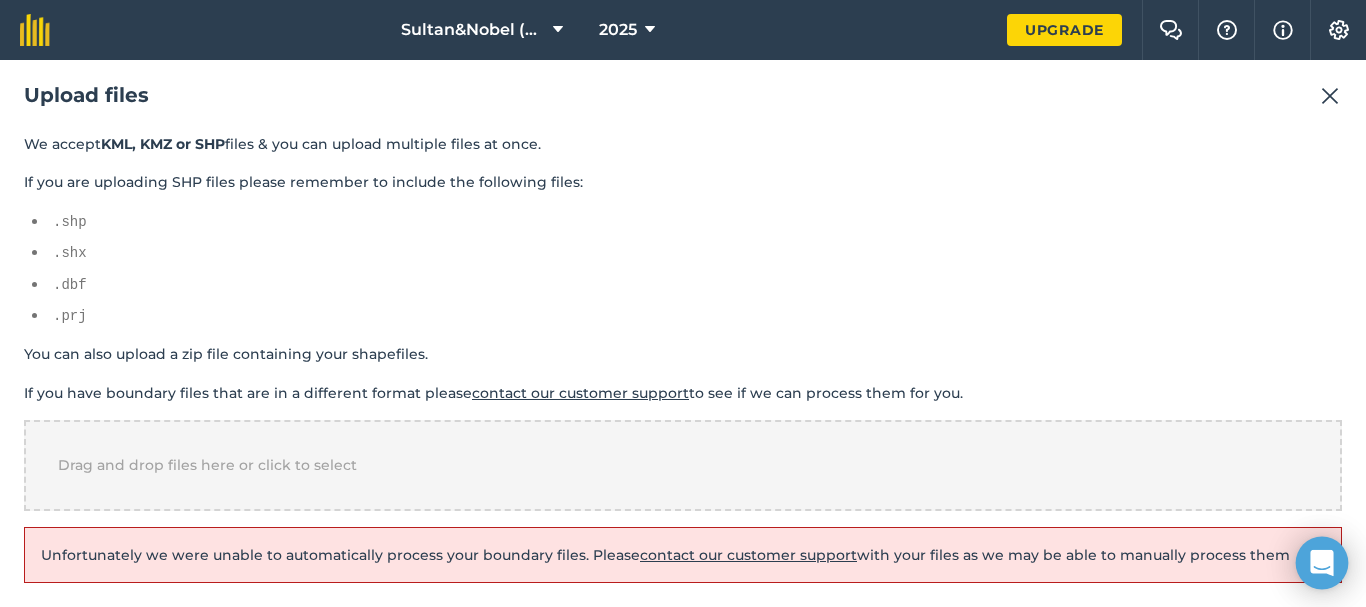 click 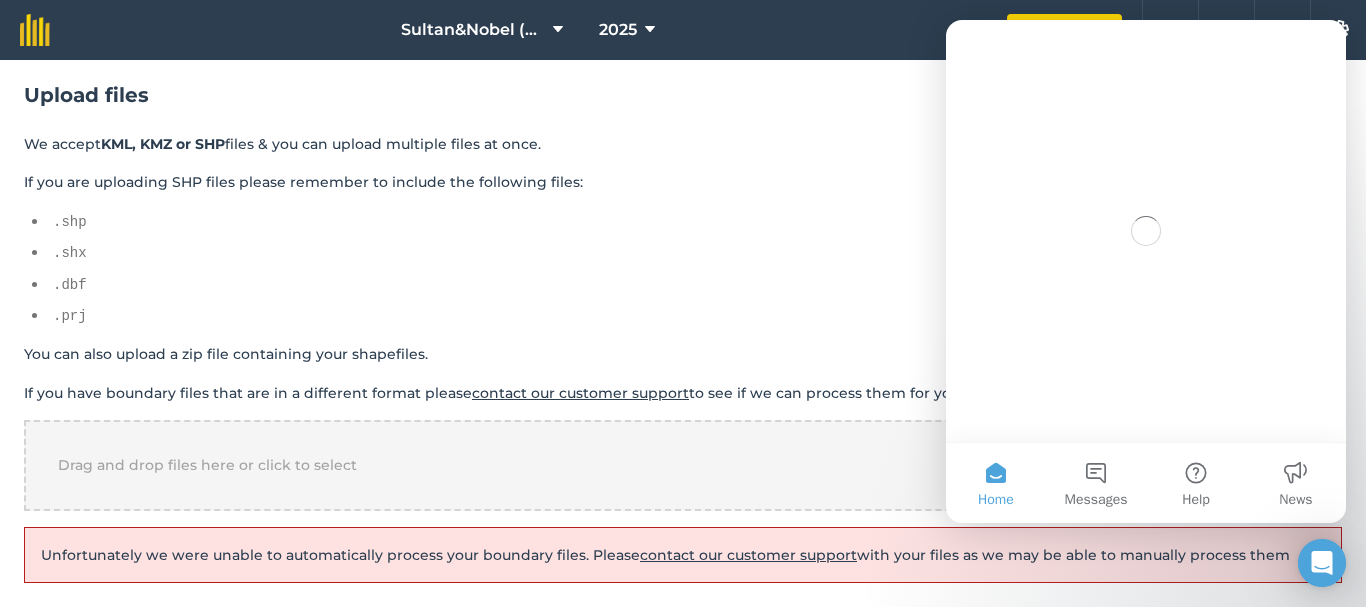 scroll, scrollTop: 0, scrollLeft: 0, axis: both 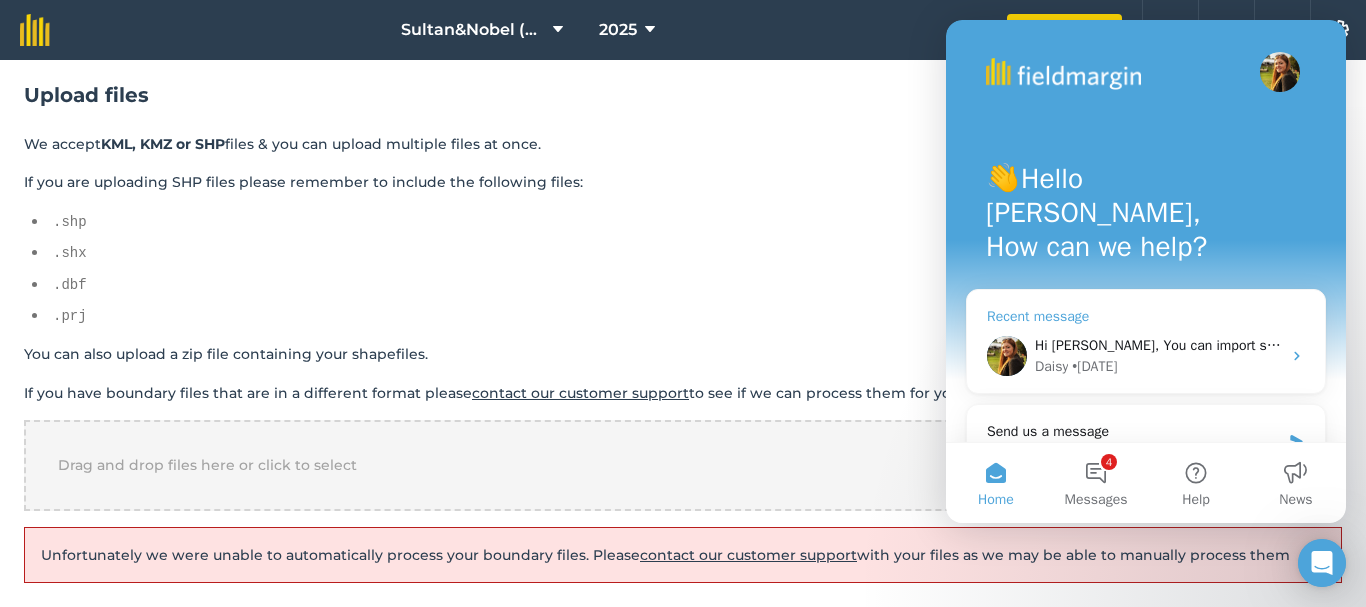 click 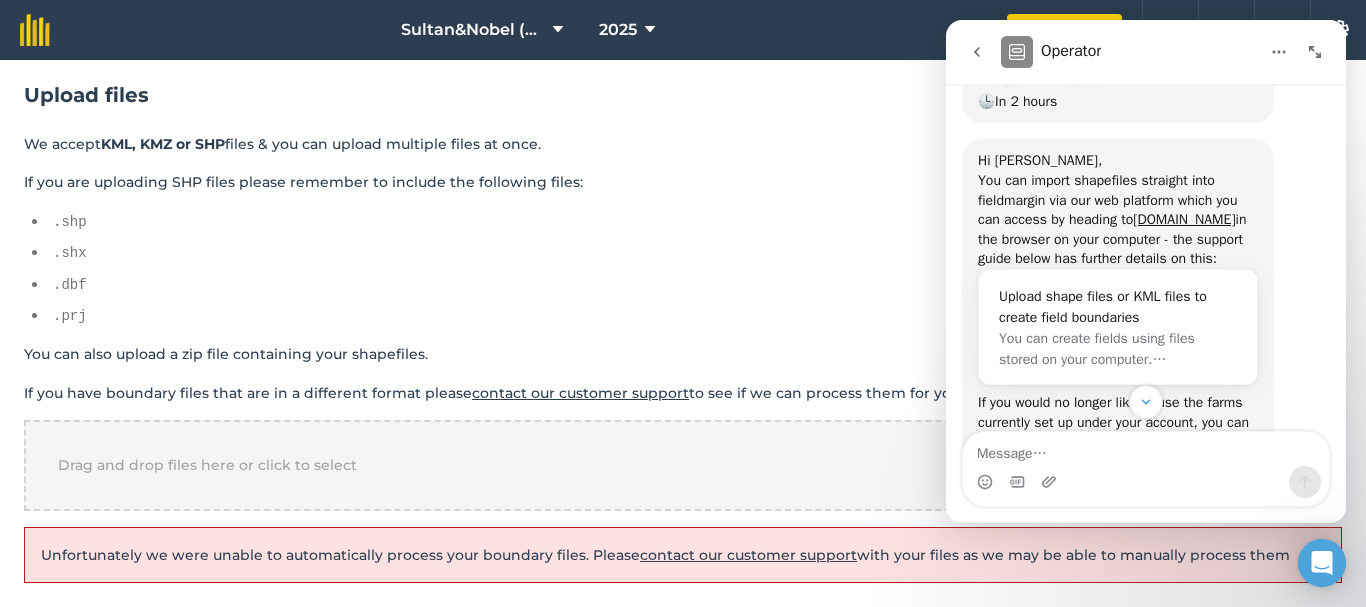 scroll, scrollTop: 647, scrollLeft: 0, axis: vertical 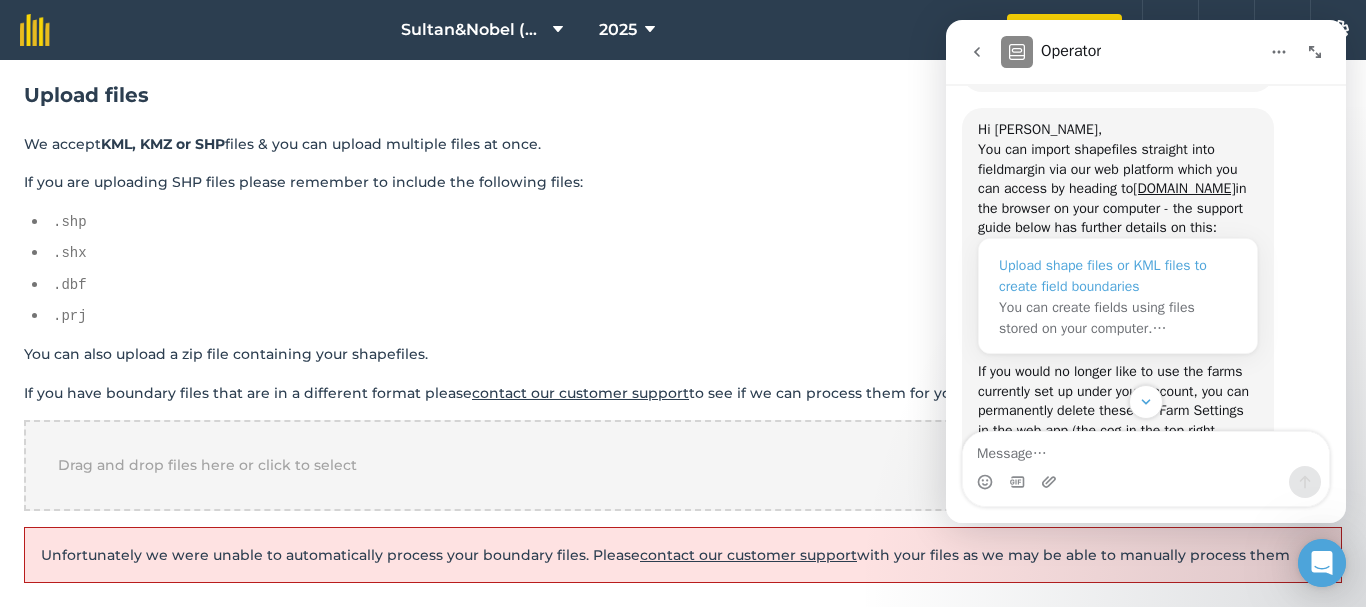 click on "Upload shape files or KML files to create field boundaries" at bounding box center [1118, 276] 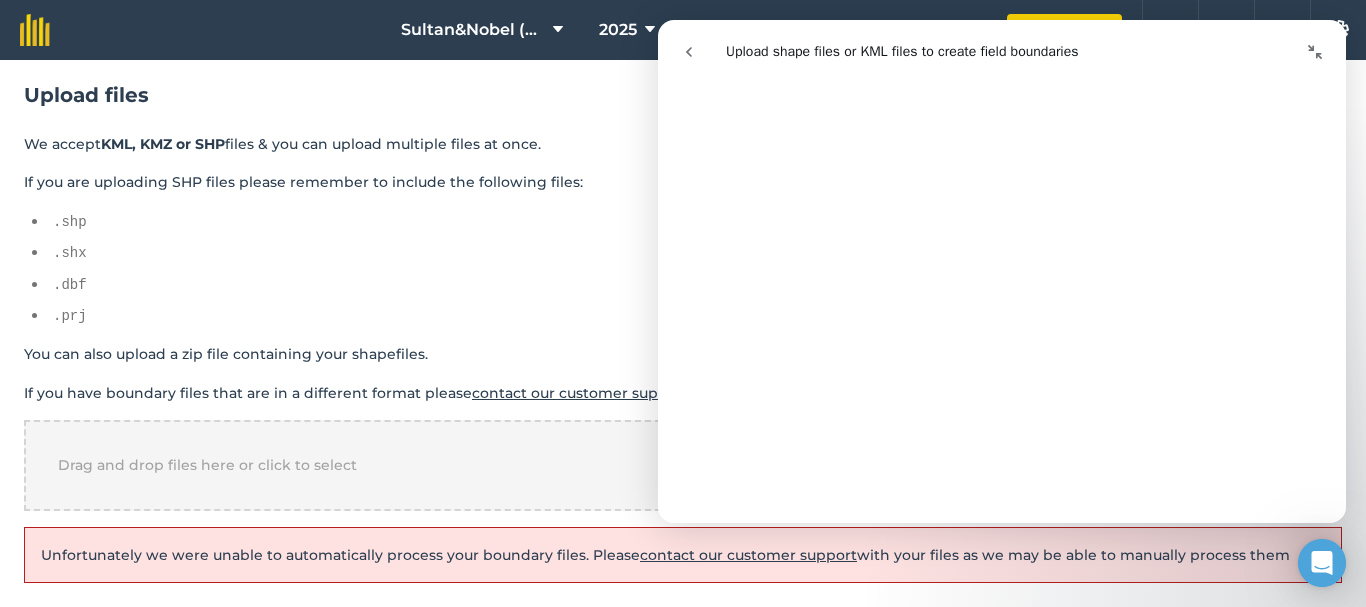 scroll, scrollTop: 1272, scrollLeft: 0, axis: vertical 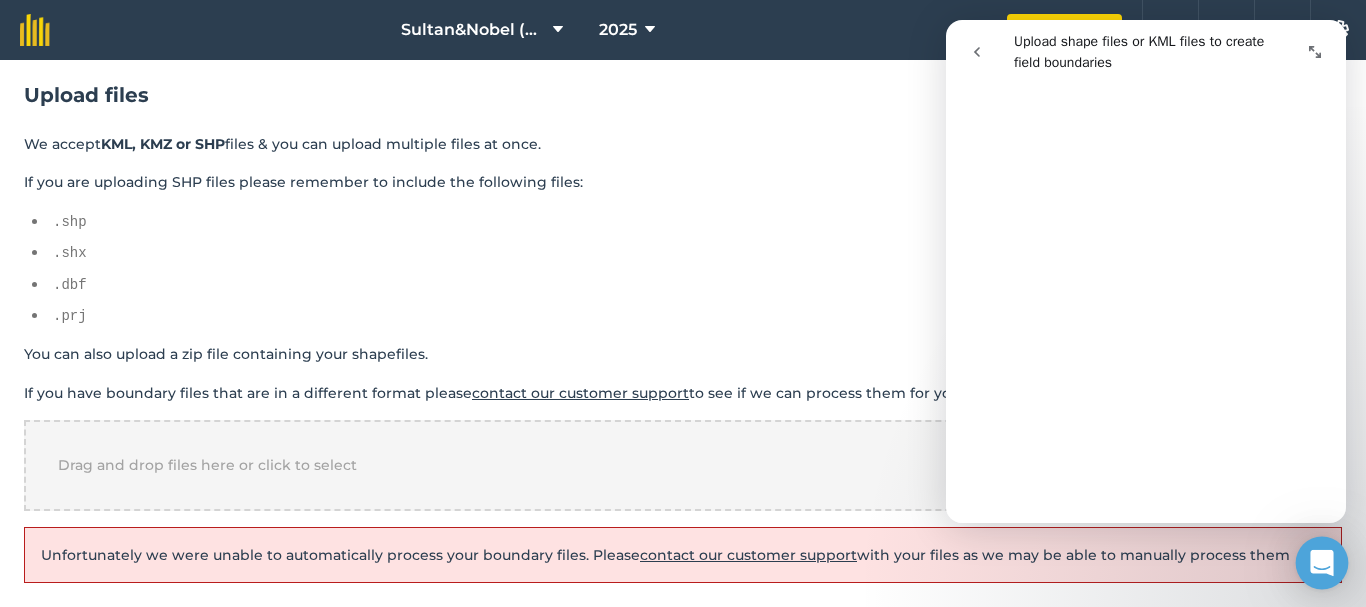 click 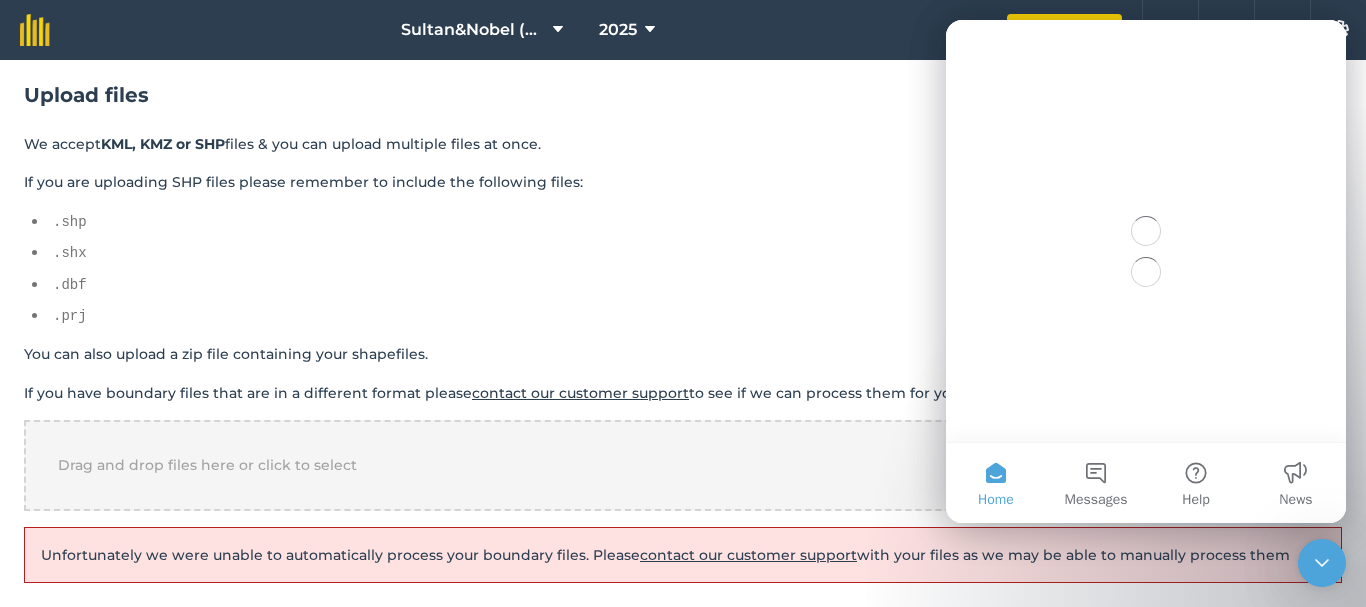 scroll, scrollTop: 0, scrollLeft: 0, axis: both 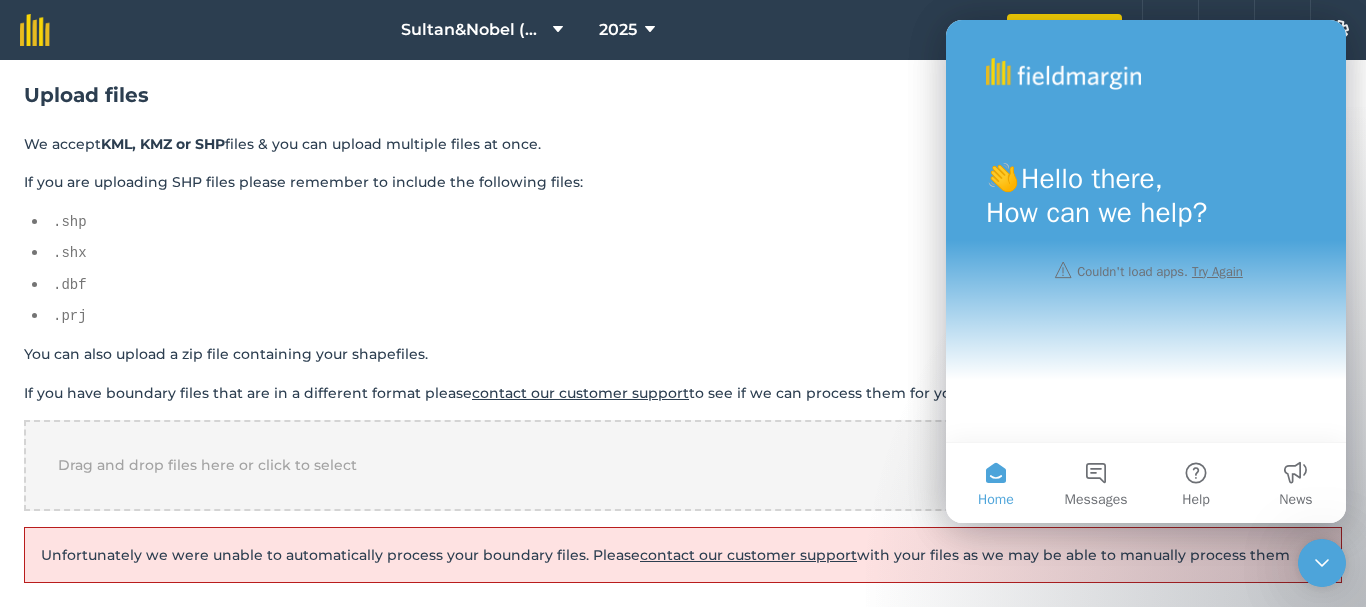 click on "If you are uploading SHP files please remember to include the following files:" at bounding box center [683, 182] 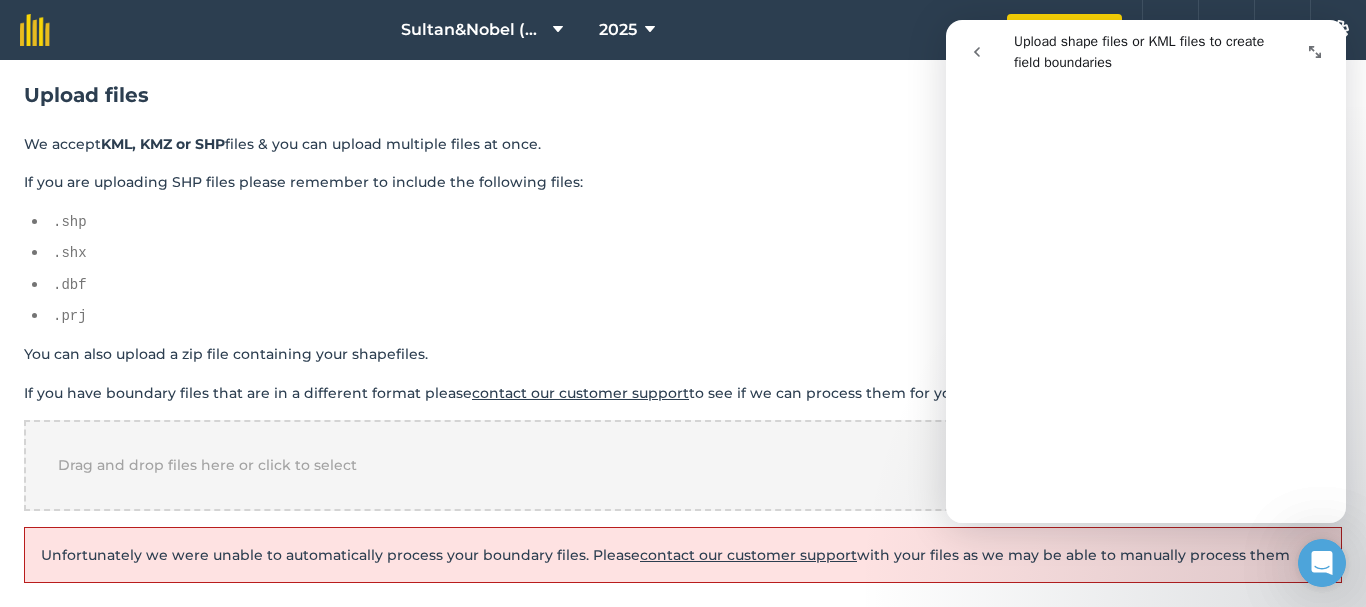 scroll, scrollTop: 0, scrollLeft: 0, axis: both 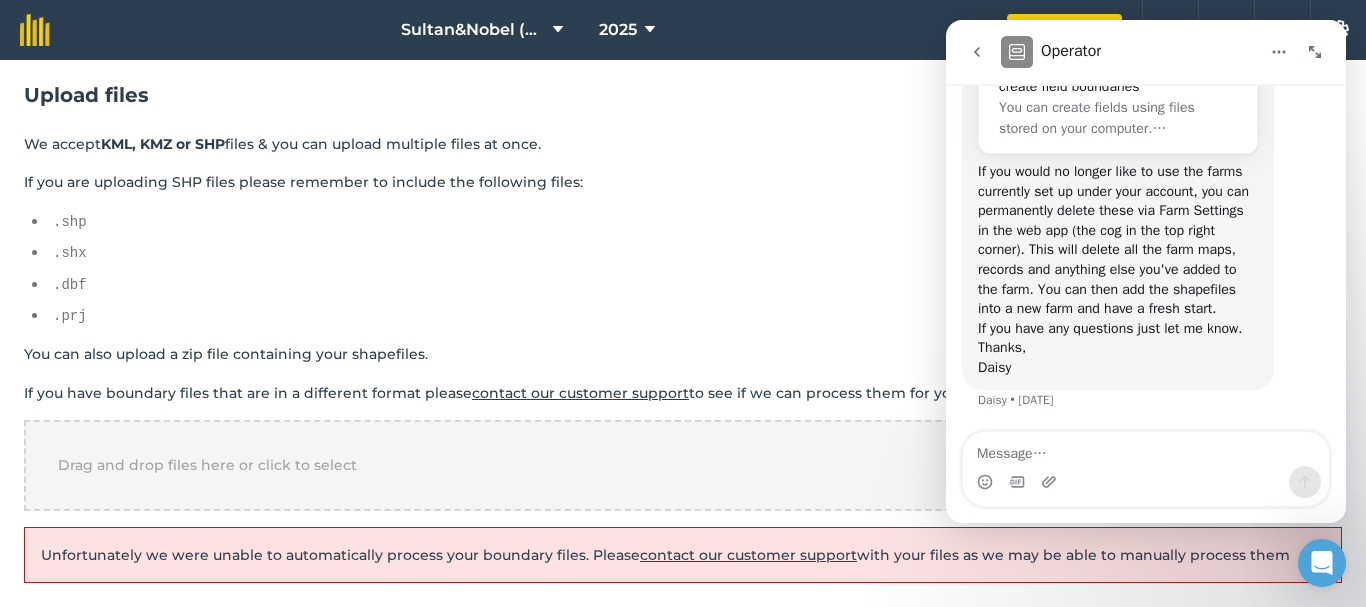 click at bounding box center (977, 52) 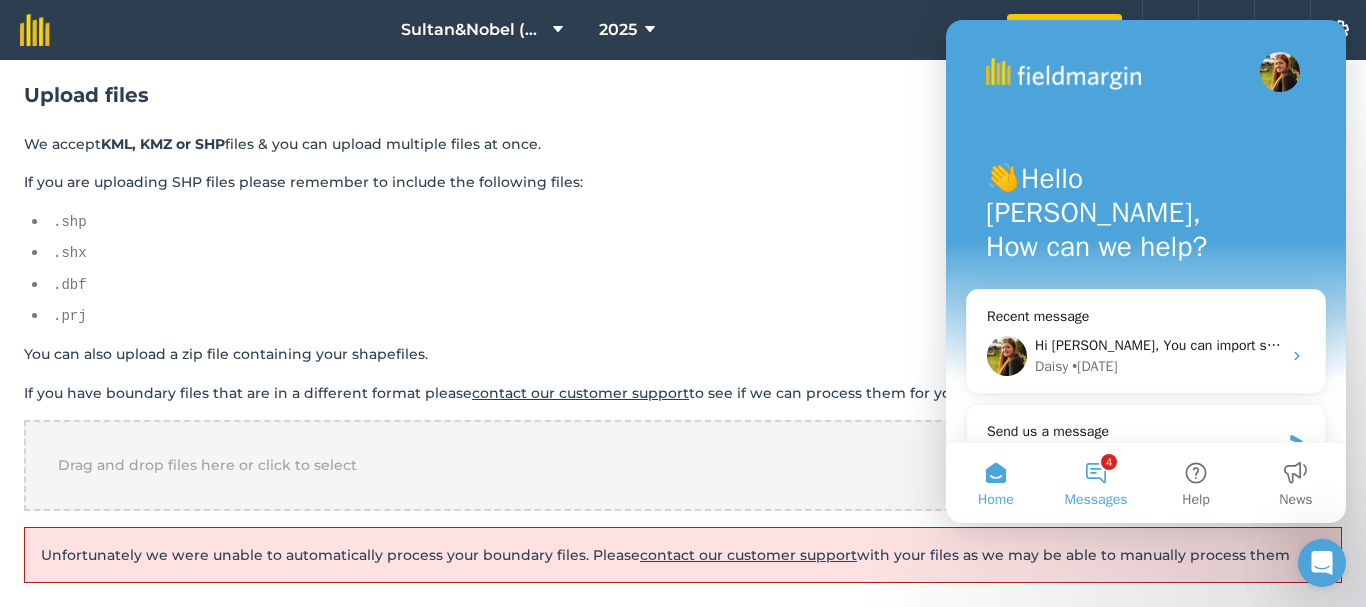 click on "4 Messages" at bounding box center [1096, 483] 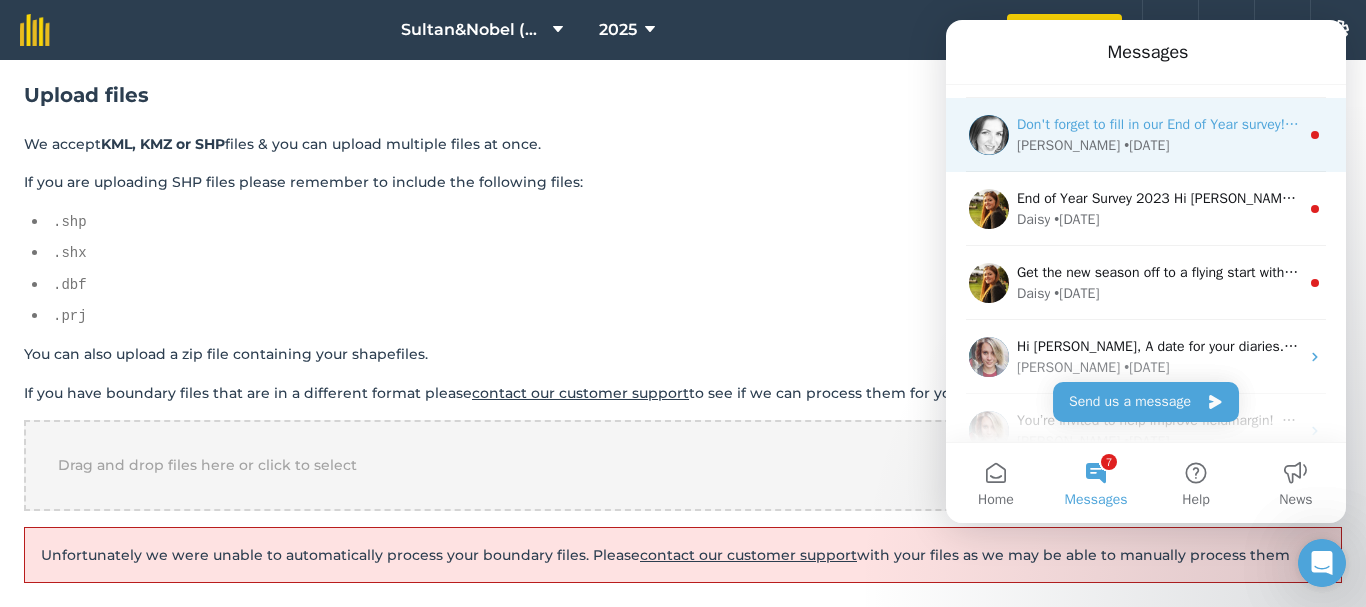 scroll, scrollTop: 0, scrollLeft: 0, axis: both 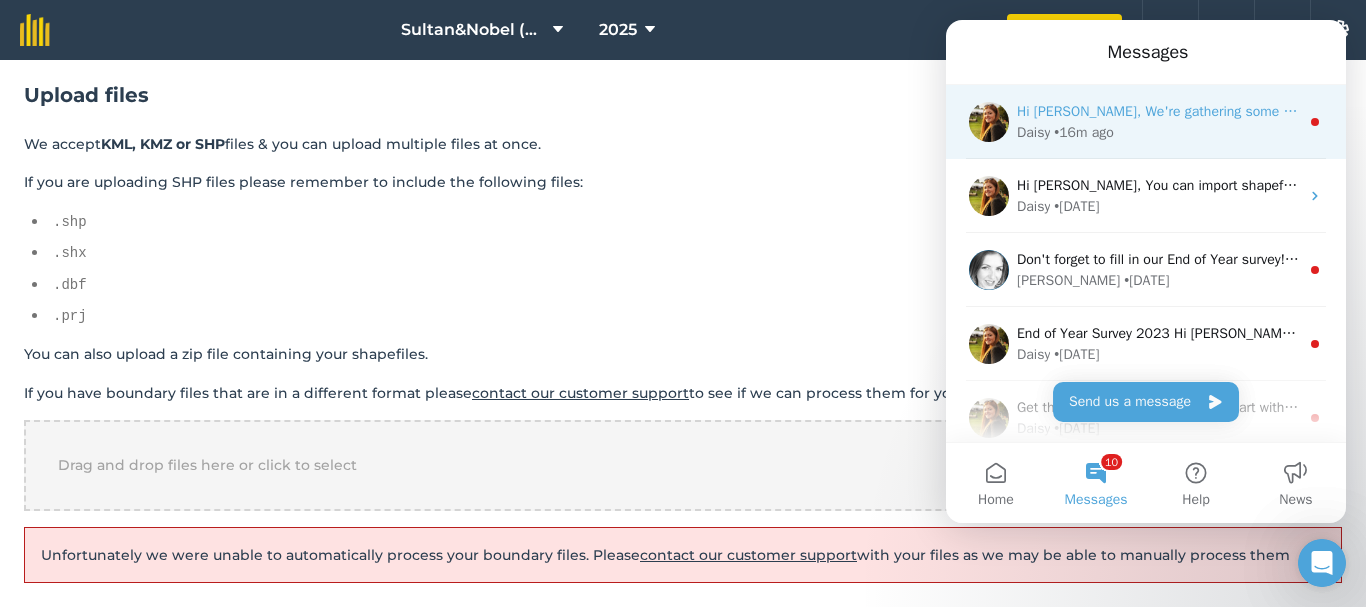 click on "•  16m ago" at bounding box center [1083, 132] 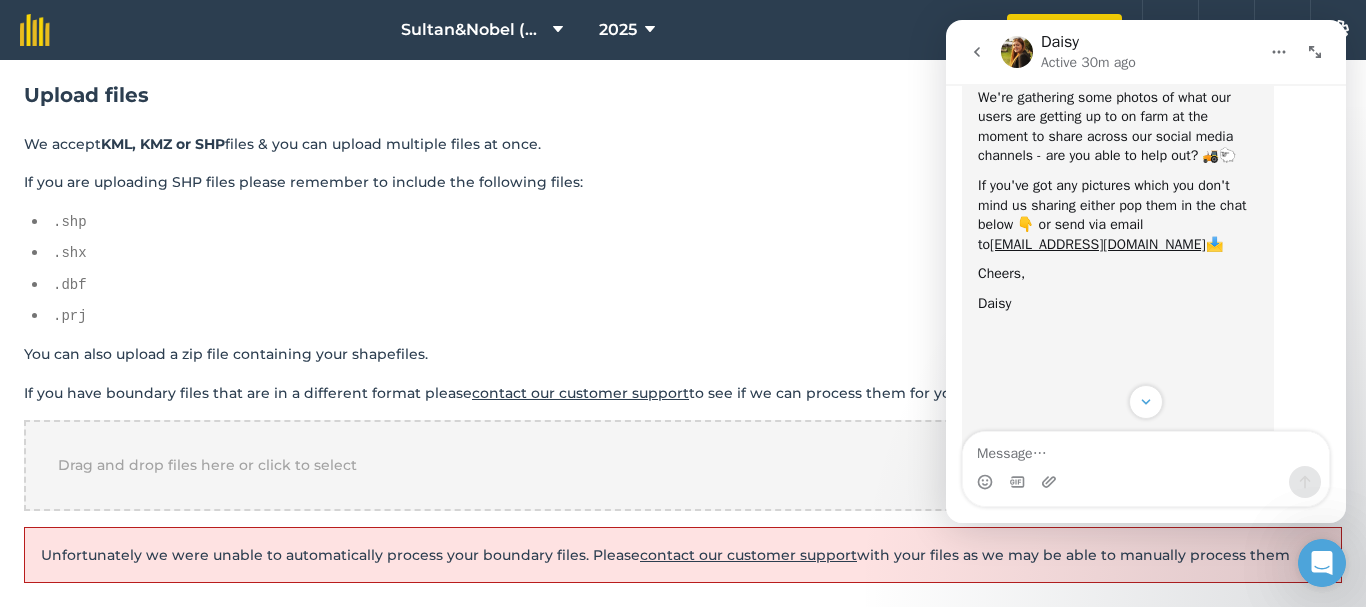 scroll, scrollTop: 0, scrollLeft: 0, axis: both 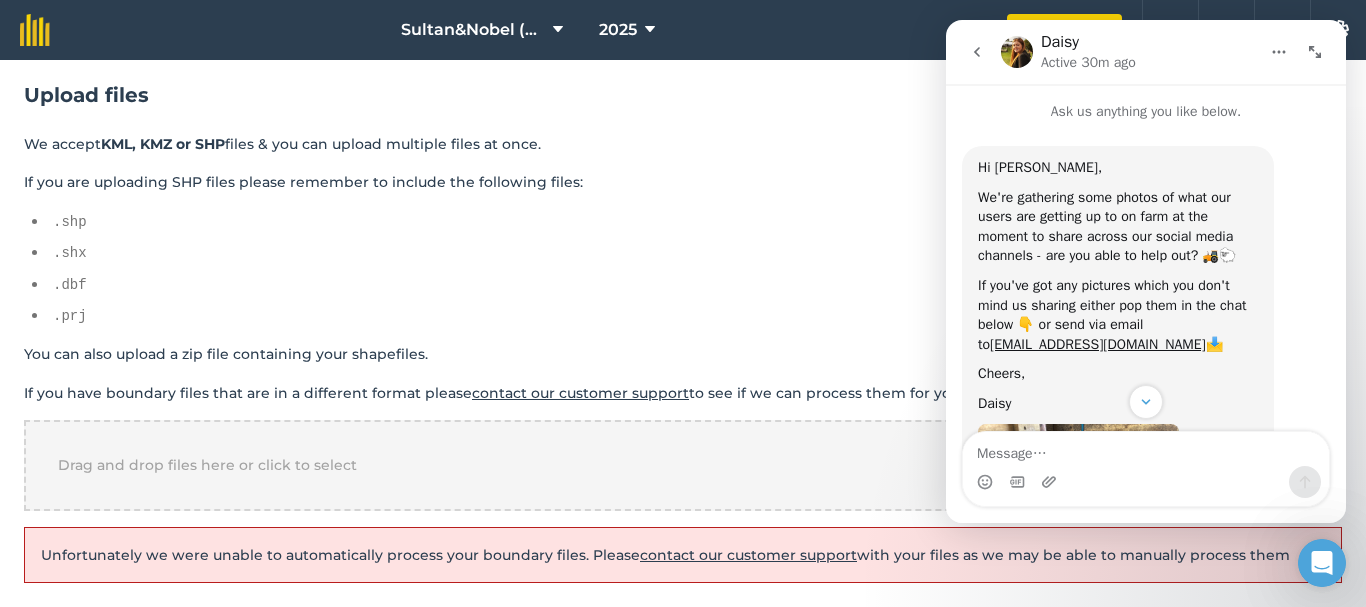 click 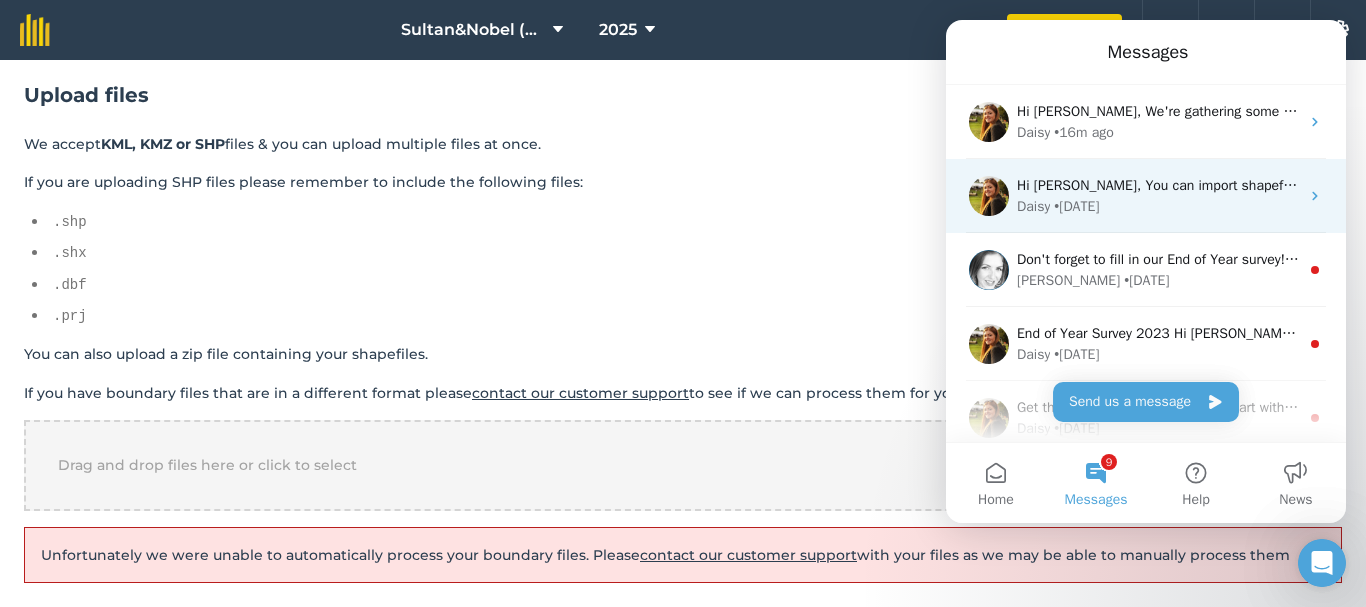 click on "•  [DATE]" at bounding box center (1076, 206) 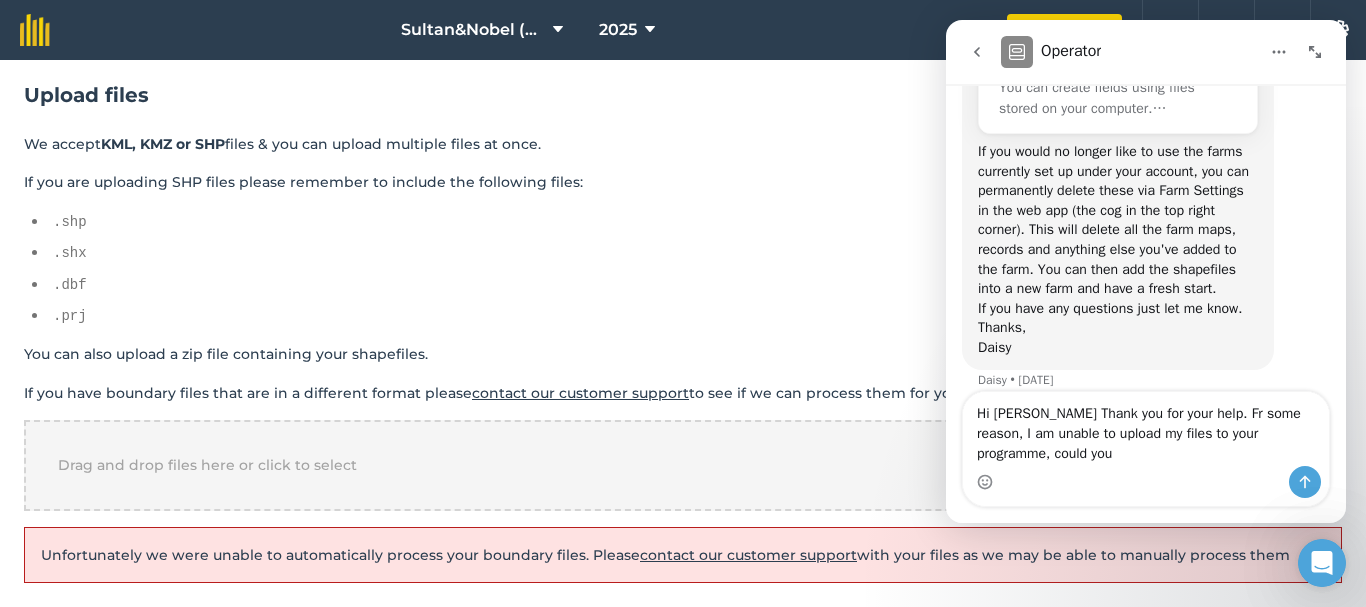 scroll, scrollTop: 887, scrollLeft: 0, axis: vertical 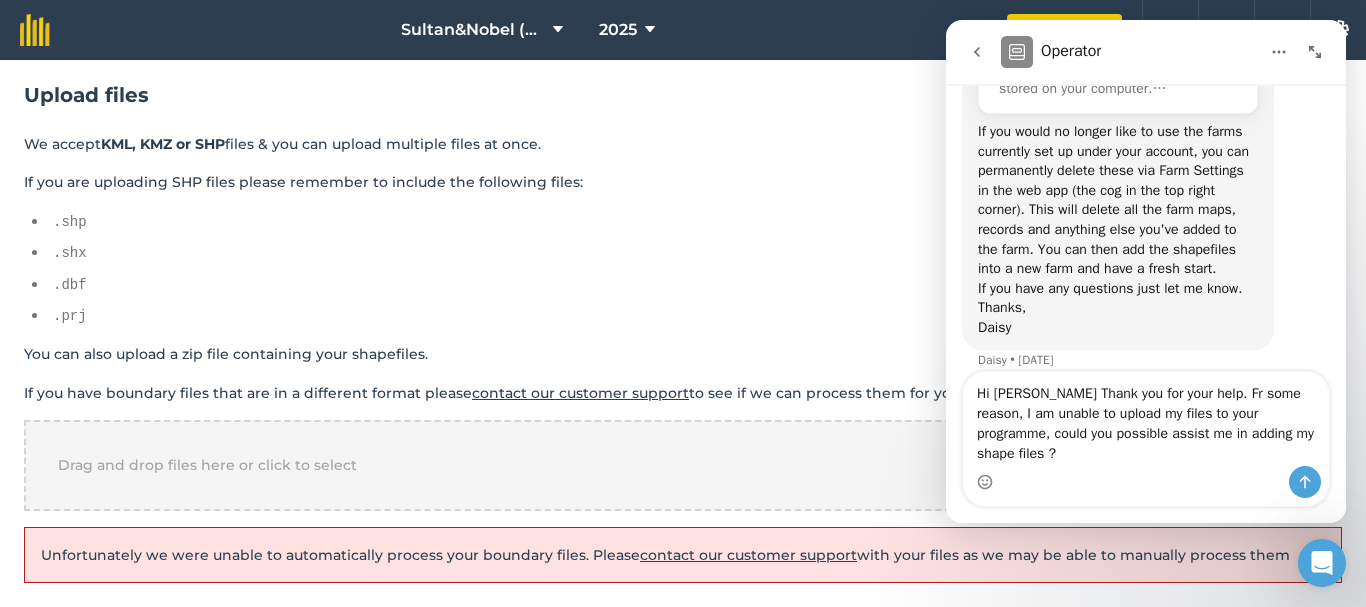 type on "Hi [PERSON_NAME] Thank you for your help. Fr some reason, I am unable to upload my files to your programme, could you possible assist me in adding my shape files ?" 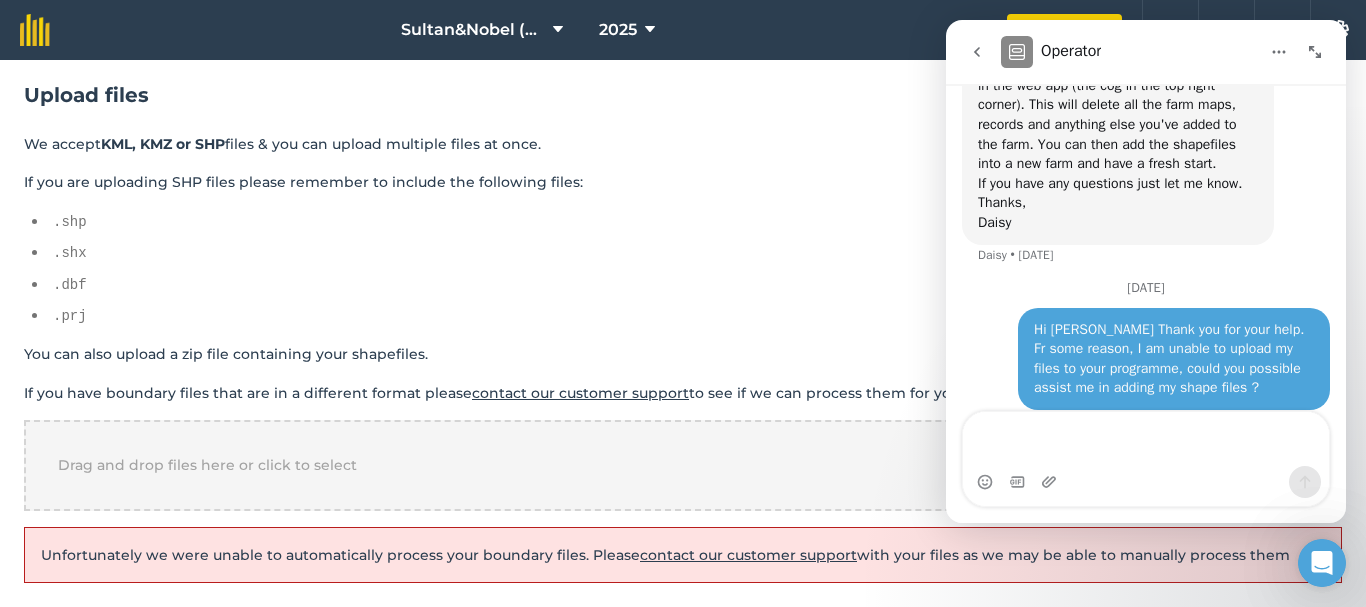 scroll, scrollTop: 1039, scrollLeft: 0, axis: vertical 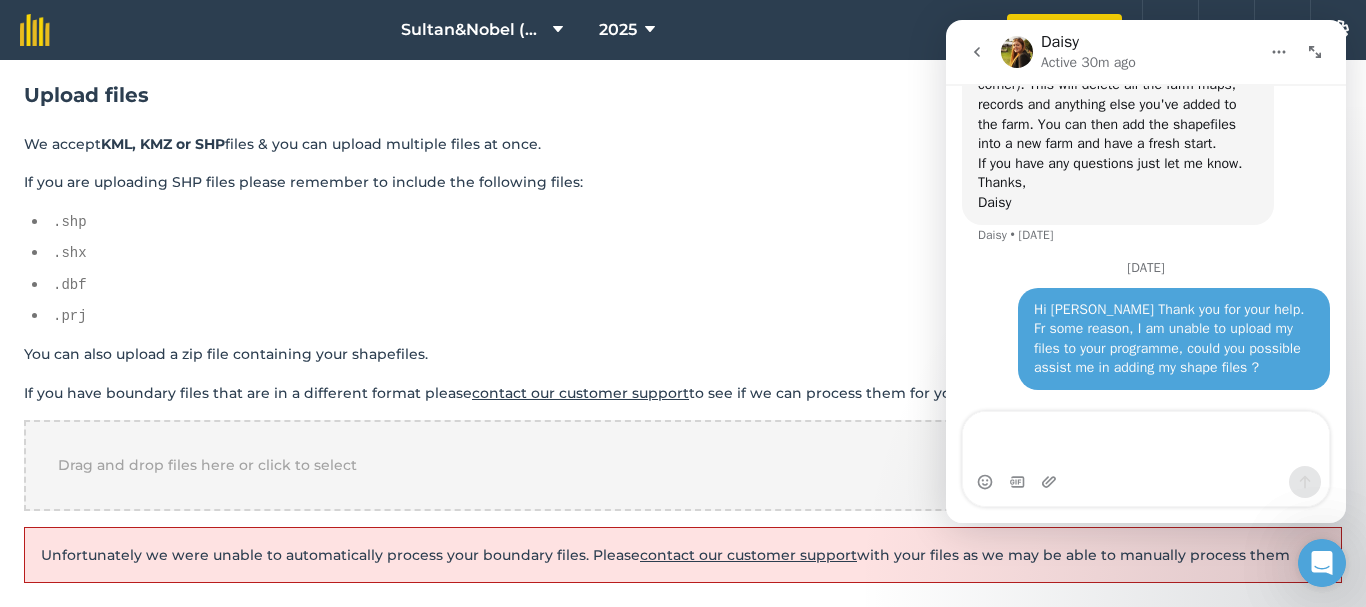 type 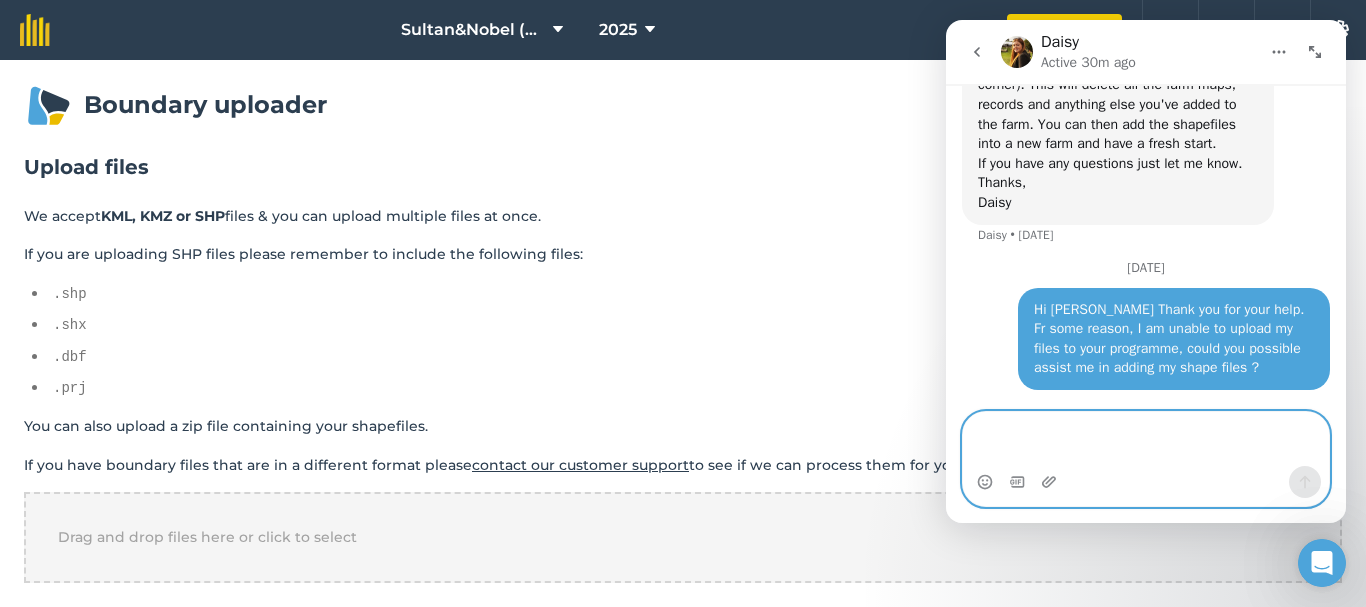 scroll, scrollTop: 75, scrollLeft: 0, axis: vertical 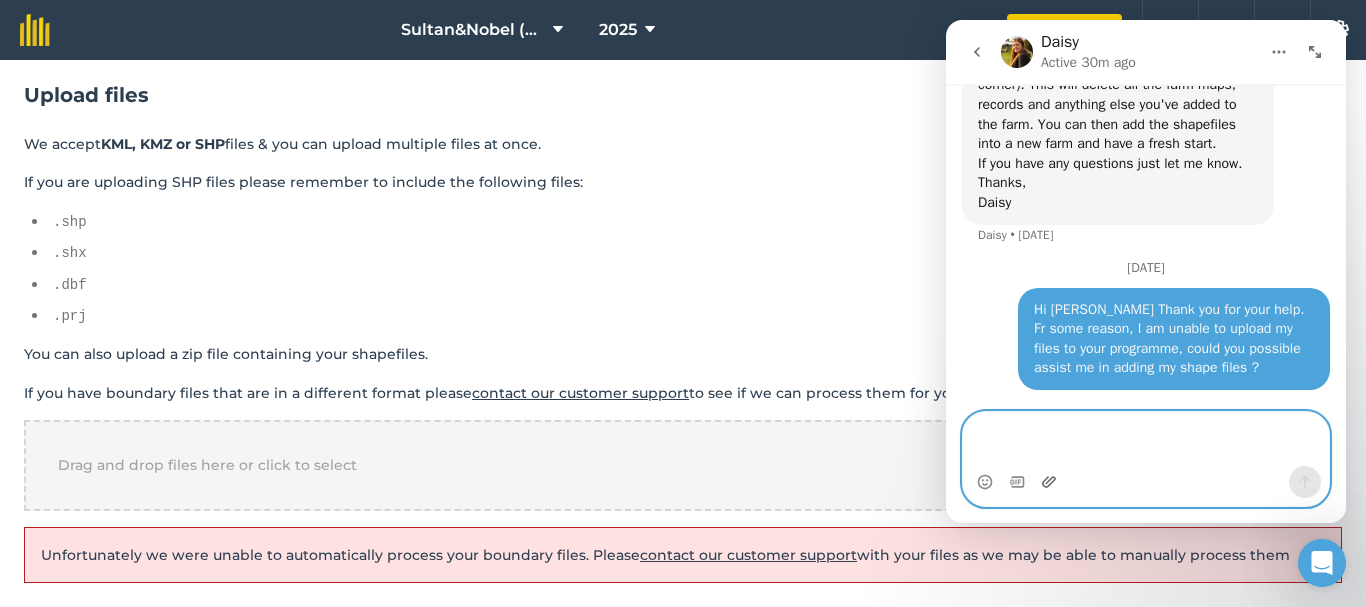 click 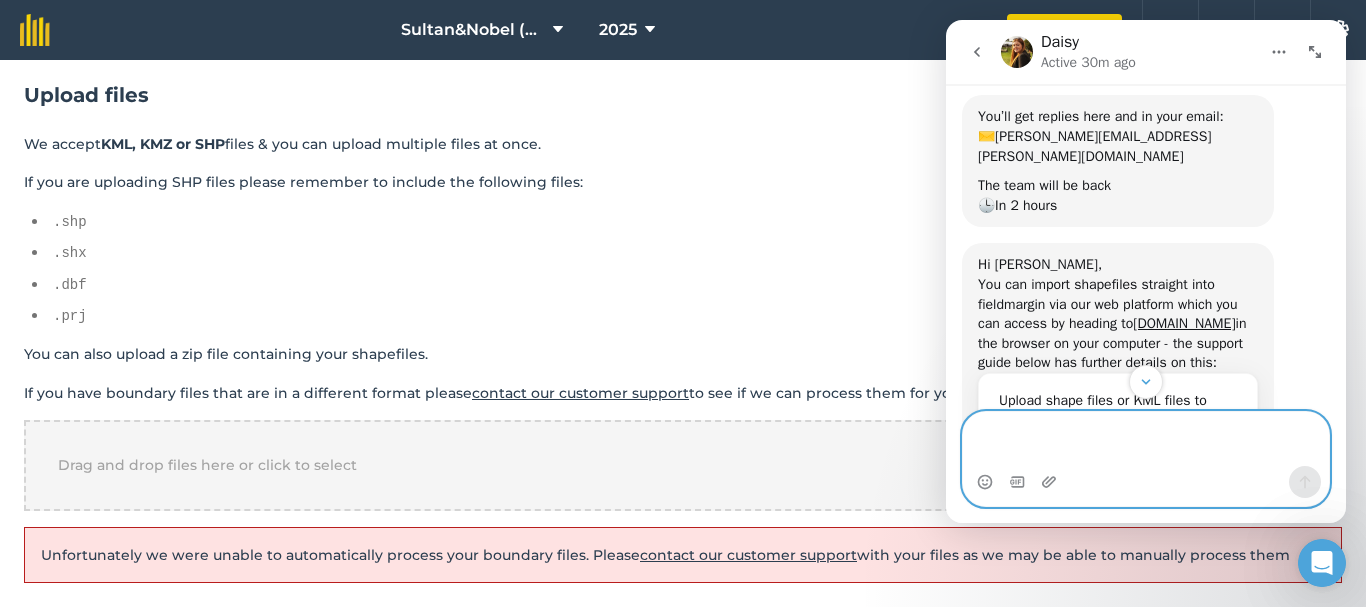 scroll, scrollTop: 639, scrollLeft: 0, axis: vertical 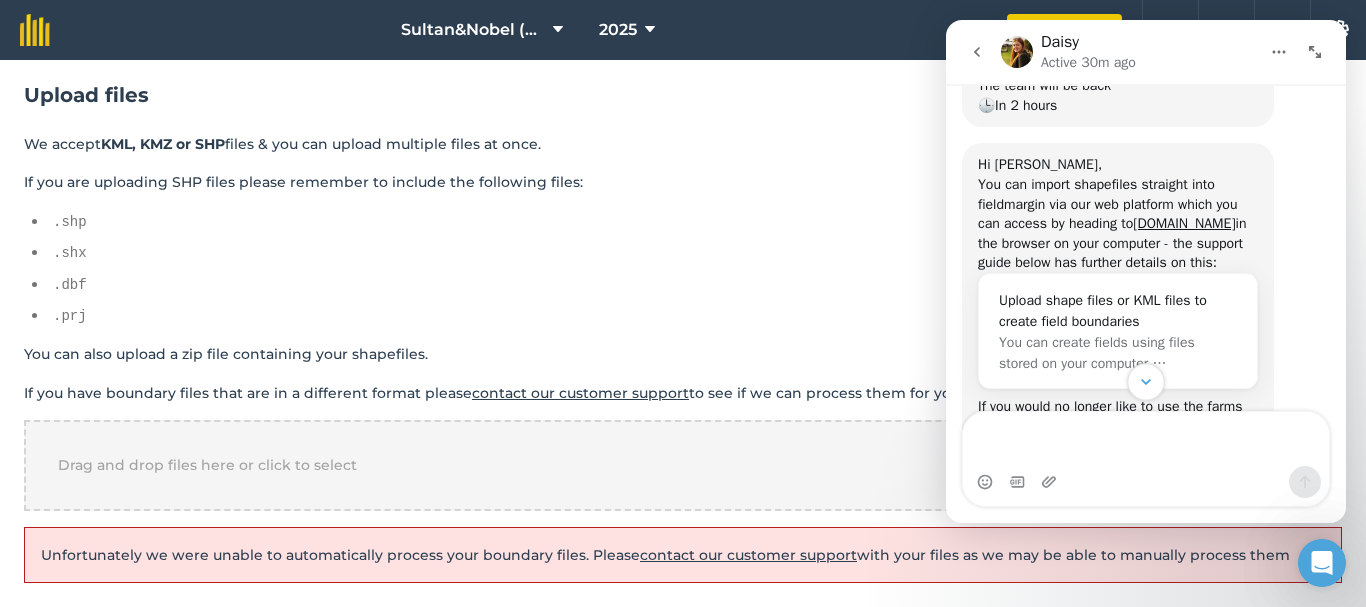 click 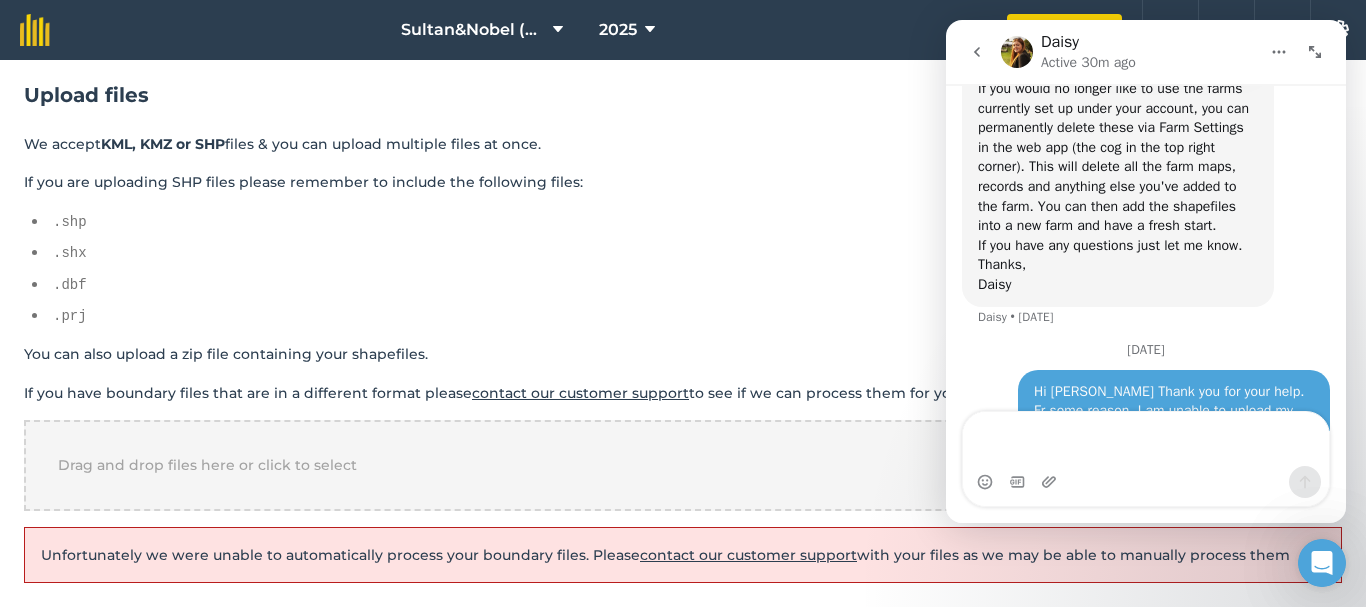 scroll, scrollTop: 1039, scrollLeft: 0, axis: vertical 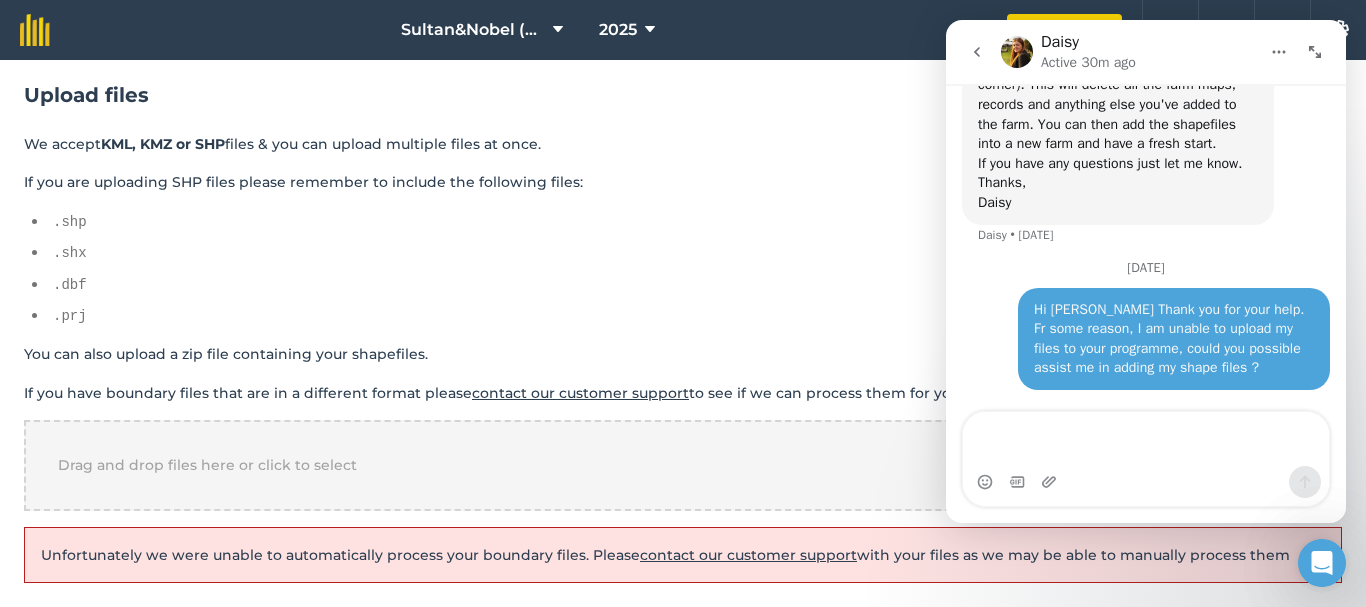 click at bounding box center [977, 52] 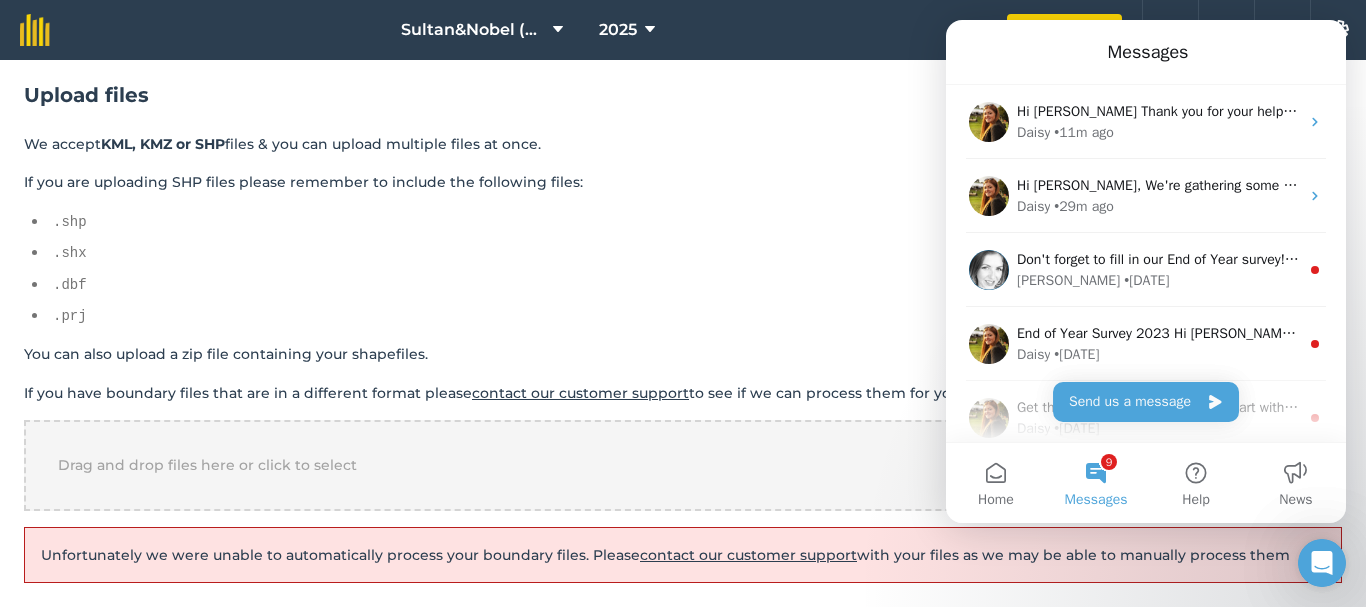 scroll, scrollTop: 0, scrollLeft: 0, axis: both 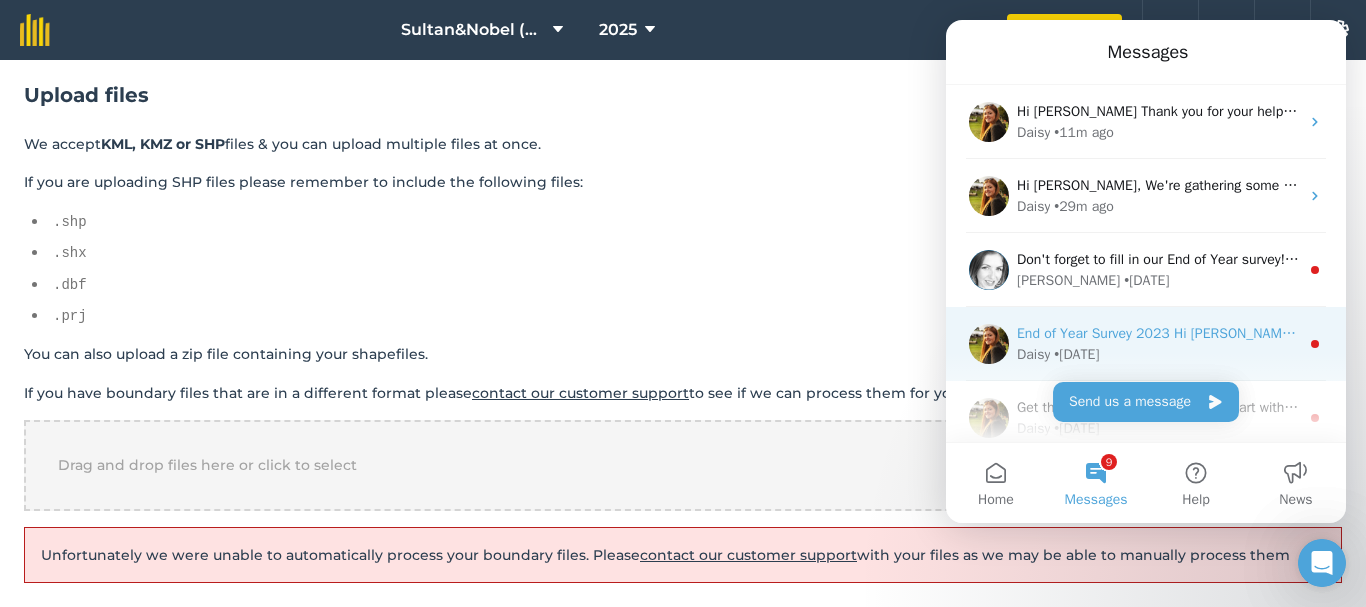 click on "End of Year Survey 2023   Hi [PERSON_NAME], Help us improve fieldmargin by filling out our End of Year Survey!  By taking part, you stand a chance to WIN £25 in fieldmargin credit 💰 💛 Share what you love, suggest improvements and pitch in your ideas for new features 📲 If there is something you would like to chat with us about, please reply to this message and our support team will get back to you 😃 All the best, [PERSON_NAME]" at bounding box center [2358, 333] 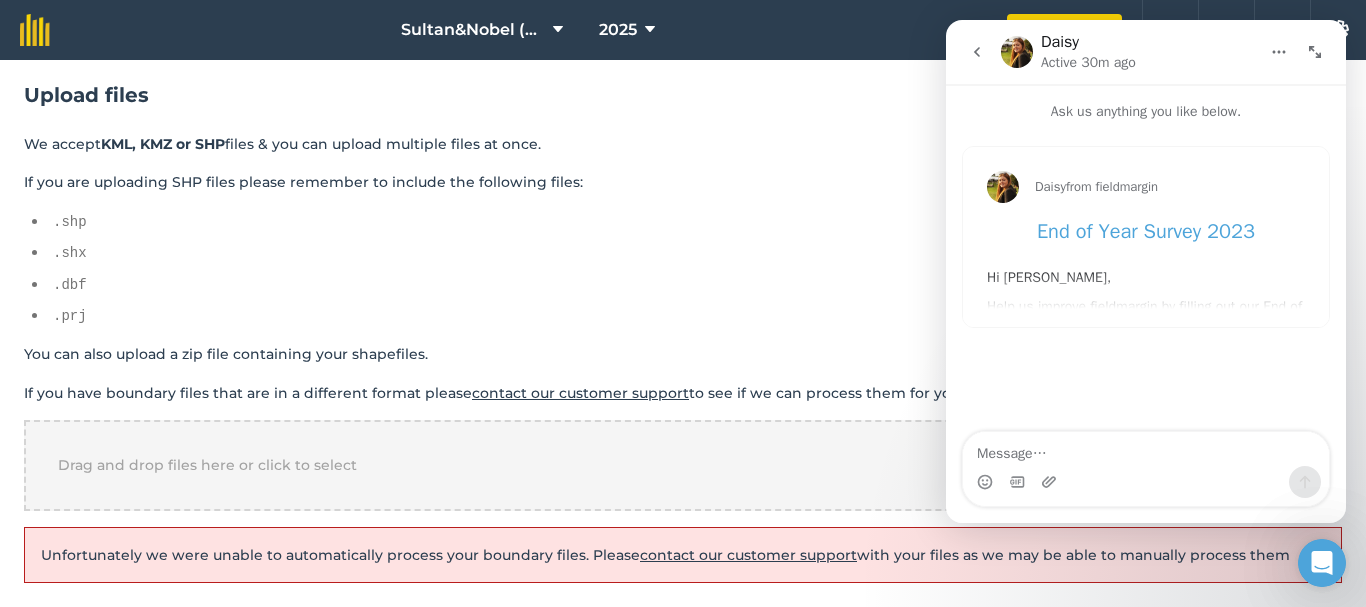 click at bounding box center [977, 52] 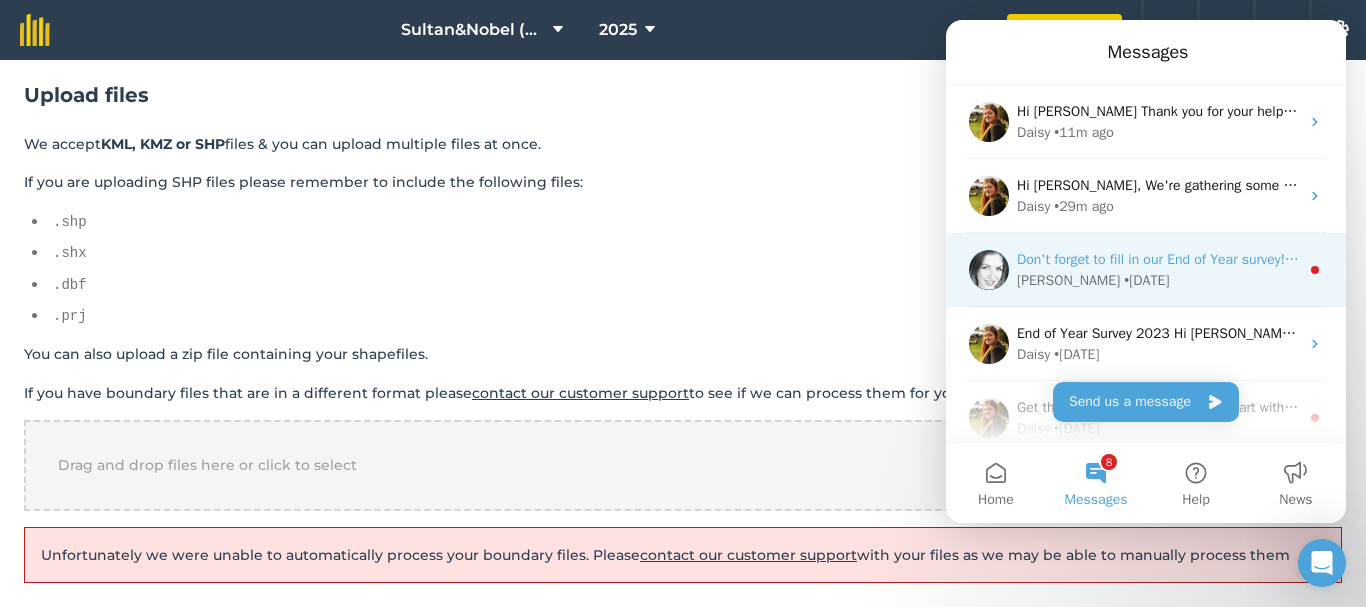 click on "Don't forget to fill in our End of Year survey!   Hi [PERSON_NAME],   If you haven't had a chance to yet please take a few minutes to fill in our end-of-year survey.    Take the survey   It doesn't take long and is really important for us to help us to continue improving fieldmargin to make the system as useful as possible for our farmers. In it we ask you about how you are using fieldmargin, priorities for your farm and new features you would like to see.   Plus, as a little bonus everyone who completes the survey is being entered into a draw to win £25 of fieldmargin credit.   Thanks in advance, [PERSON_NAME]" at bounding box center (2857, 259) 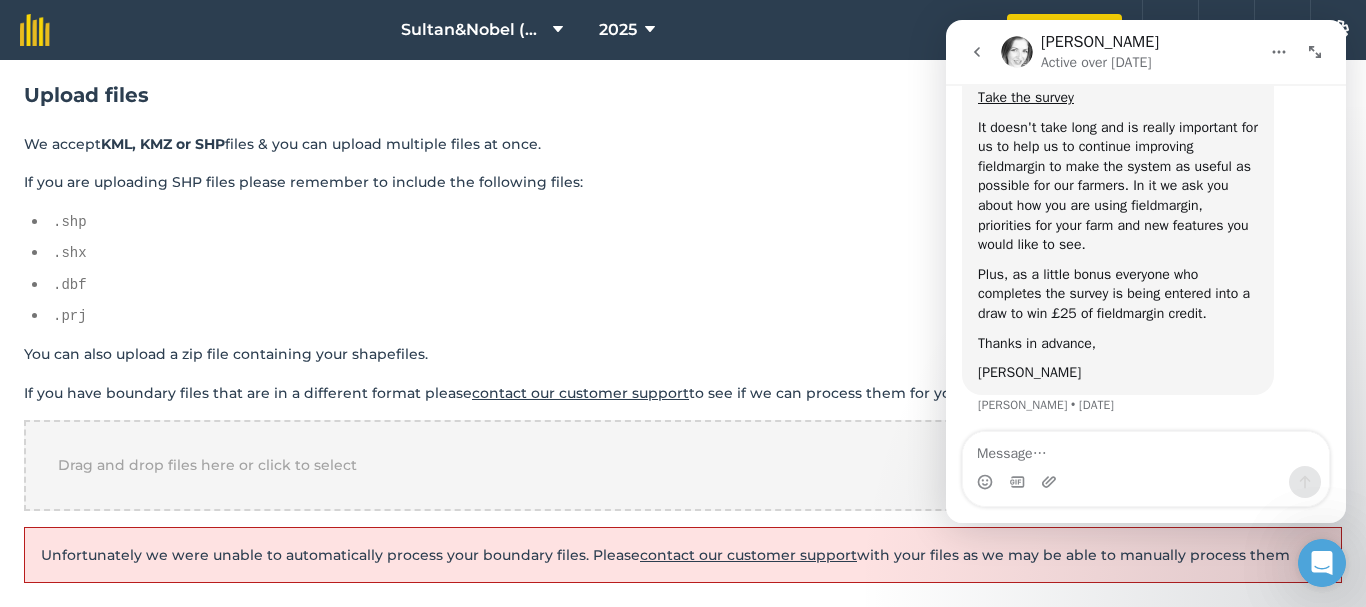 scroll, scrollTop: 222, scrollLeft: 0, axis: vertical 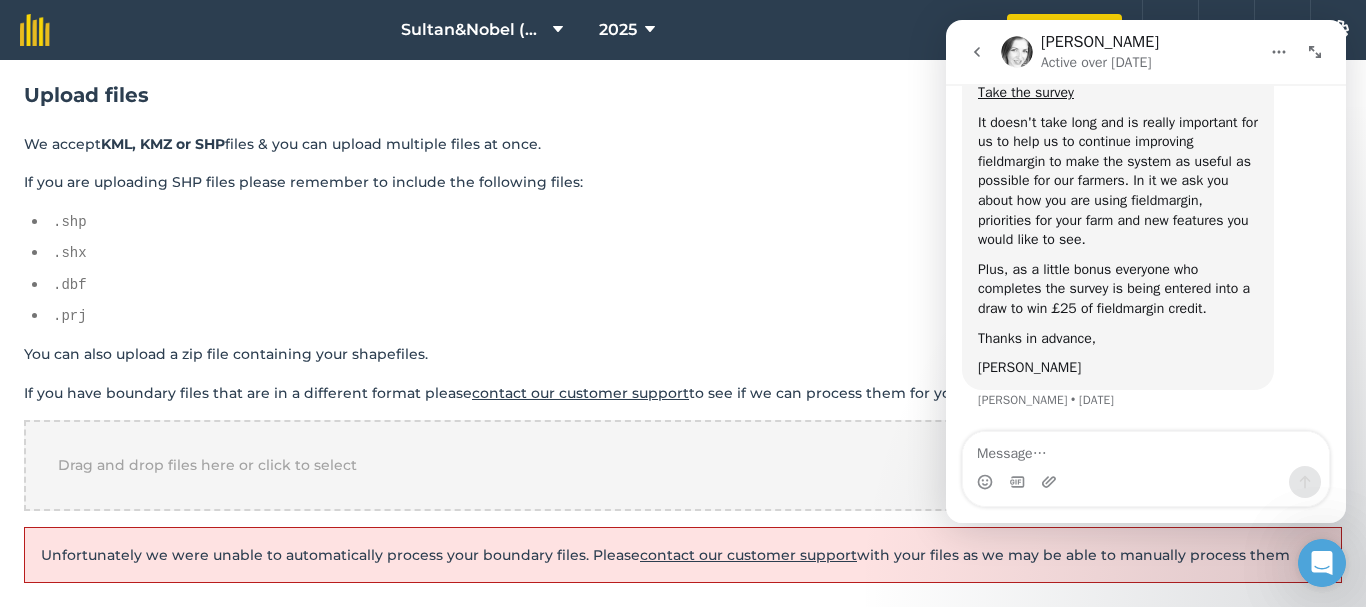click 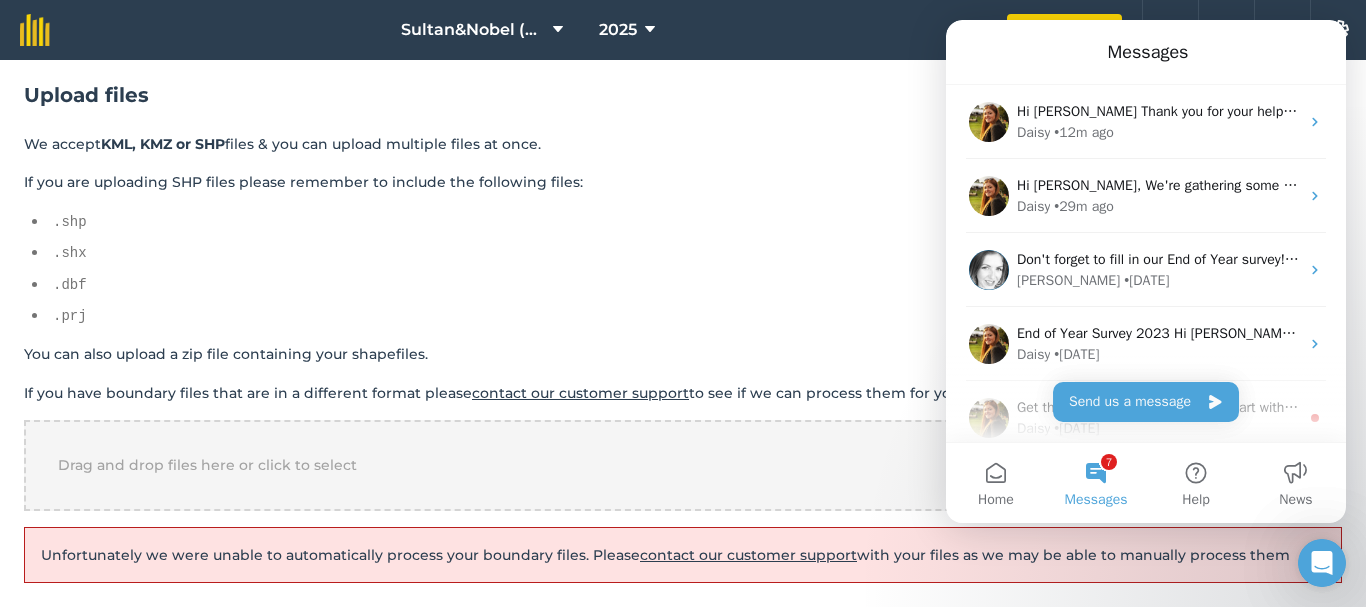 scroll, scrollTop: 0, scrollLeft: 0, axis: both 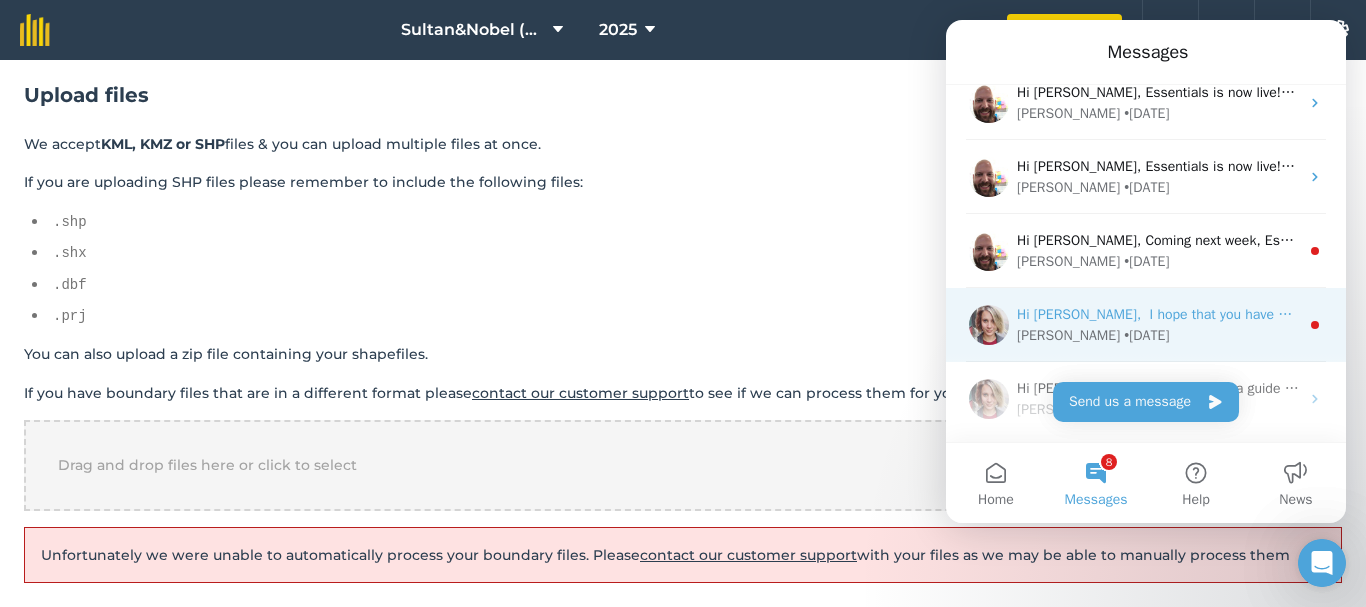 click on "Hi [PERSON_NAME],  I hope that you have had a nice festive season. Fill in our survey (it is only 6 questions) and  win 3 months PRO subscription for free 🤩  Click here and have your say about how we develop 🌾   Thank you to everyone who has given feedback this year. We really do appreciate it!   Best wishes, [PERSON_NAME]" at bounding box center [2025, 314] 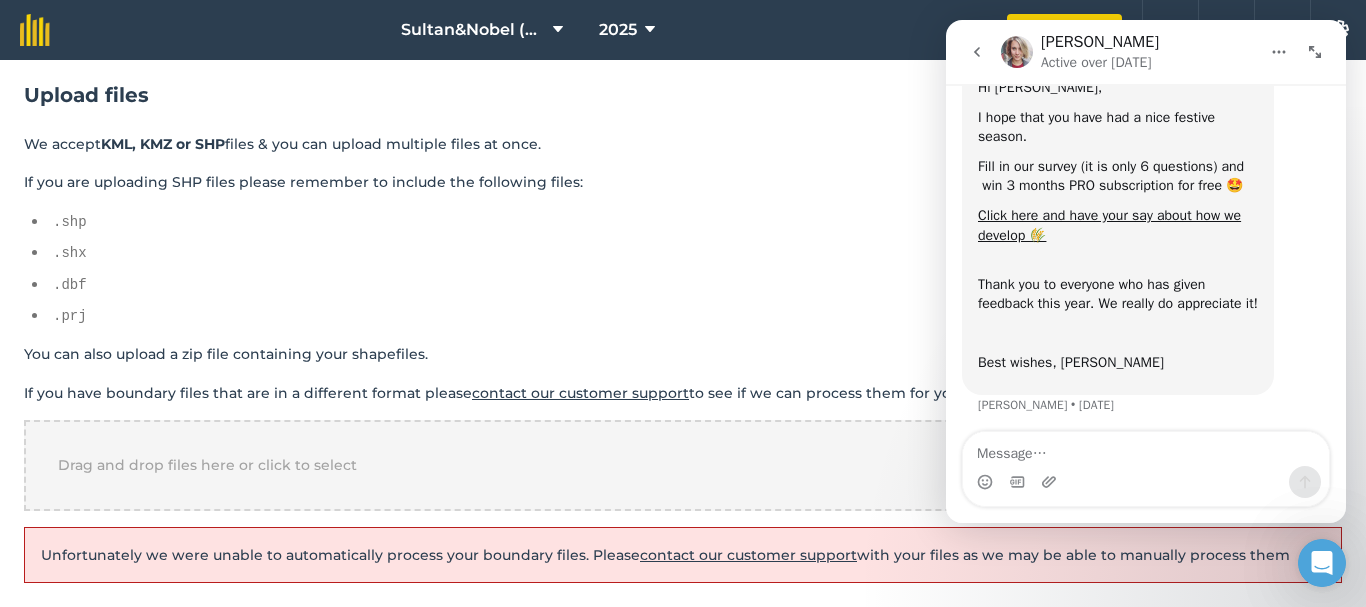scroll, scrollTop: 104, scrollLeft: 0, axis: vertical 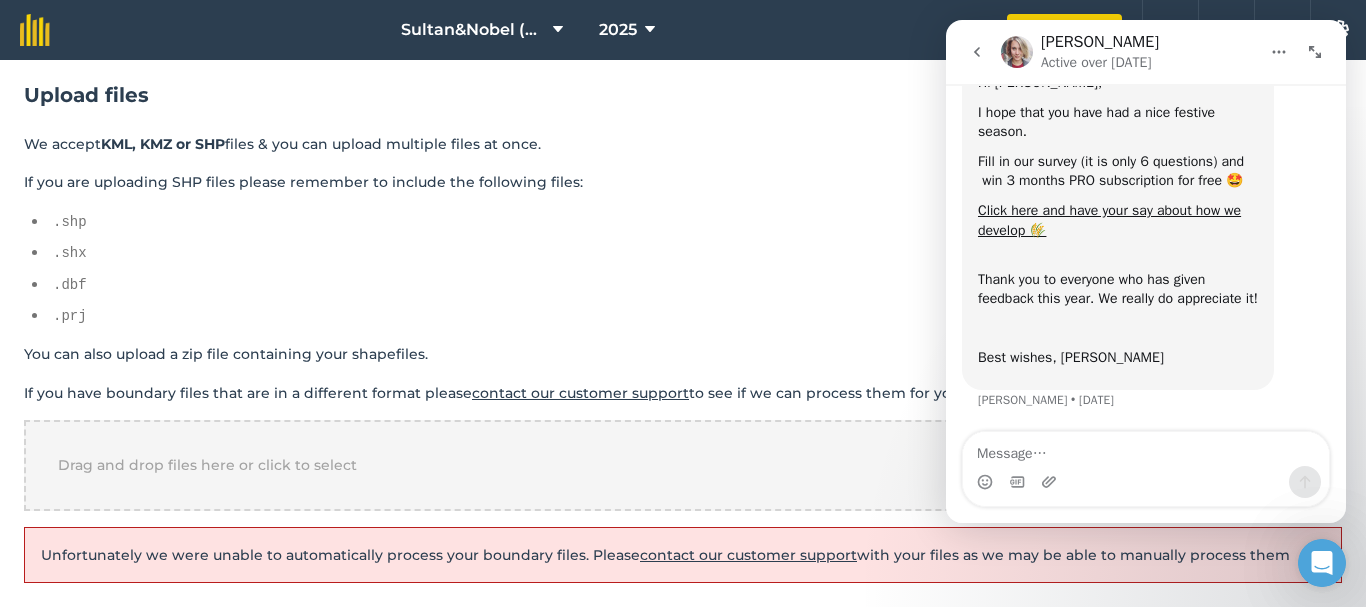 click 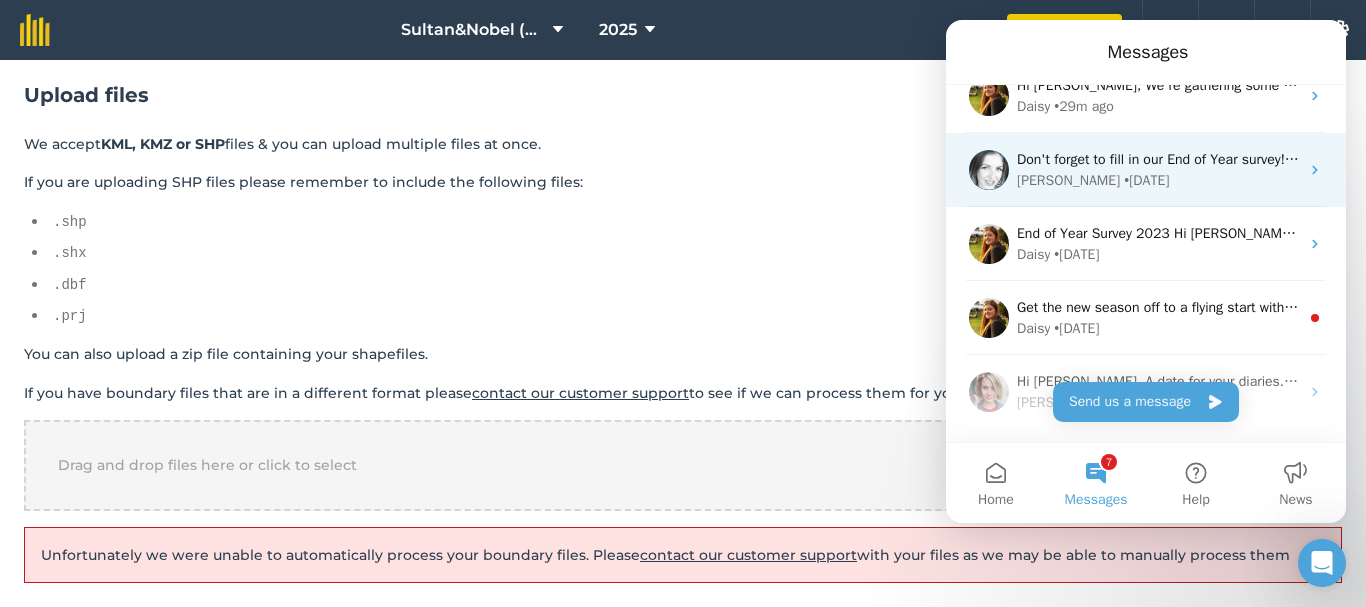 scroll, scrollTop: 200, scrollLeft: 0, axis: vertical 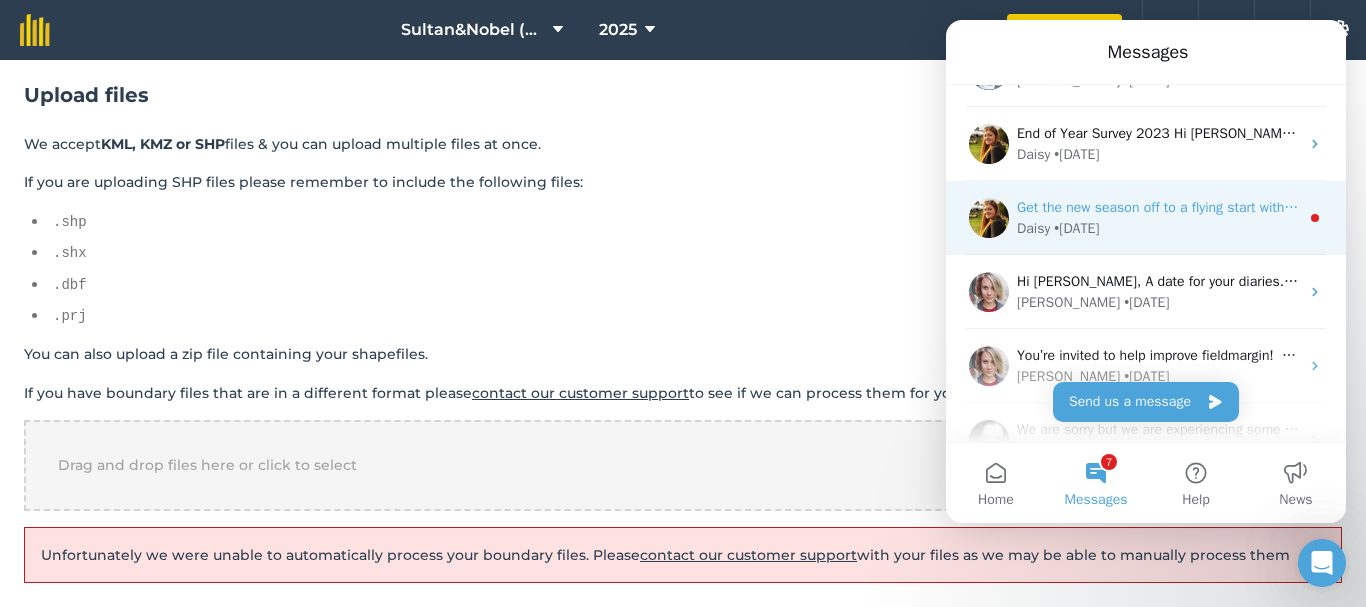 click on "•  [DATE]" at bounding box center (1076, 228) 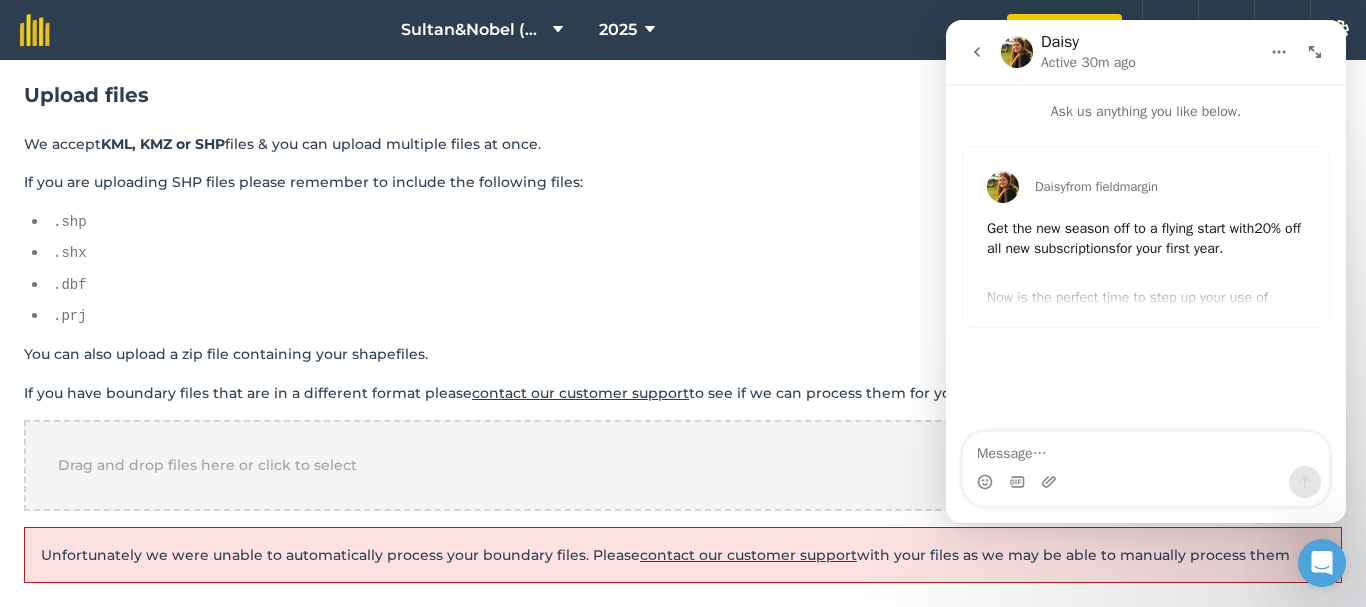 click 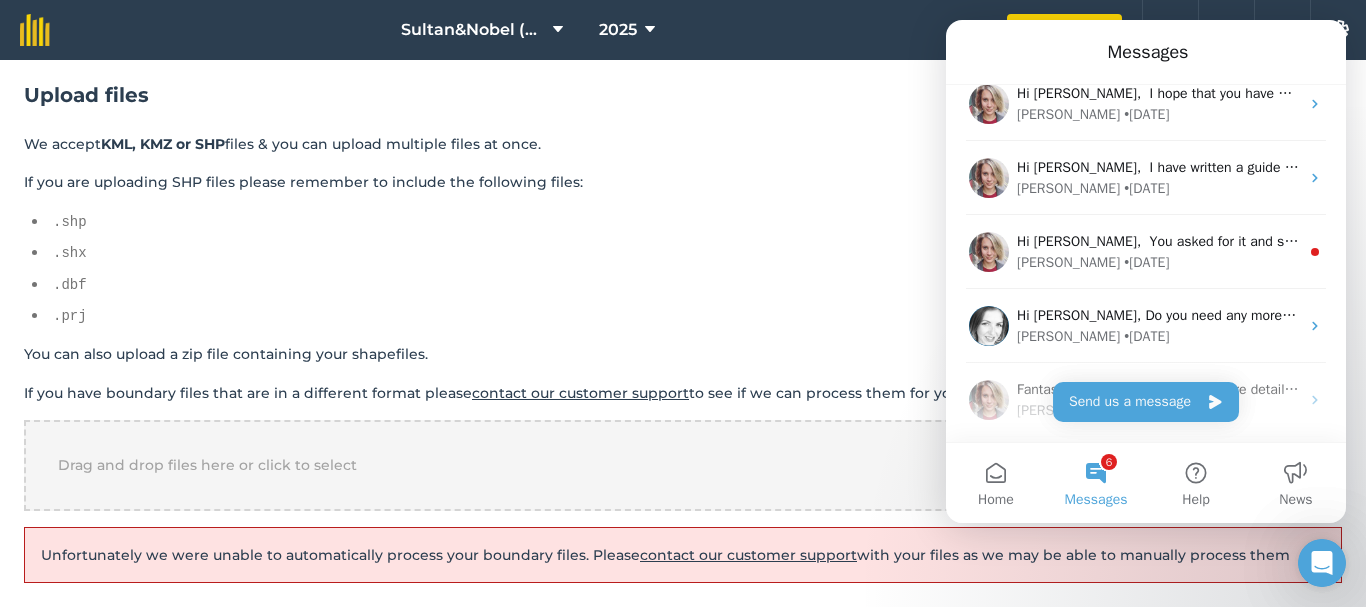 scroll, scrollTop: 2085, scrollLeft: 0, axis: vertical 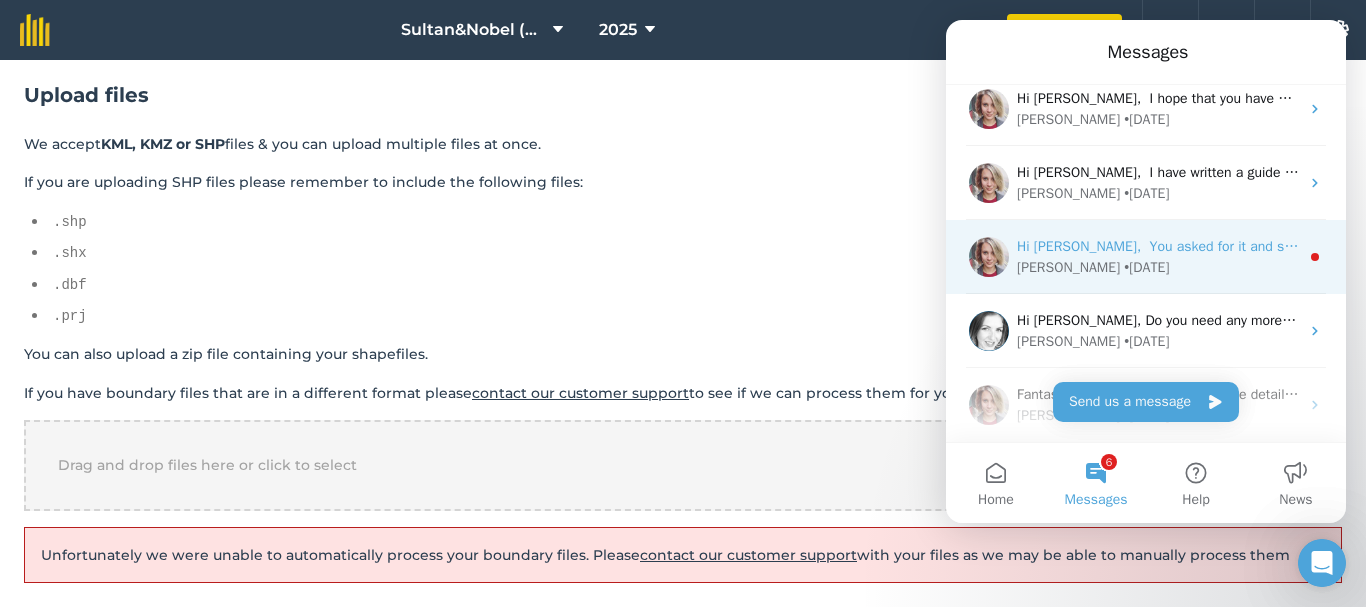 click on "•  [DATE]" at bounding box center (1146, 267) 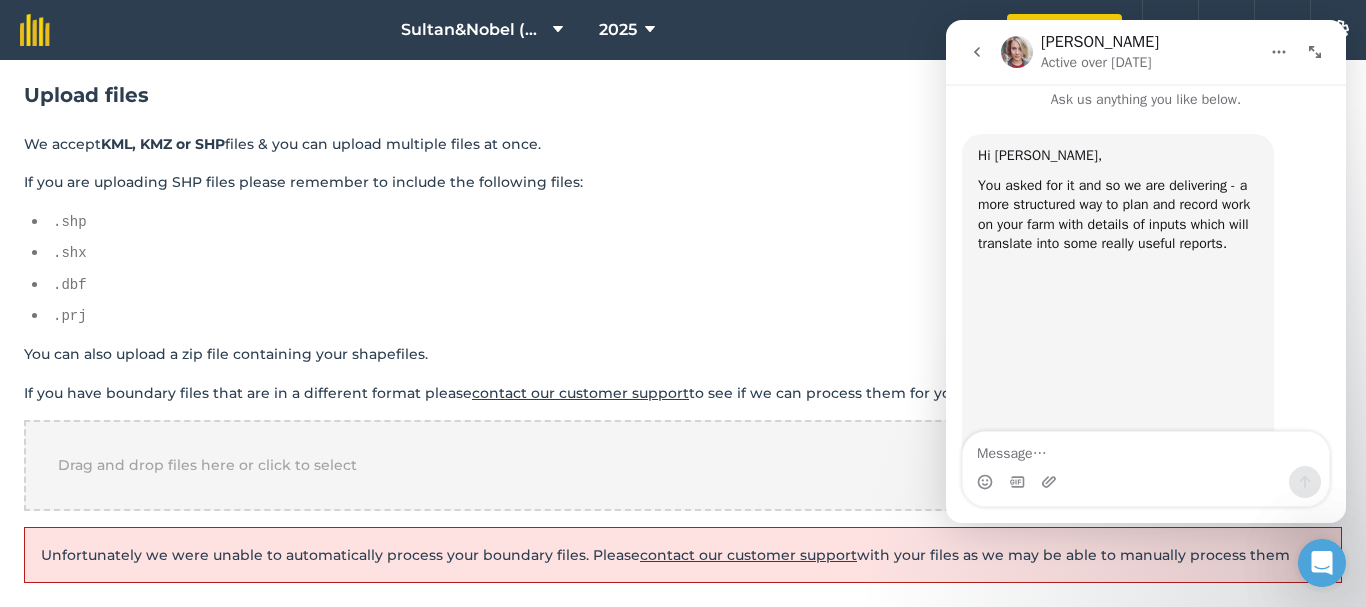 scroll, scrollTop: 223, scrollLeft: 0, axis: vertical 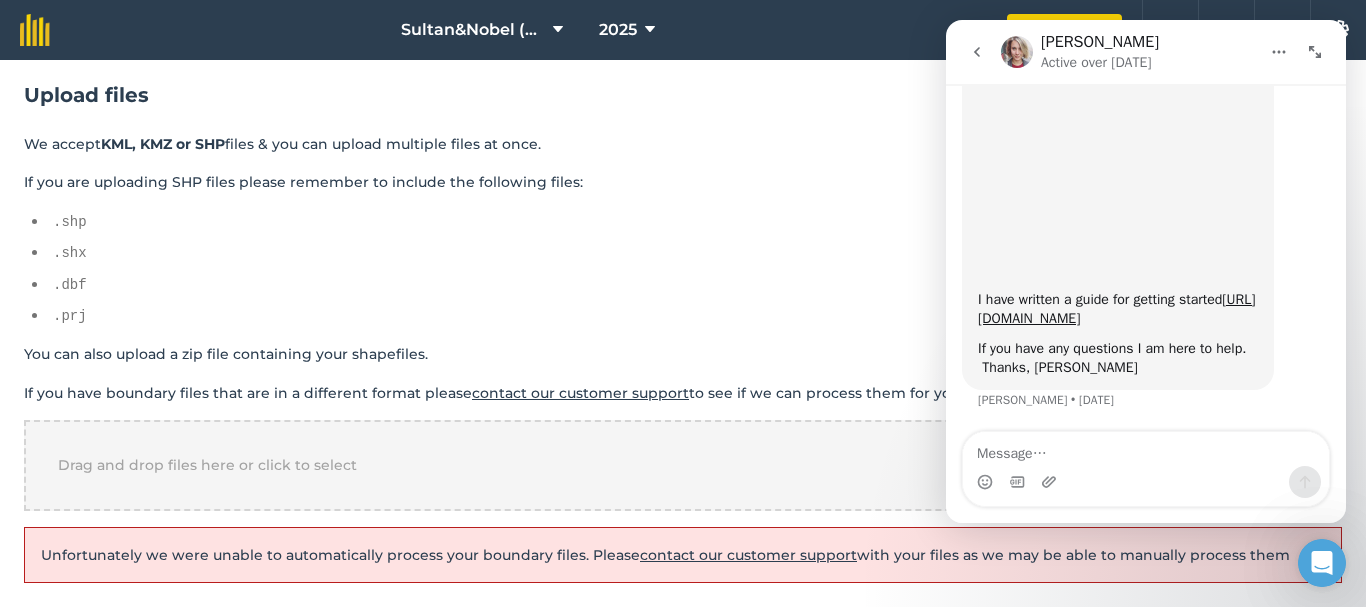 click 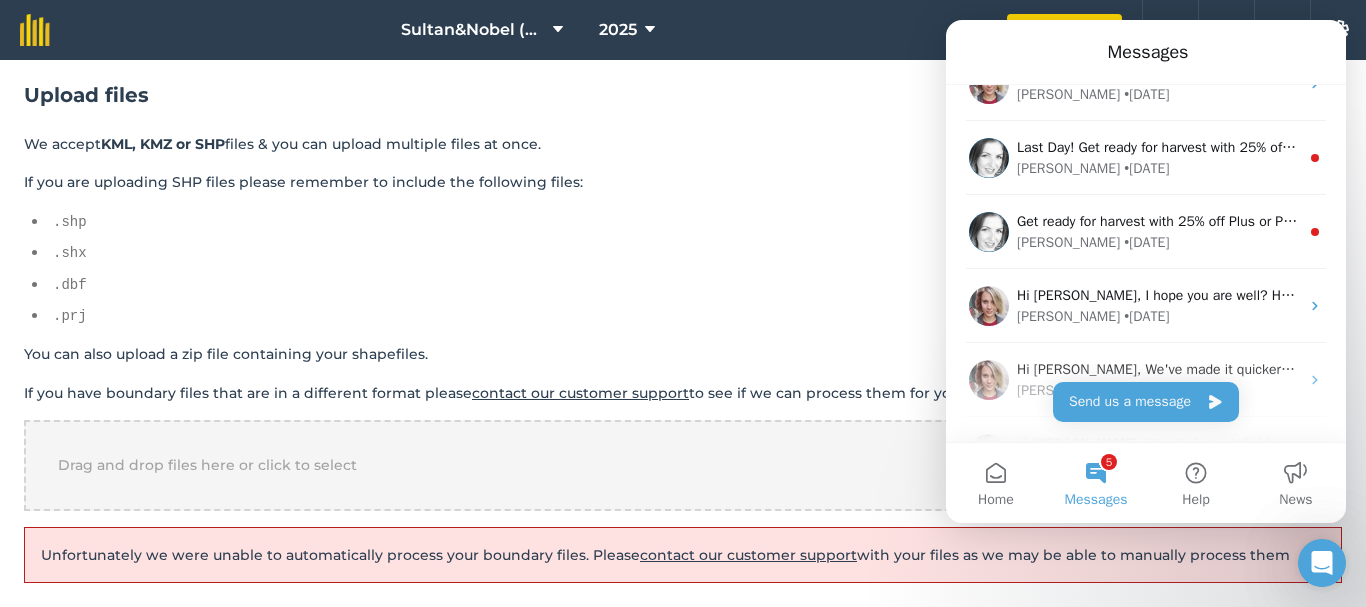 scroll, scrollTop: 1100, scrollLeft: 0, axis: vertical 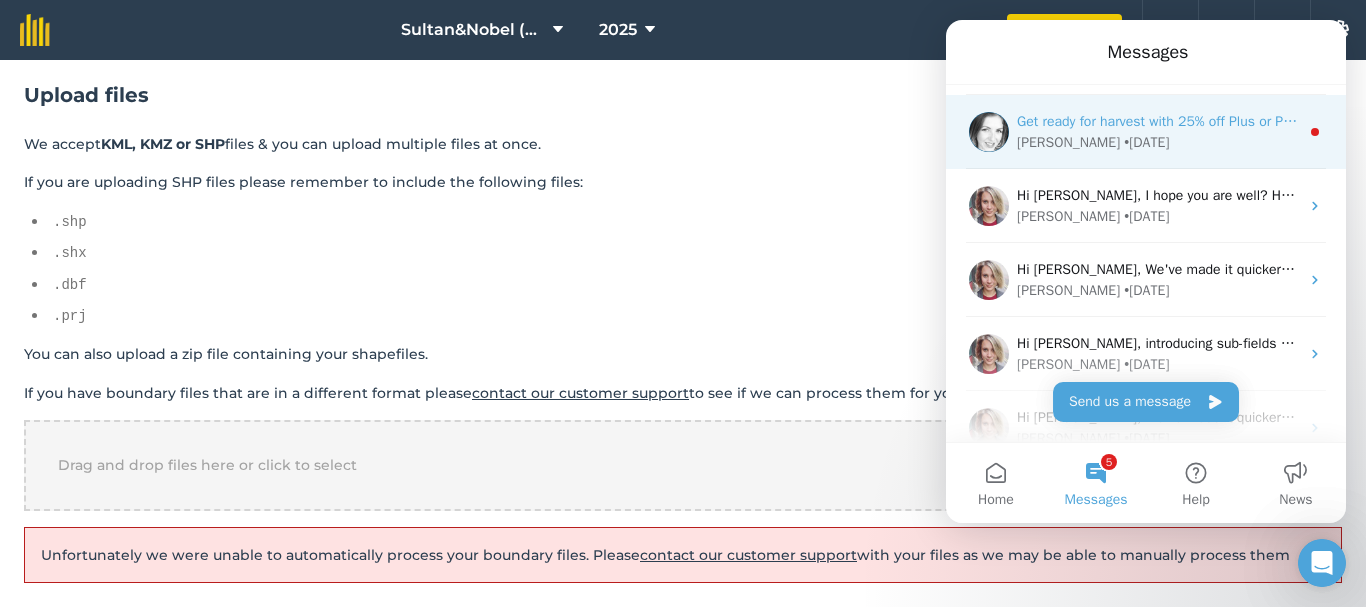 click on "Get ready for harvest with 25% off Plus or Pro 🌾🚜 To celebrate the upcoming start of harvest in the Northern Hemisphere we are offering 25% off Plus or Pro plans for this week only using the code HARVEST25. Upgrade to make sure you are ready to record your harvest yields and start planning your cropping and field work for next season.    Use Code HARVEST25  Go Pro for: Yield recording 🌾, Unlimited input tracking 🧪, Full reporting, including field history, yield reports, whole farm reporting and (soon) costings 📊, Livestock monitoring 🐑, Regularly updated satellite imagery with NDVI analysis 🛰 Offer is valid on Plus and Pro plans for your first year. Offer ends [DATE]" at bounding box center (3084, 121) 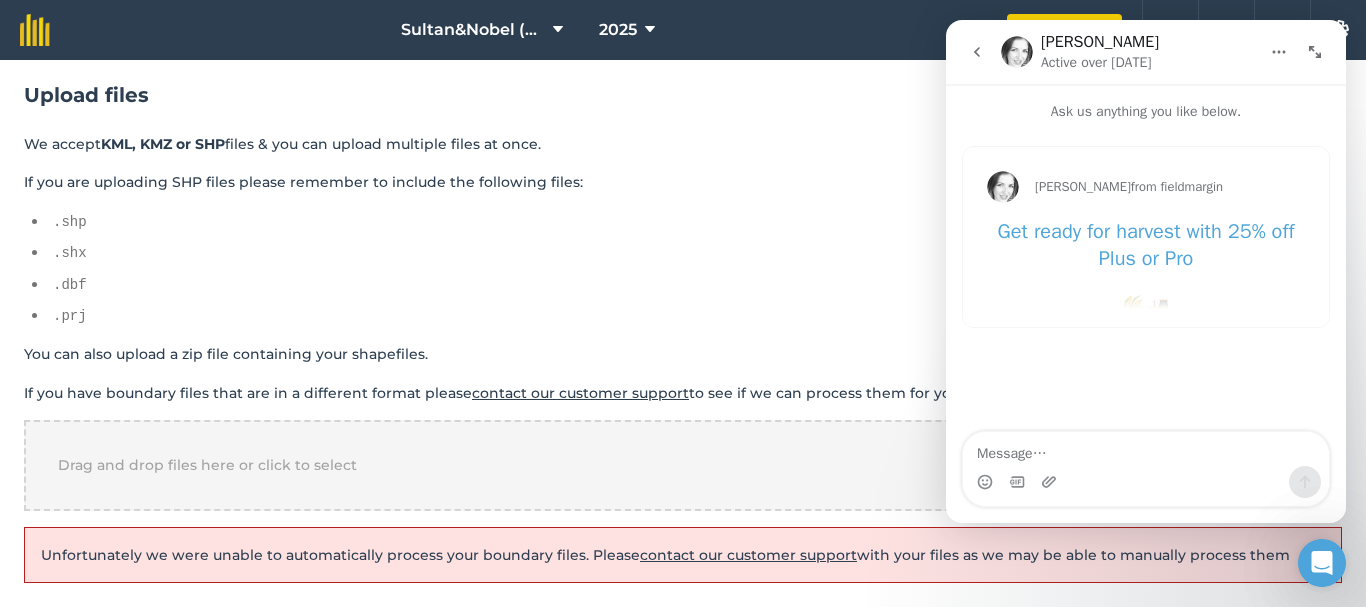 click 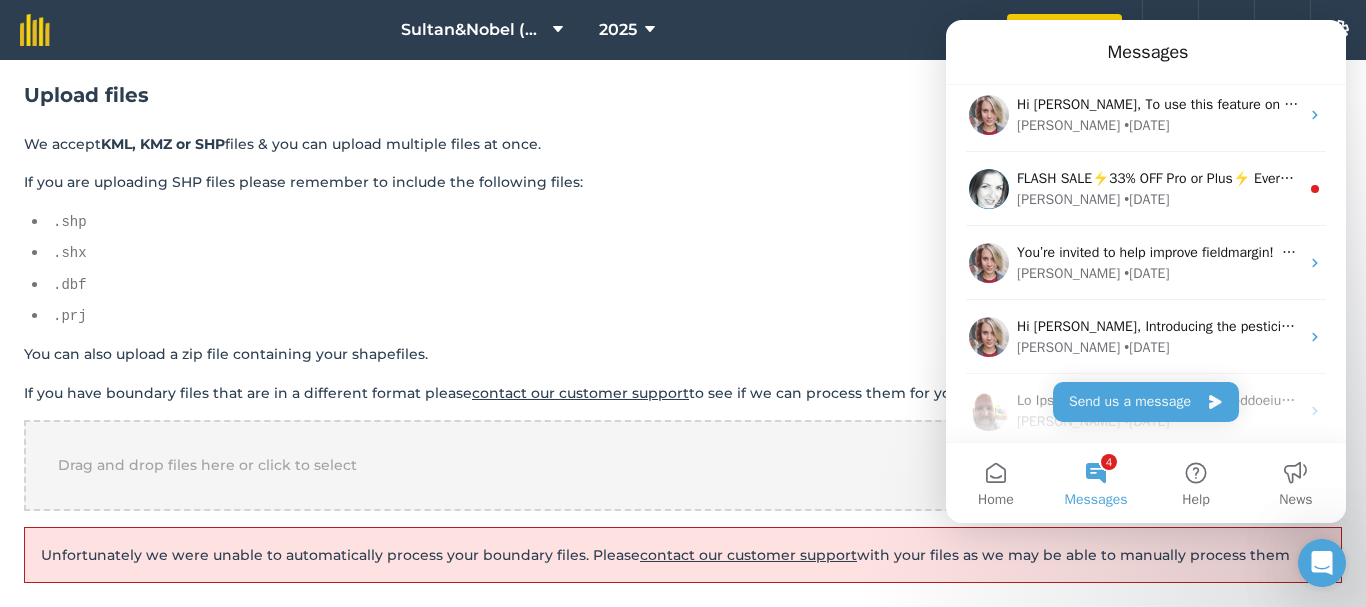scroll, scrollTop: 600, scrollLeft: 0, axis: vertical 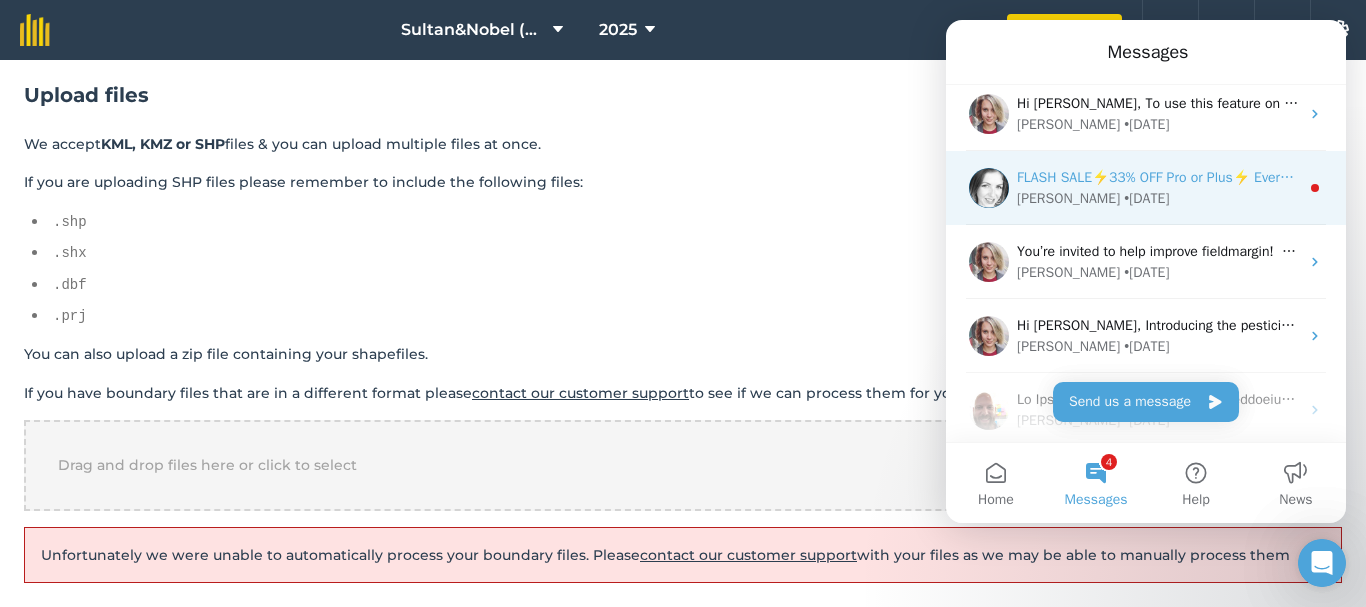 click on "•  [DATE]" at bounding box center [1146, 198] 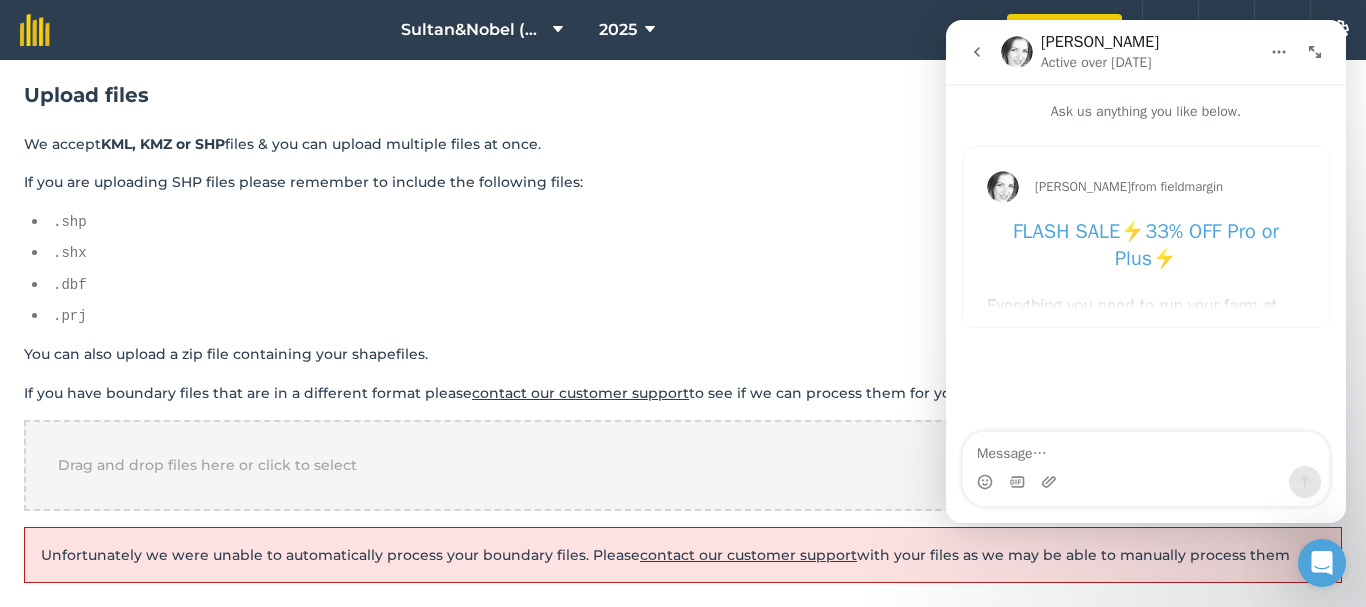 click 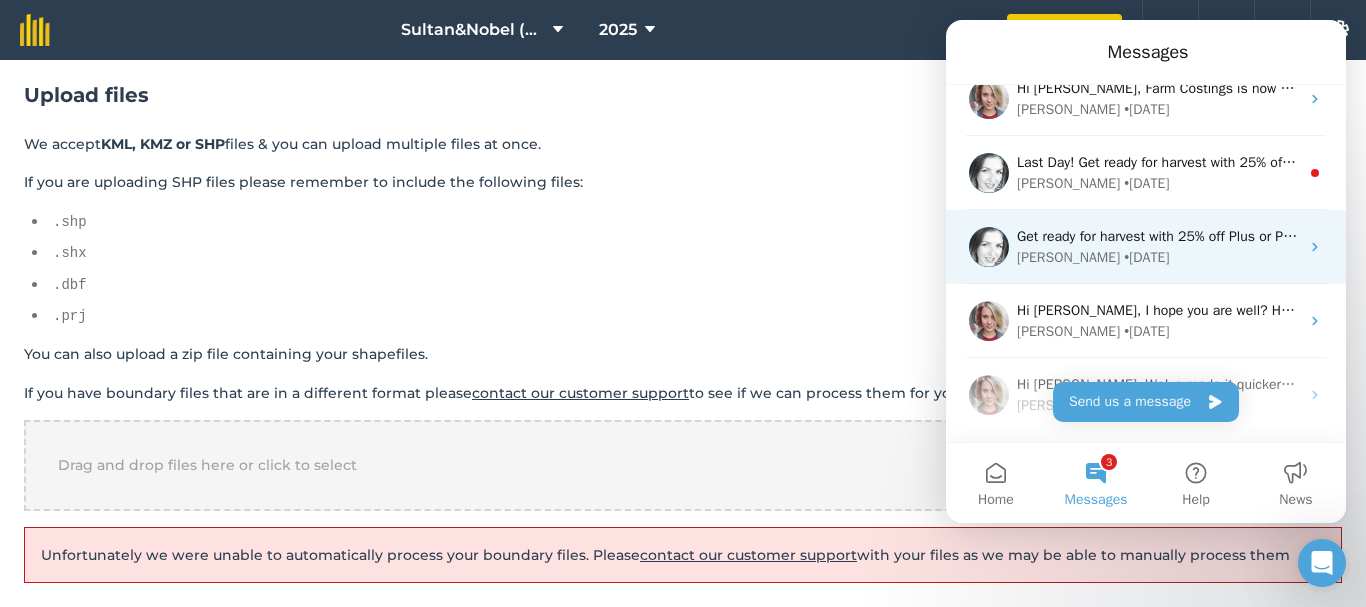 scroll, scrollTop: 1000, scrollLeft: 0, axis: vertical 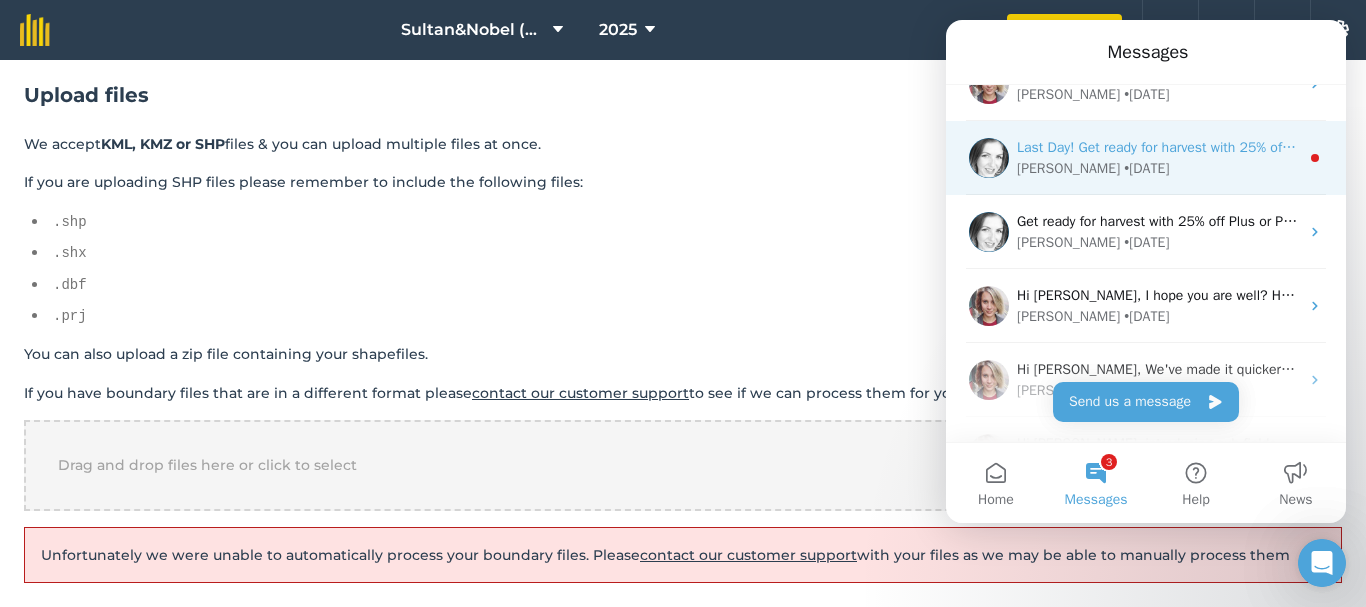 click on "•  [DATE]" at bounding box center (1146, 168) 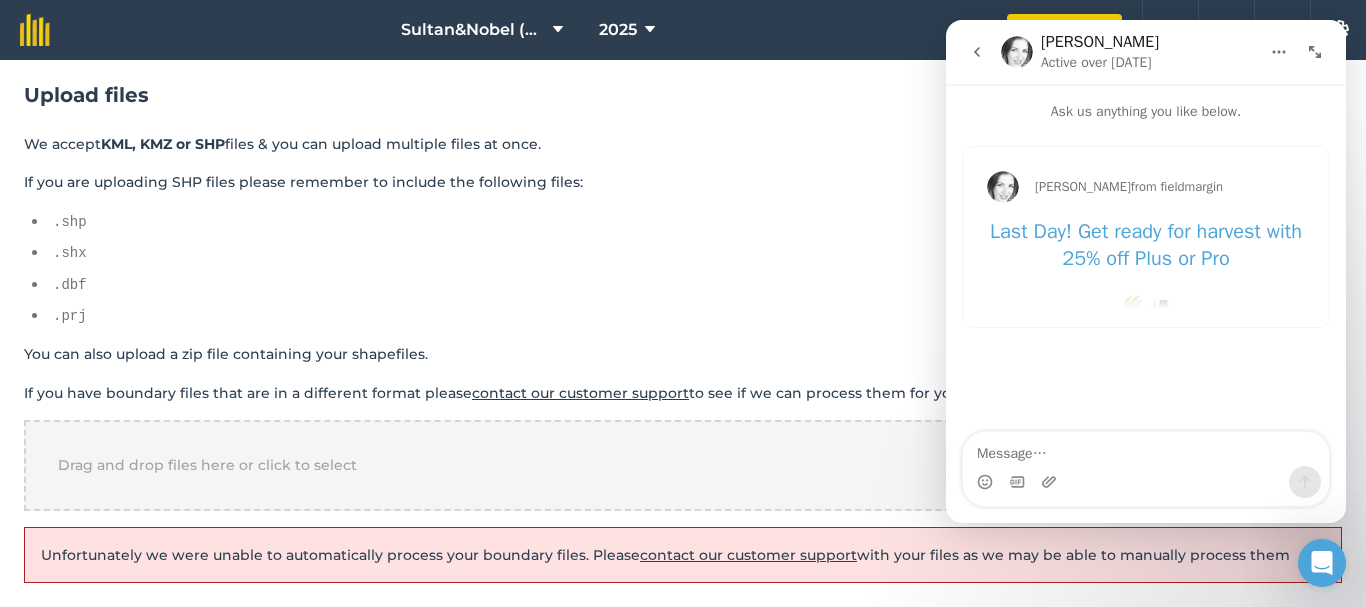 click 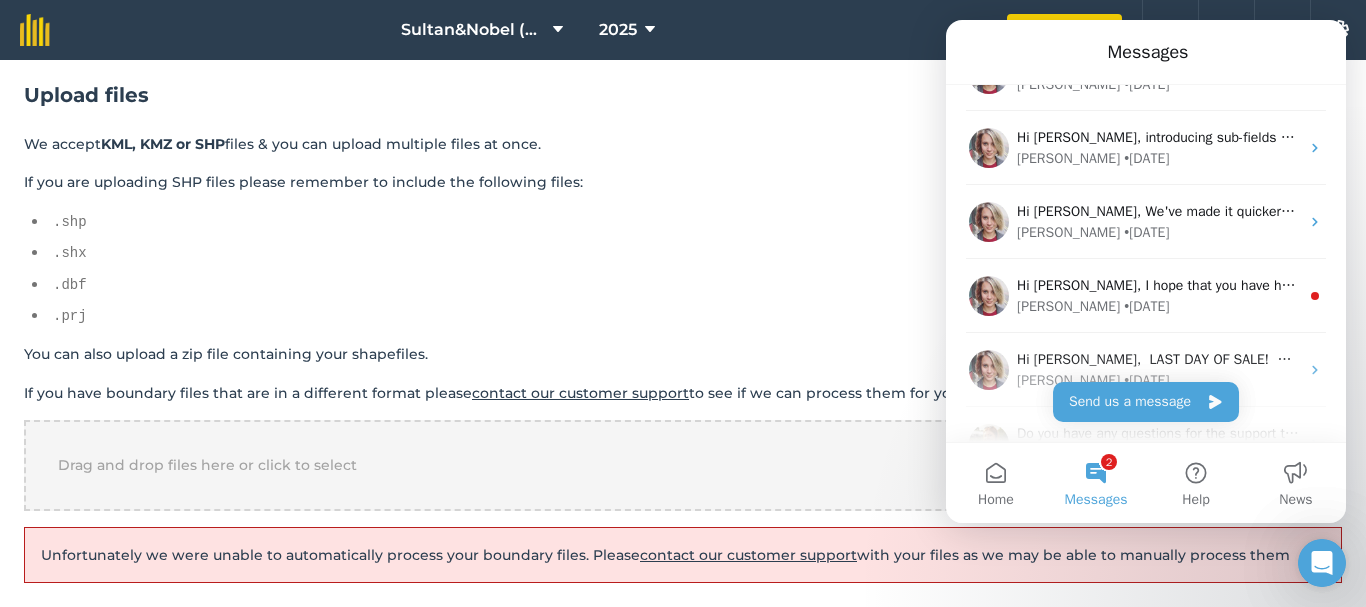 scroll, scrollTop: 1300, scrollLeft: 0, axis: vertical 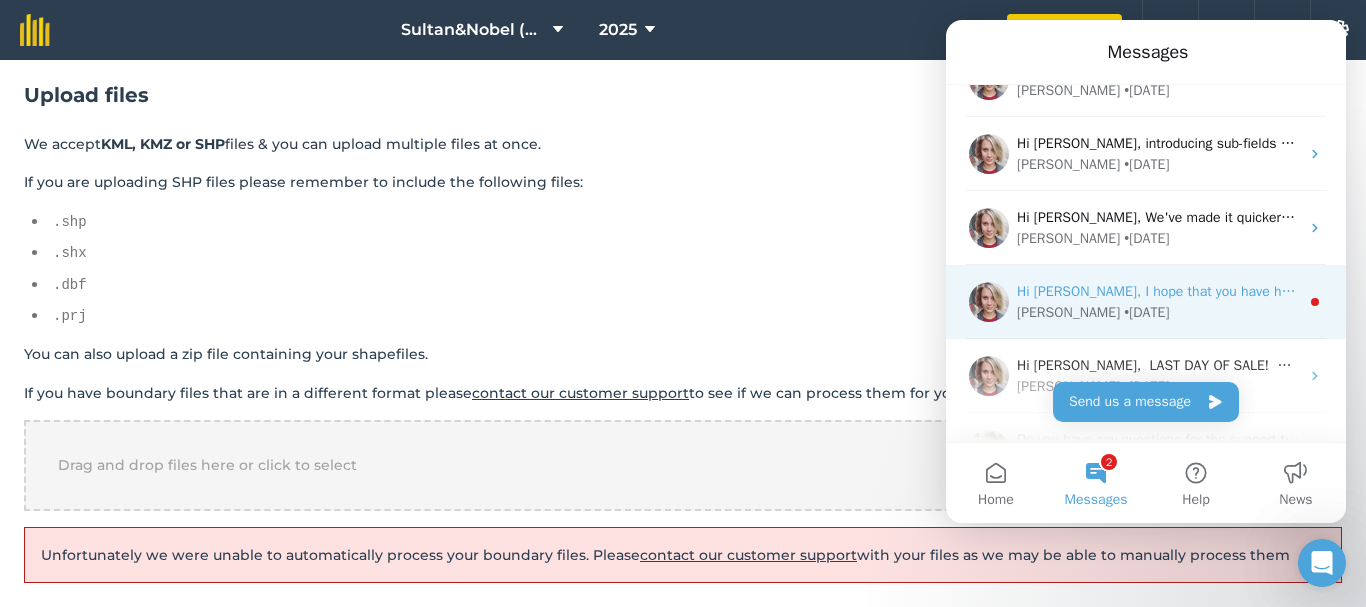 click on "•  [DATE]" at bounding box center (1146, 312) 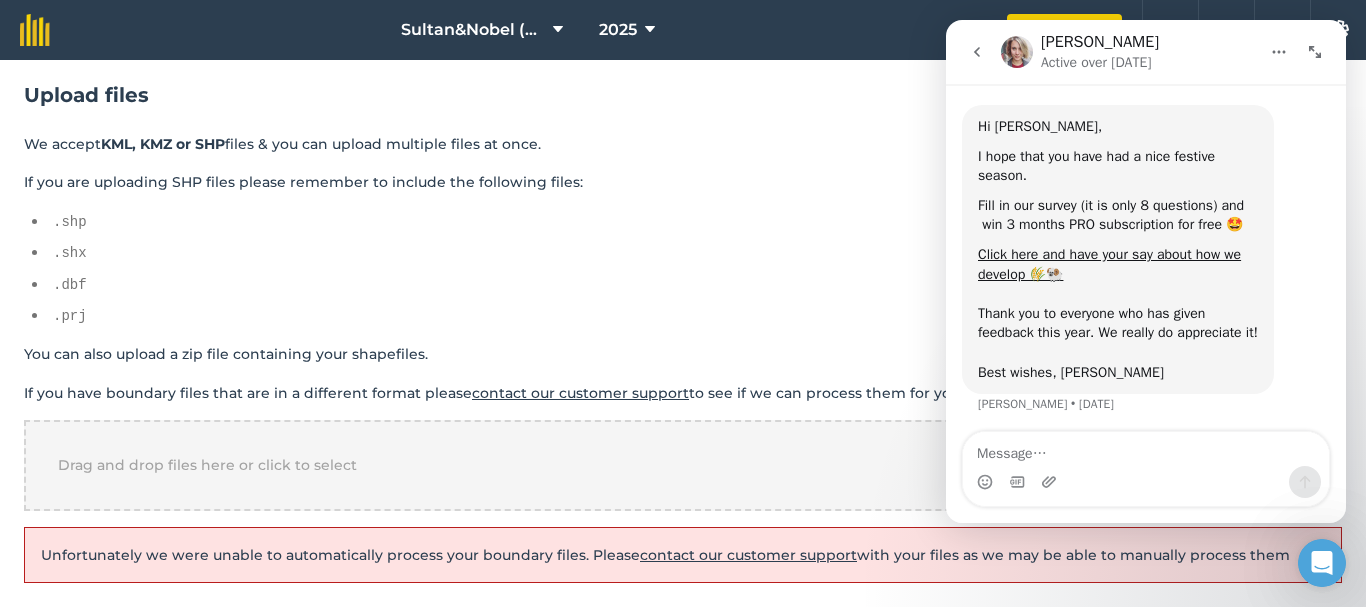 scroll, scrollTop: 65, scrollLeft: 0, axis: vertical 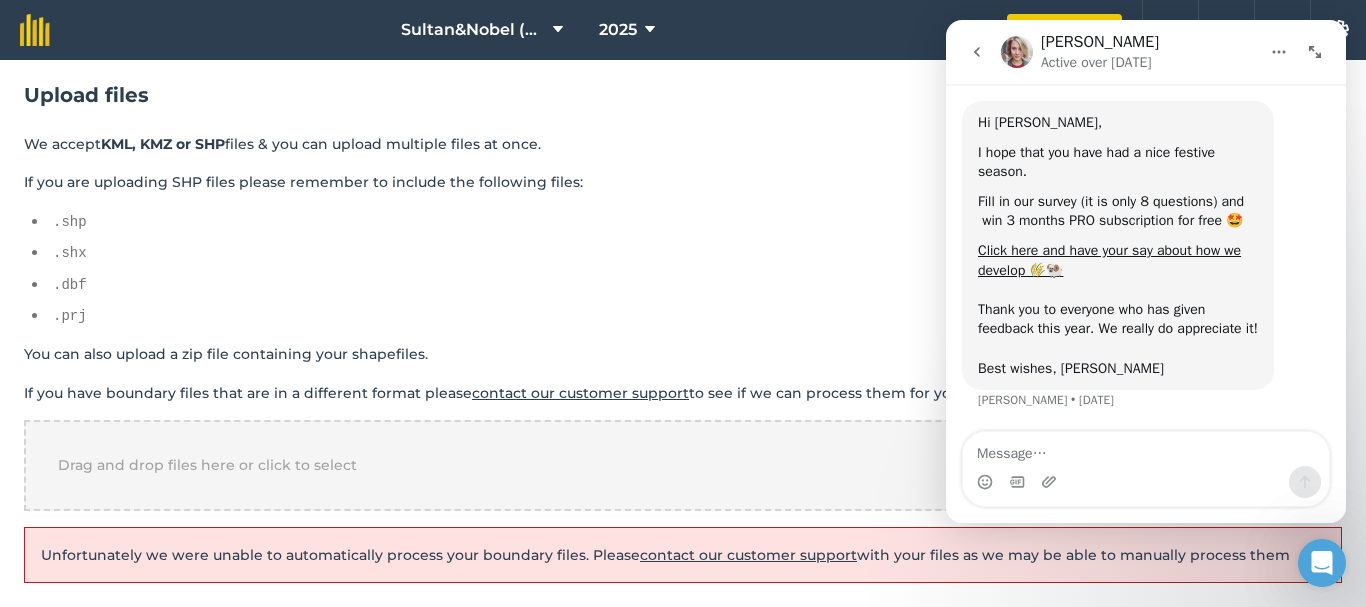 click 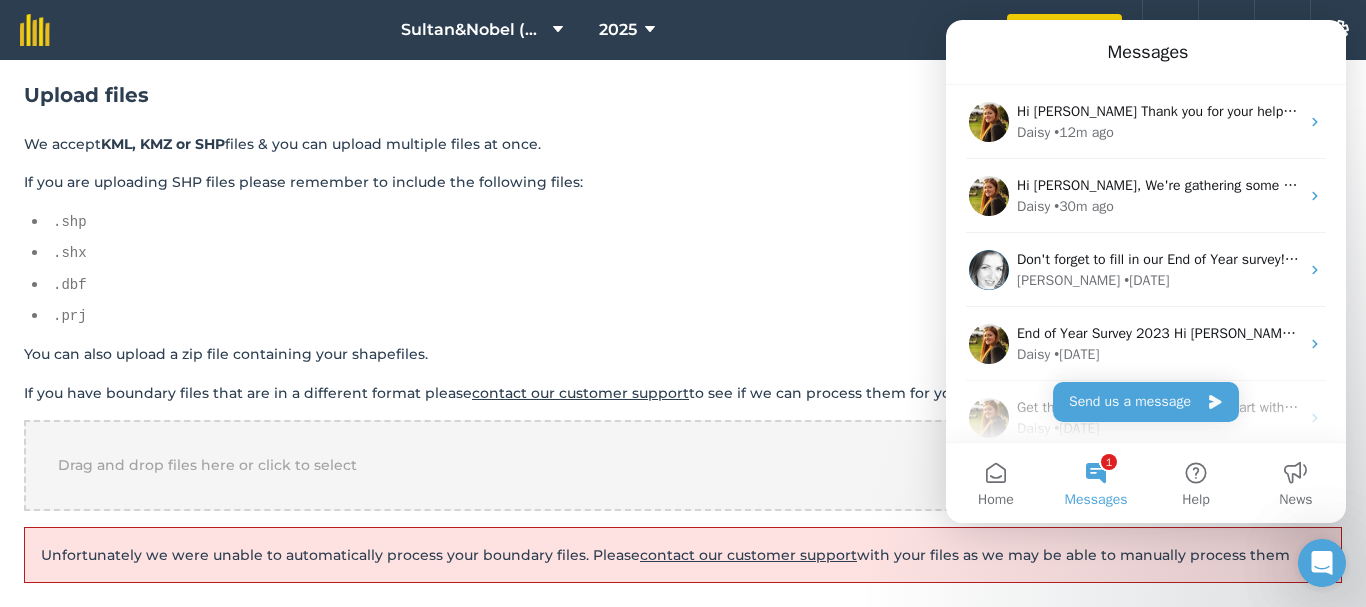scroll, scrollTop: 0, scrollLeft: 0, axis: both 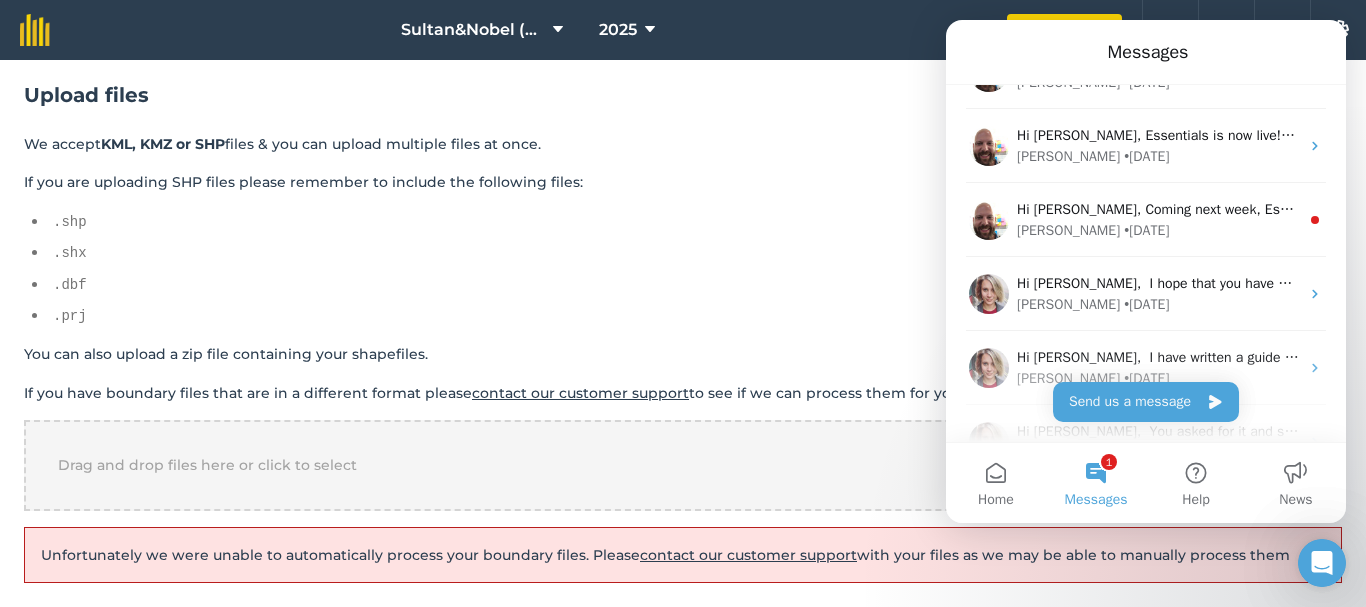 click on "•  [DATE]" at bounding box center [1146, 230] 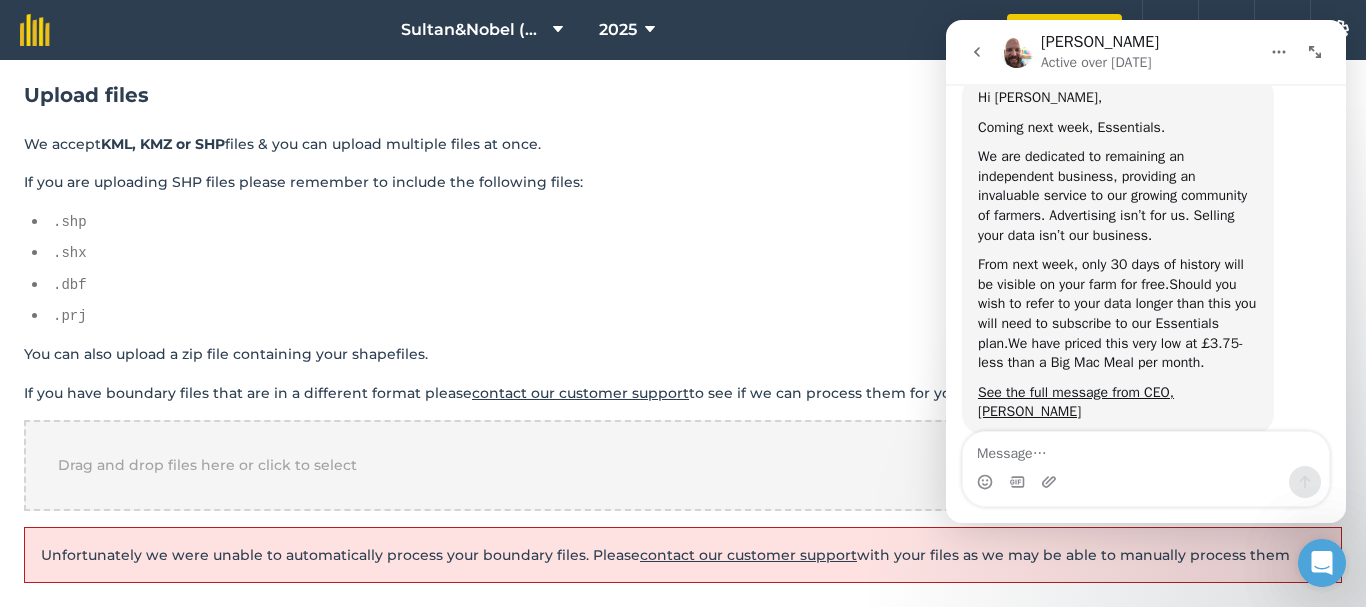 scroll, scrollTop: 94, scrollLeft: 0, axis: vertical 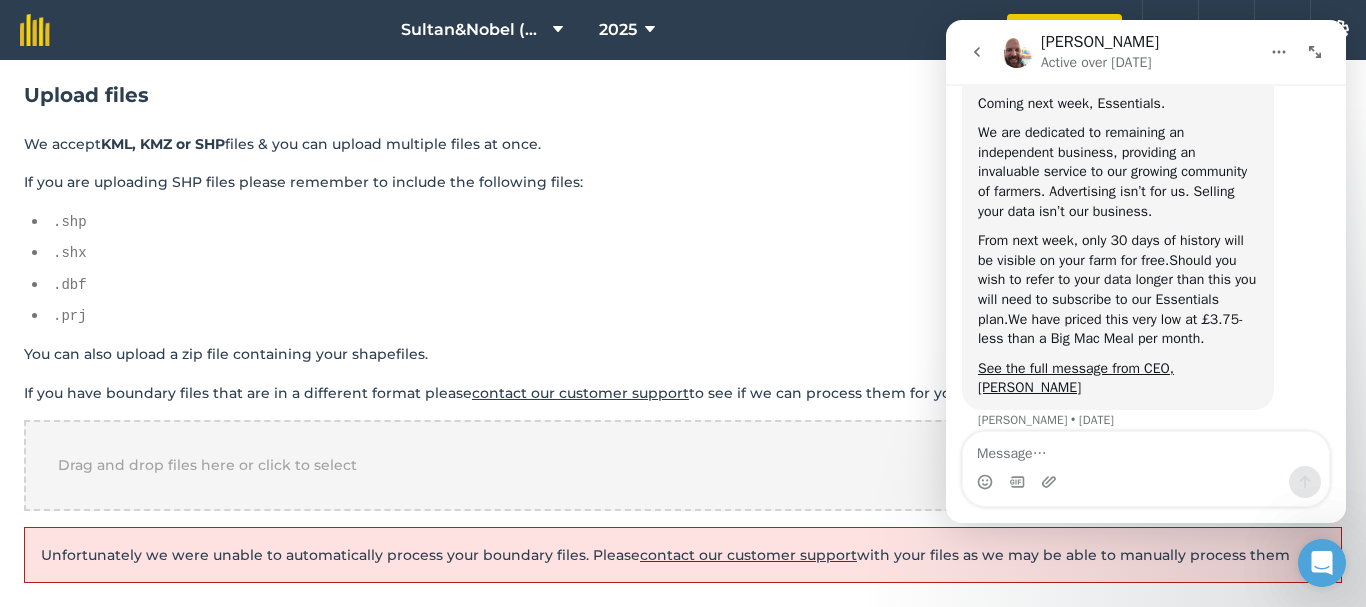 click 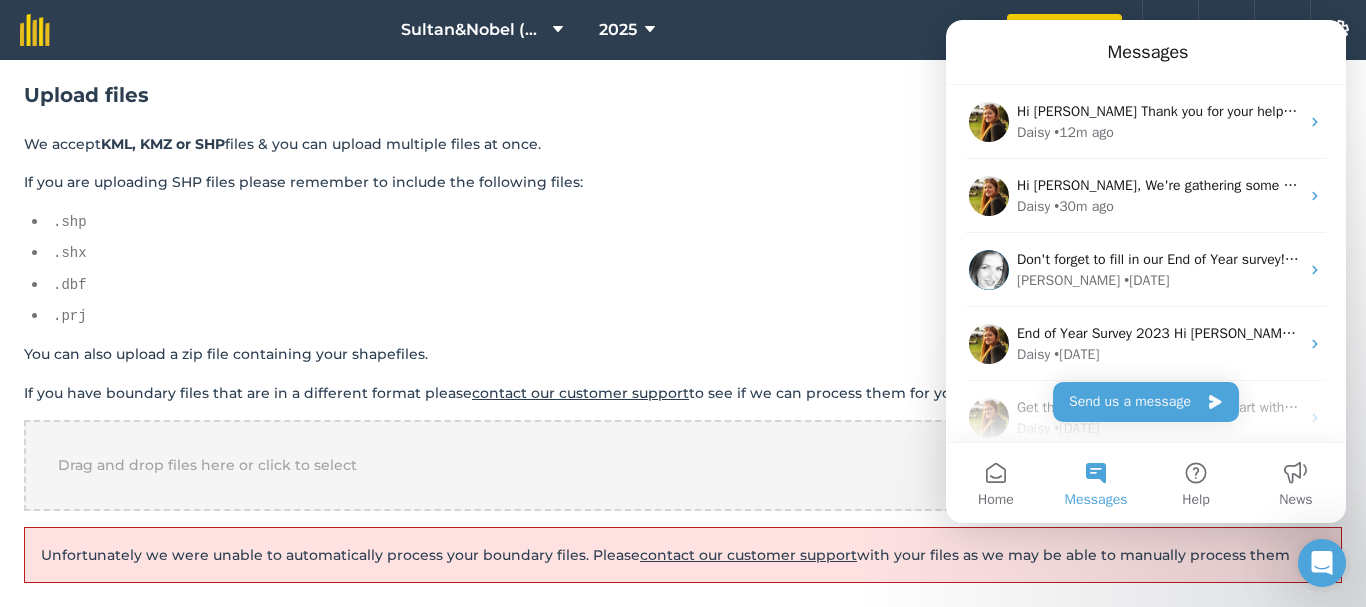 scroll, scrollTop: 0, scrollLeft: 0, axis: both 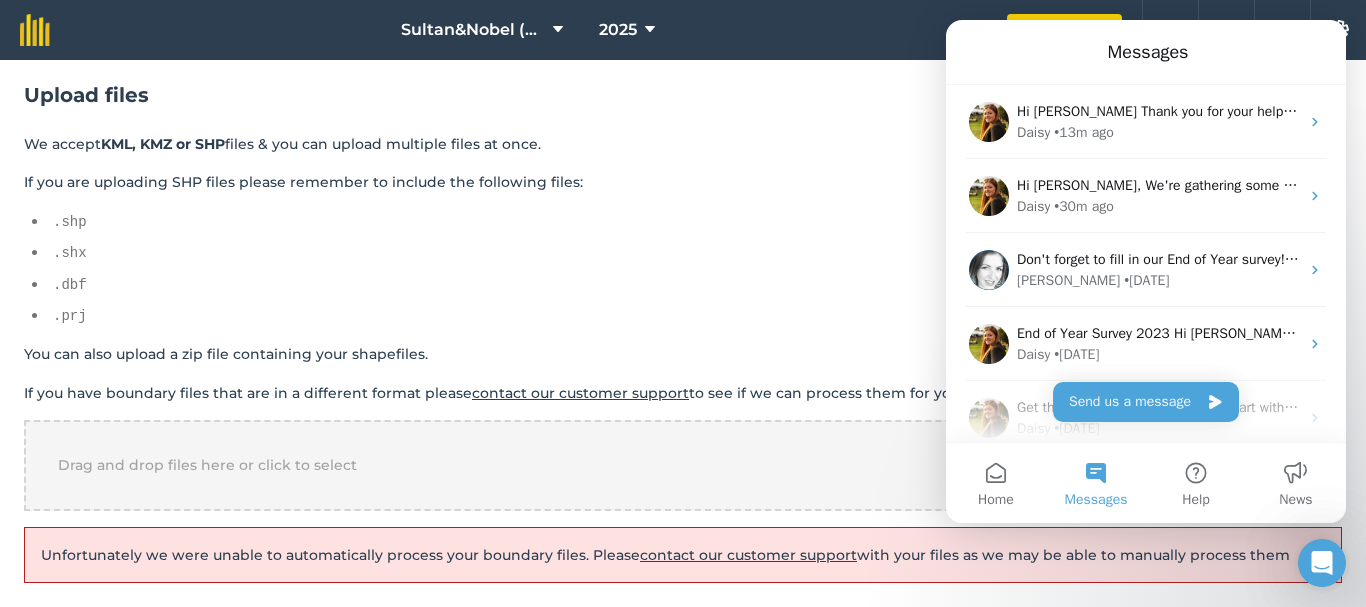 click on "Upload files We accept  KML, KMZ or SHP  files & you can upload multiple files at once. If you are uploading SHP files please remember to include the following files: .shp .shx .dbf .prj You can also upload a zip file containing your shapefiles. If you have boundary files that are in a different format please  contact our customer support  to see if we can process them for you. Drag and drop files here or click to select Unfortunately we were unable to automatically process your boundary files. Please  contact our customer support  with your files as we may be able to manually process them" at bounding box center (683, 332) 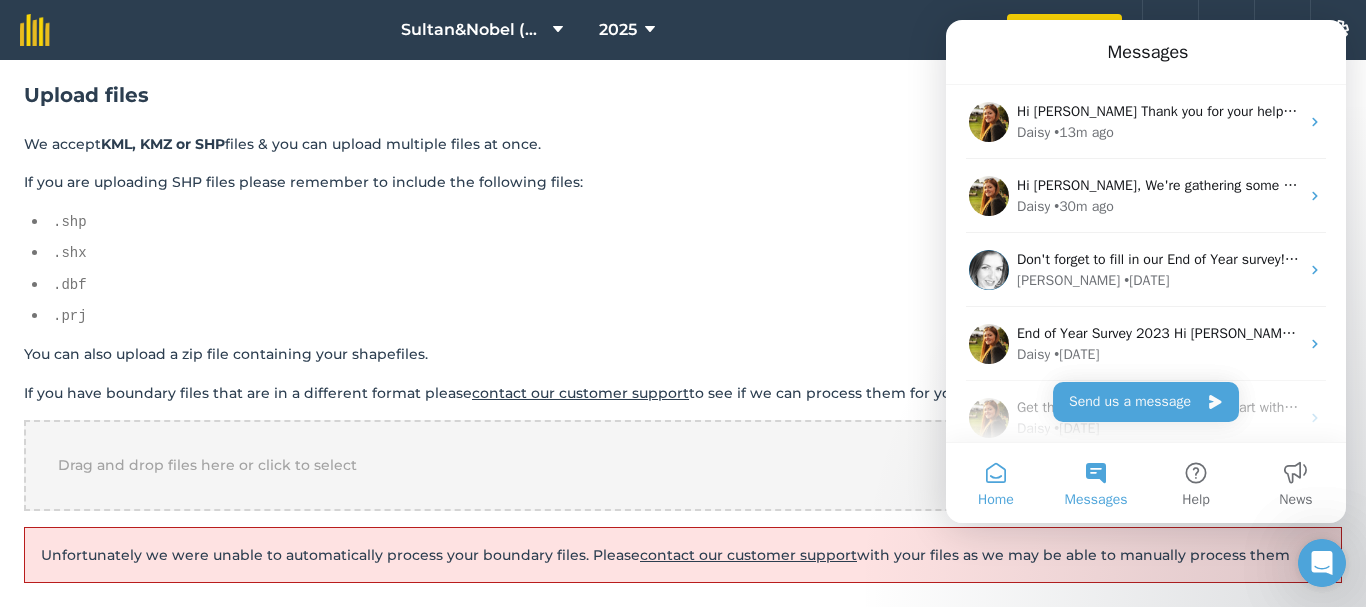 click on "Home" at bounding box center (996, 483) 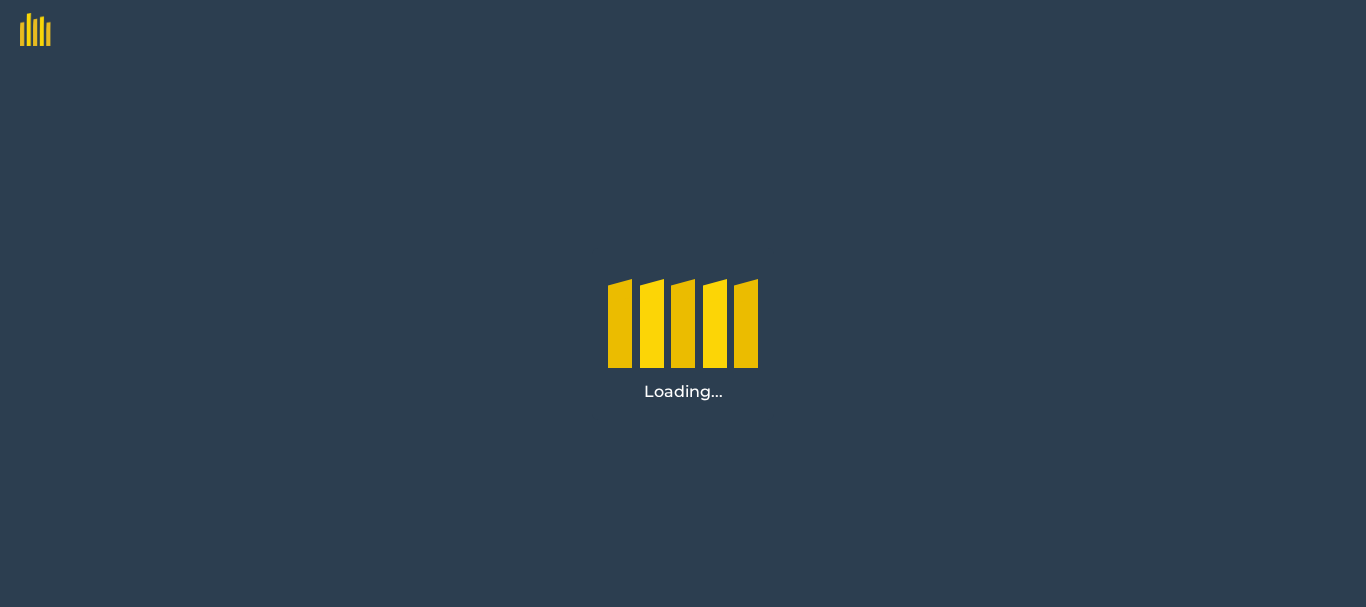scroll, scrollTop: 0, scrollLeft: 0, axis: both 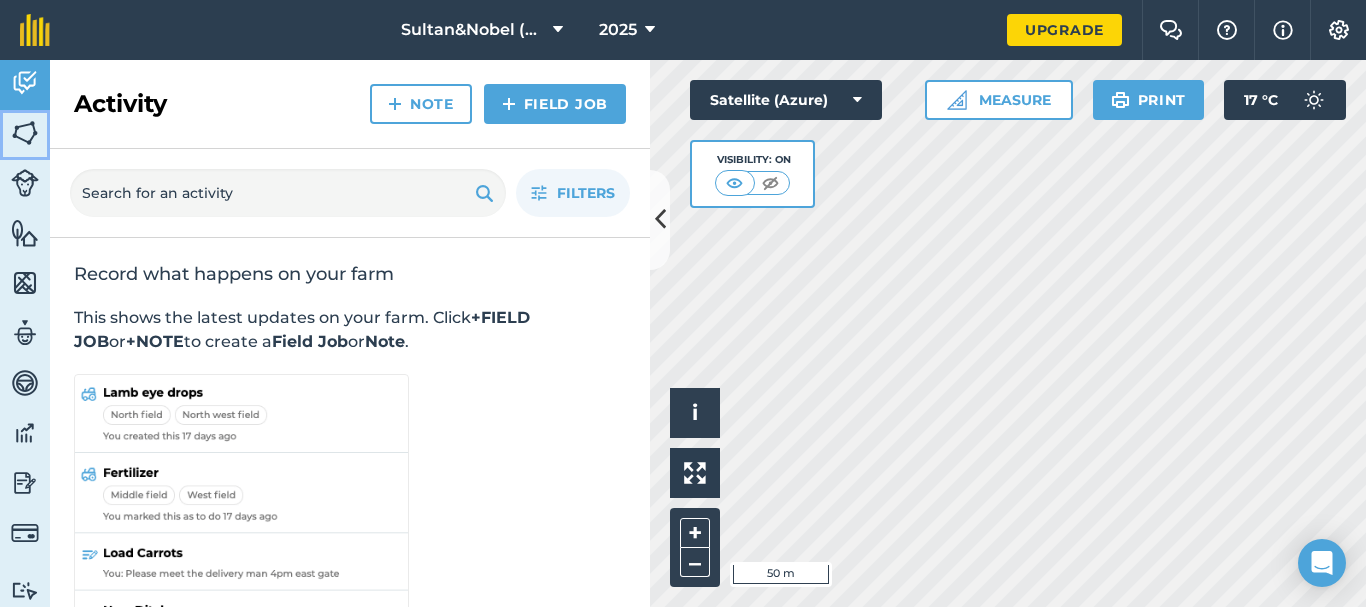 click at bounding box center (25, 133) 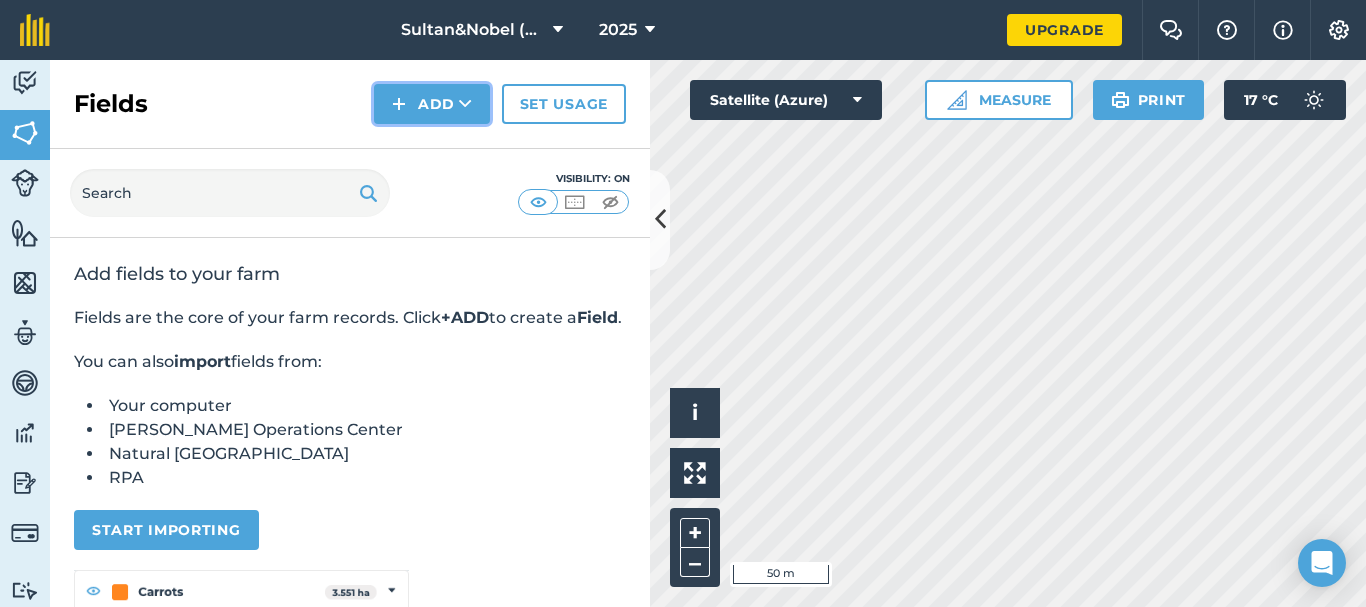click on "Add" at bounding box center (432, 104) 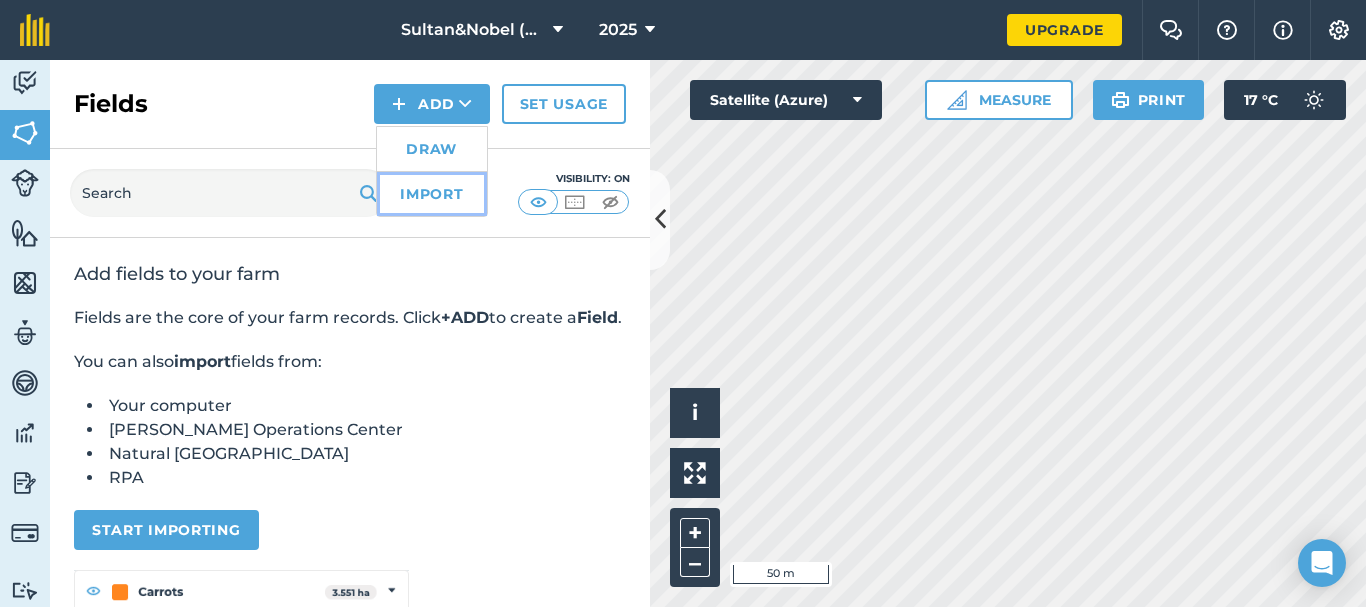 click on "Import" at bounding box center (432, 194) 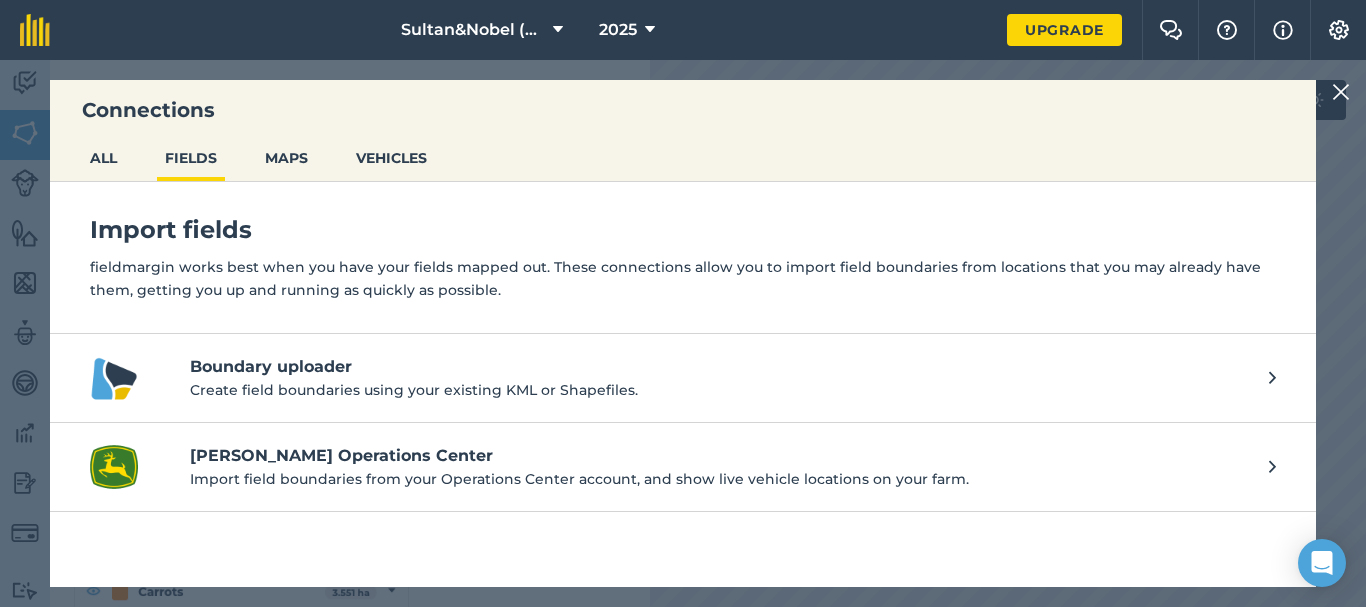 click on "Boundary uploader" at bounding box center [719, 367] 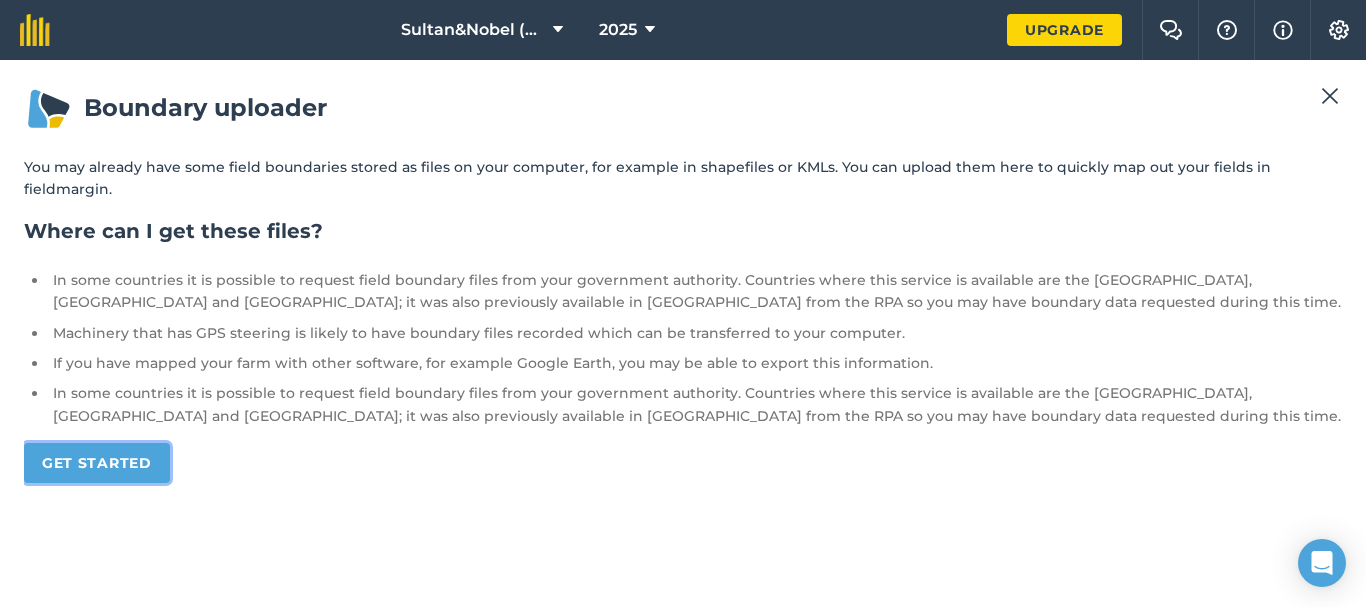 click on "Get started" at bounding box center [97, 463] 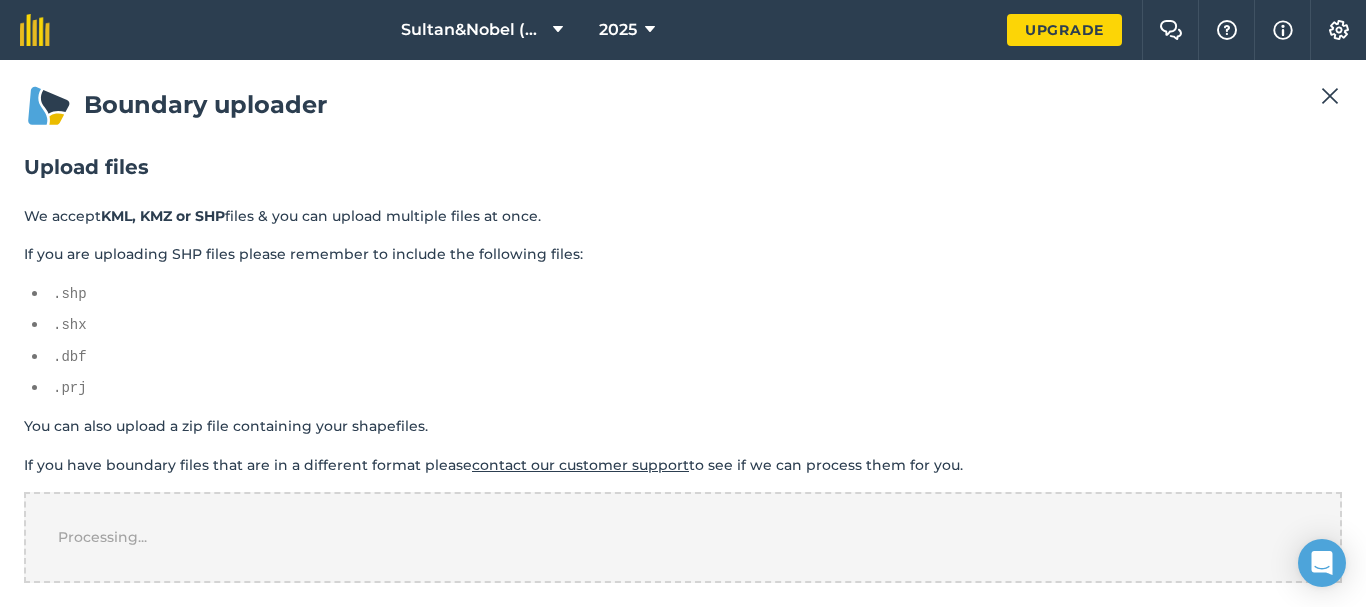 scroll, scrollTop: 75, scrollLeft: 0, axis: vertical 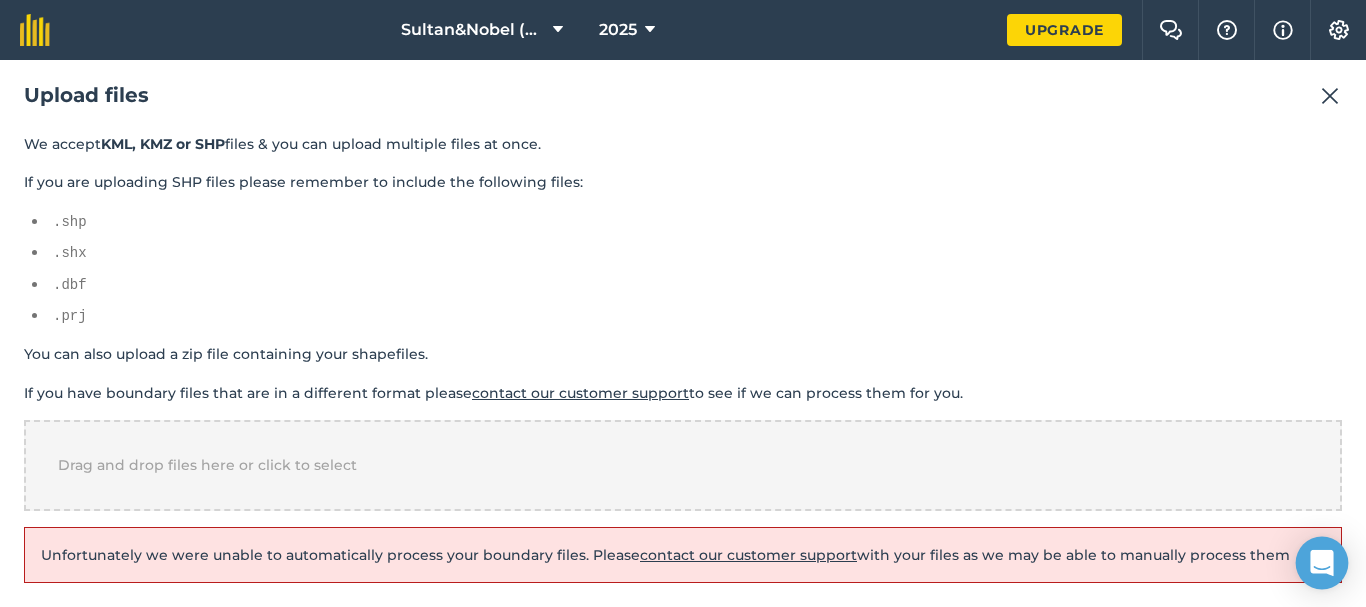 click 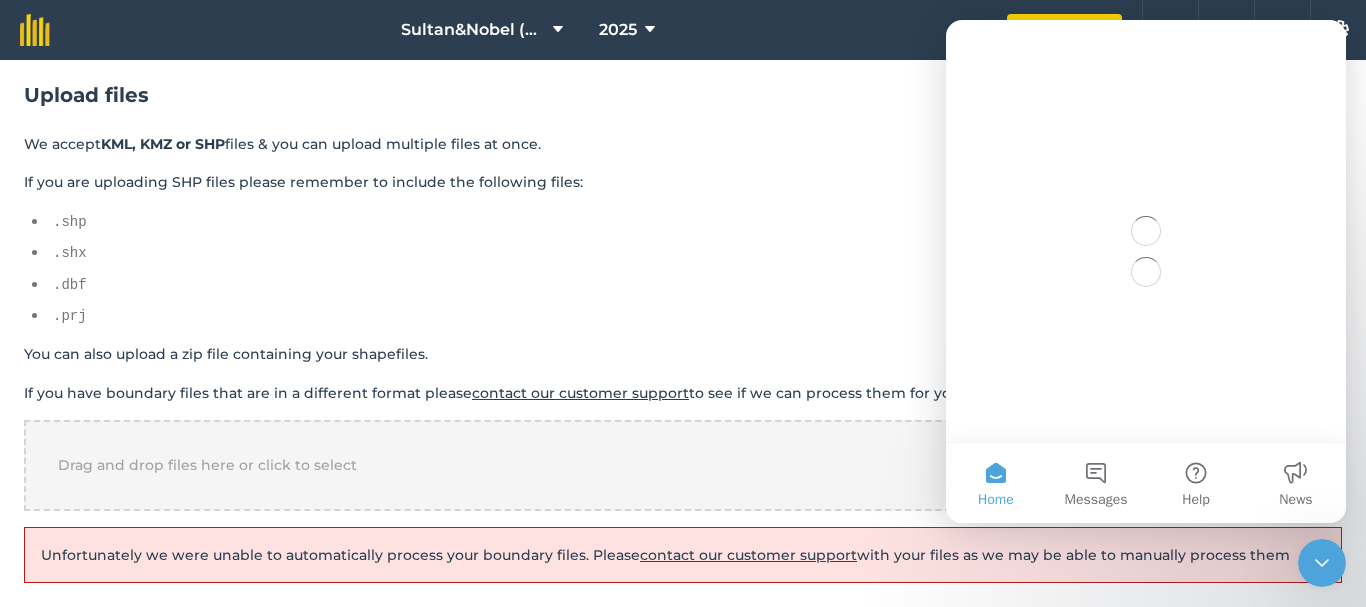 scroll, scrollTop: 0, scrollLeft: 0, axis: both 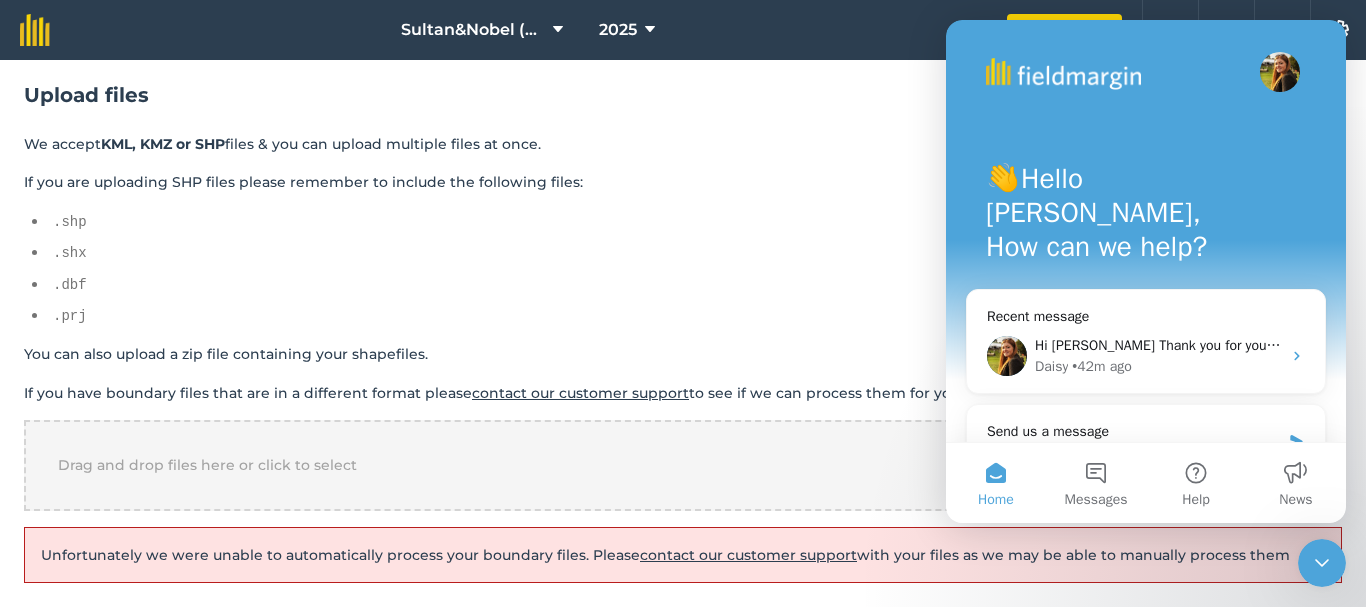 click on "If you are uploading SHP files please remember to include the following files:" at bounding box center (683, 182) 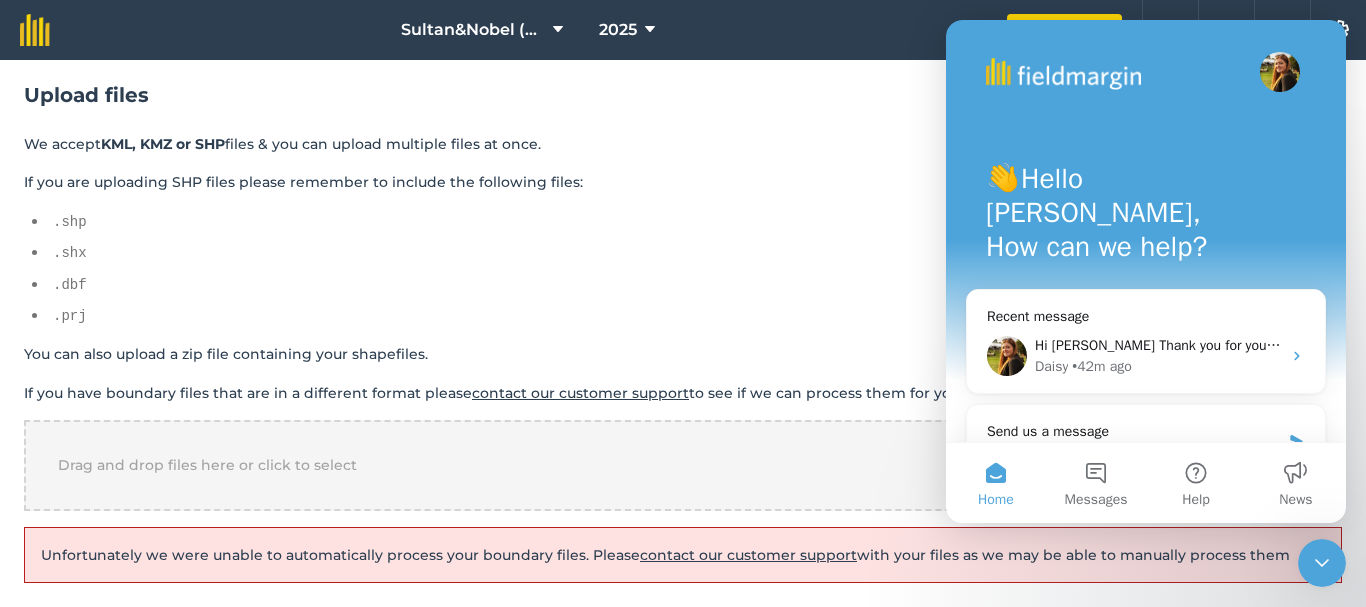 click at bounding box center (1322, 563) 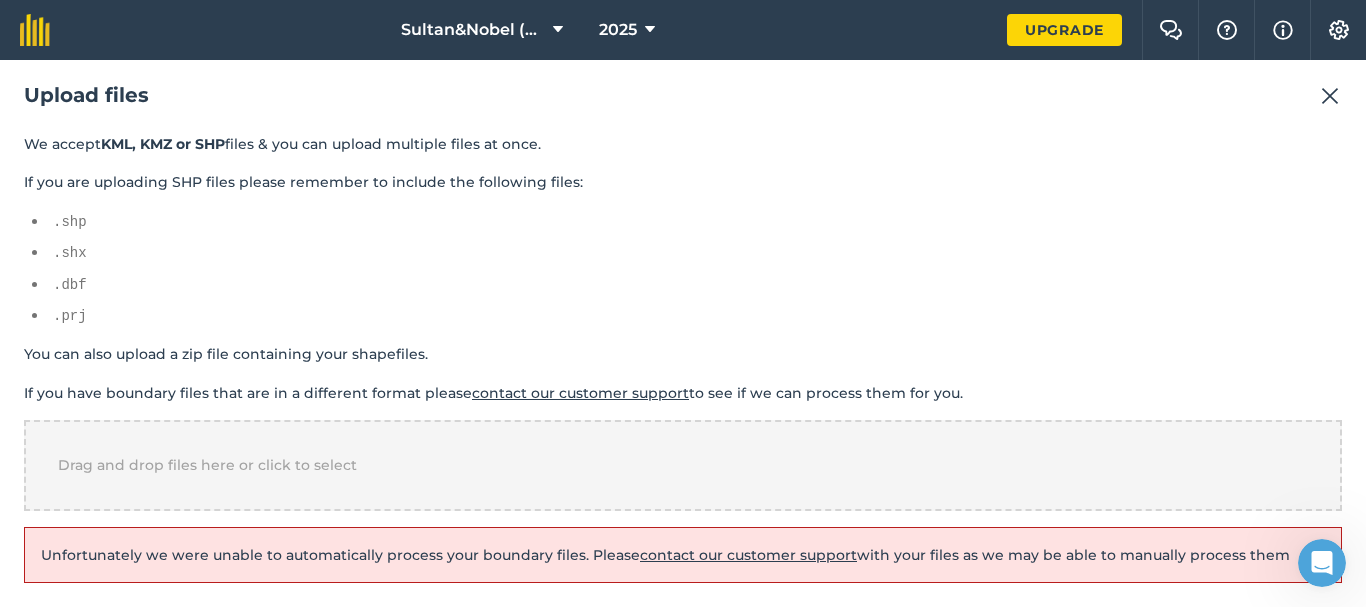 scroll, scrollTop: 0, scrollLeft: 0, axis: both 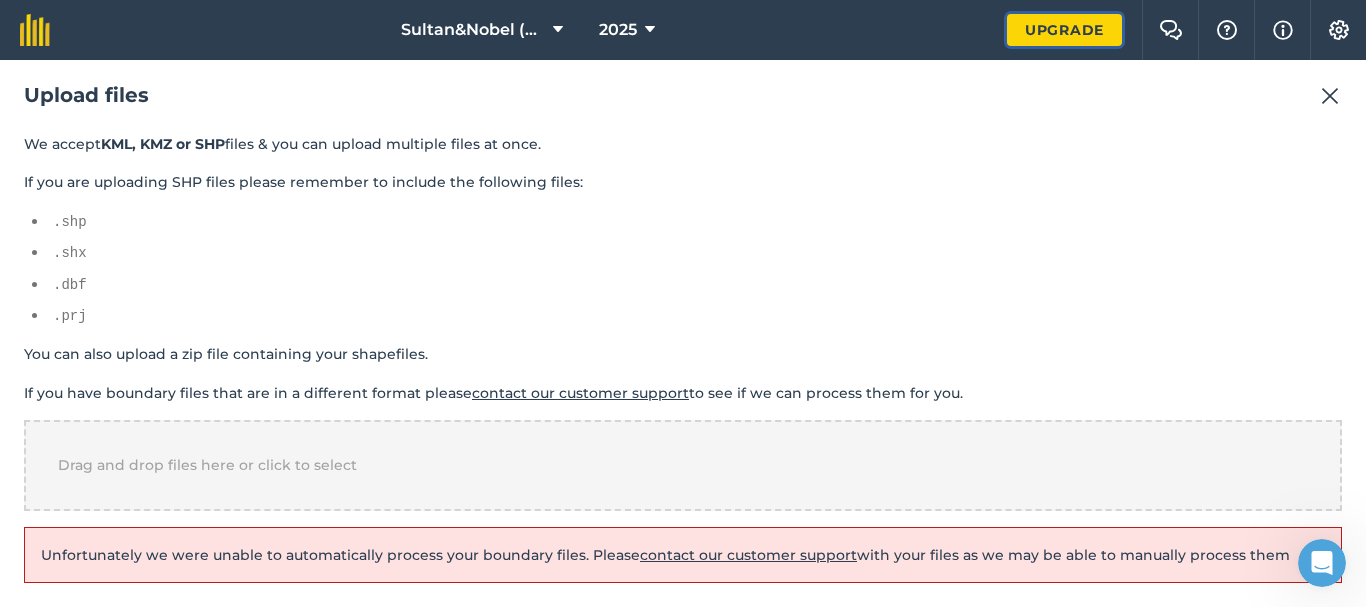 click on "Upgrade" at bounding box center (1064, 30) 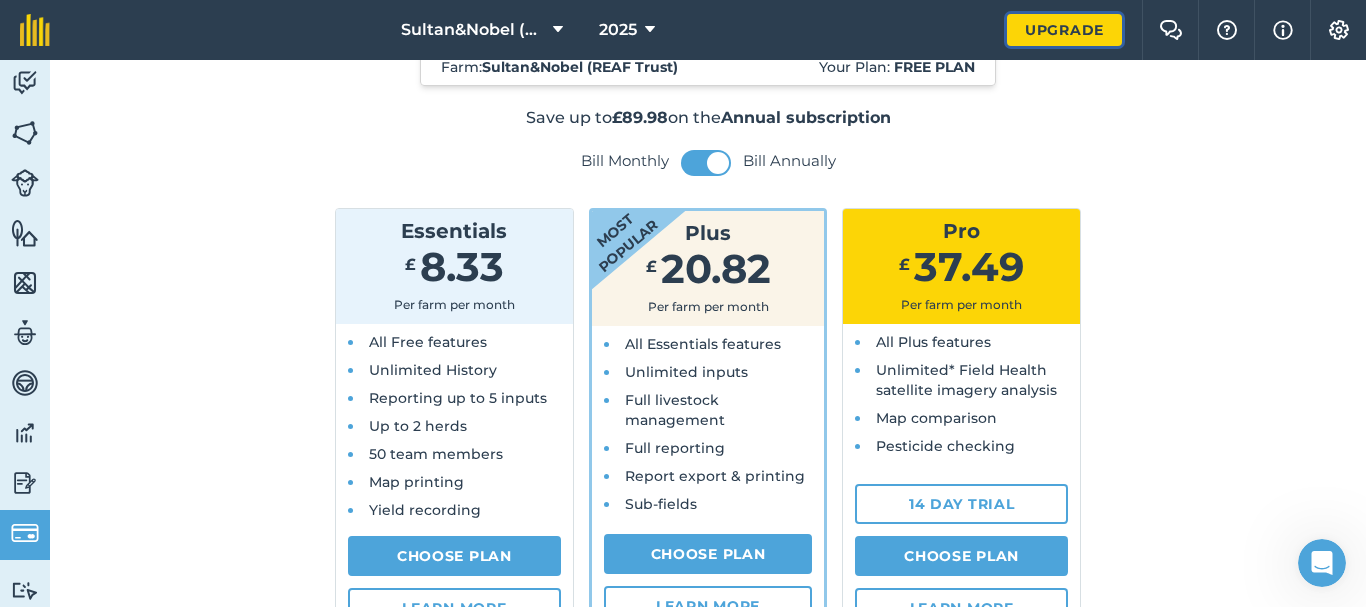 scroll, scrollTop: 200, scrollLeft: 0, axis: vertical 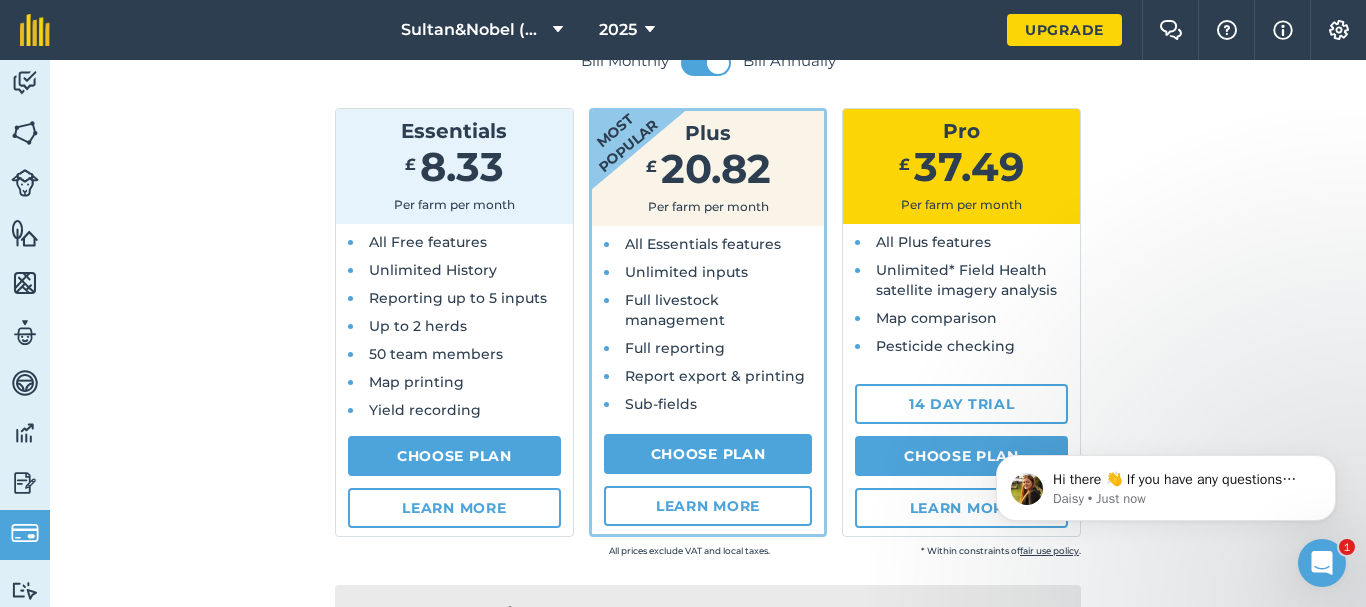 drag, startPoint x: 1327, startPoint y: 560, endPoint x: 1641, endPoint y: 1036, distance: 570.2385 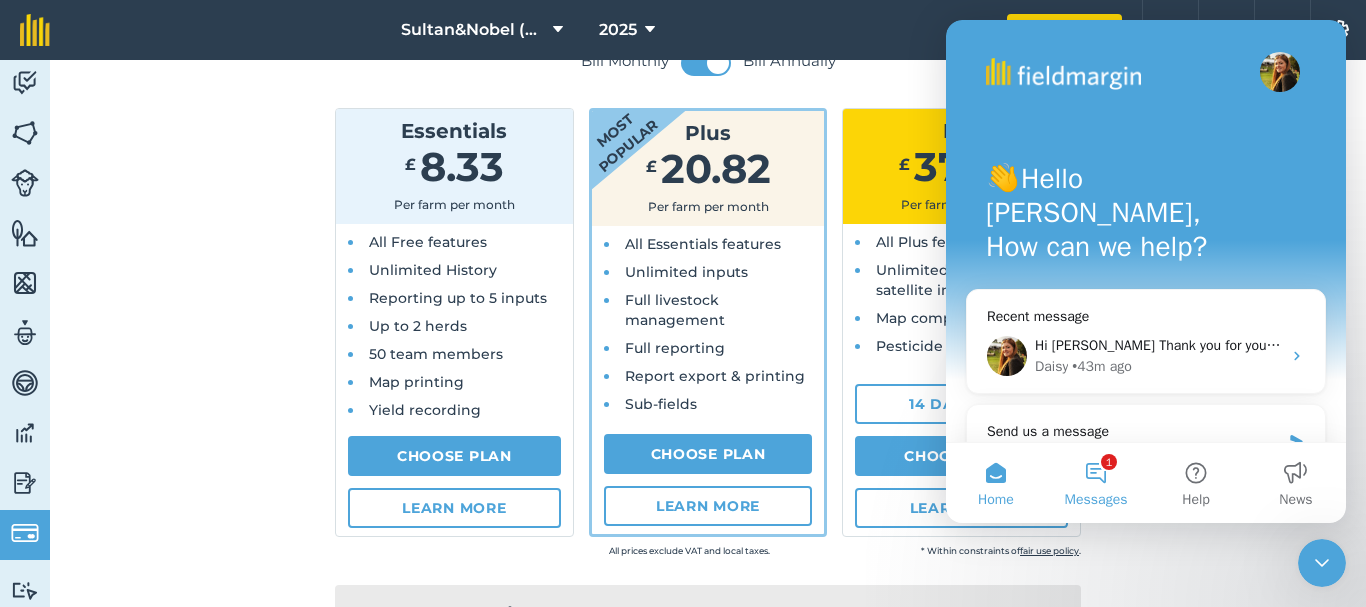 click on "1 Messages" at bounding box center [1096, 483] 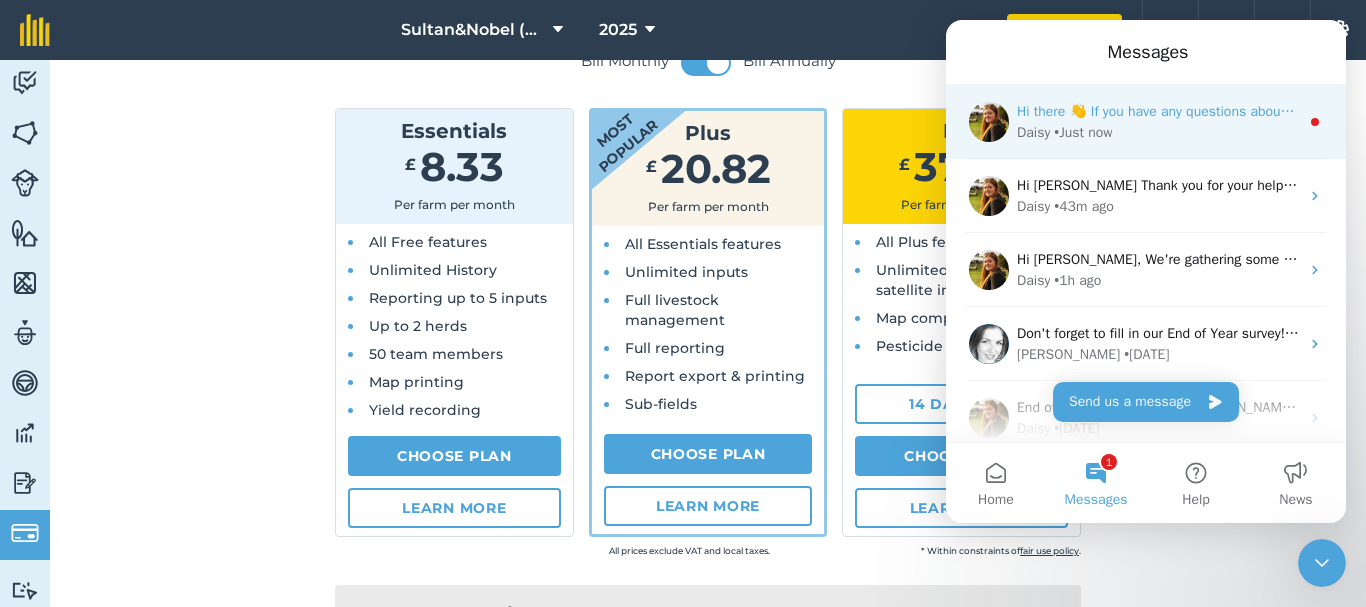 click on "Hi there 👋 If you have any questions about our pricing or which plan is right for you, I’m here to help! 🙂 Daisy" at bounding box center [1357, 111] 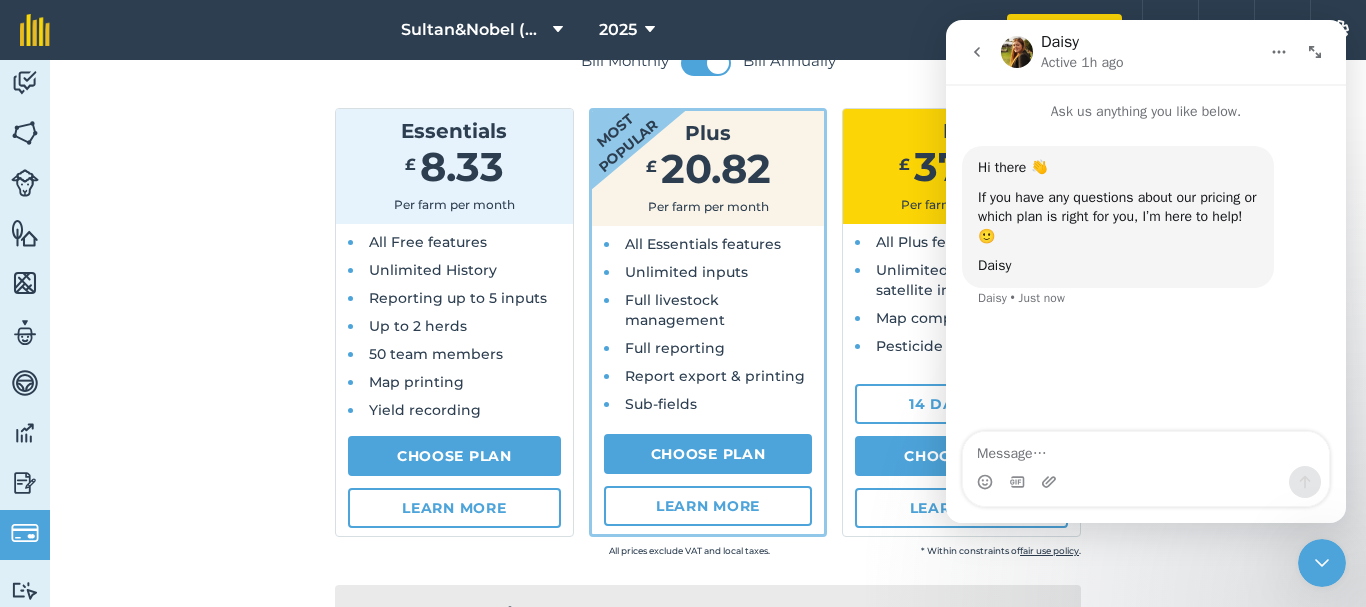 click 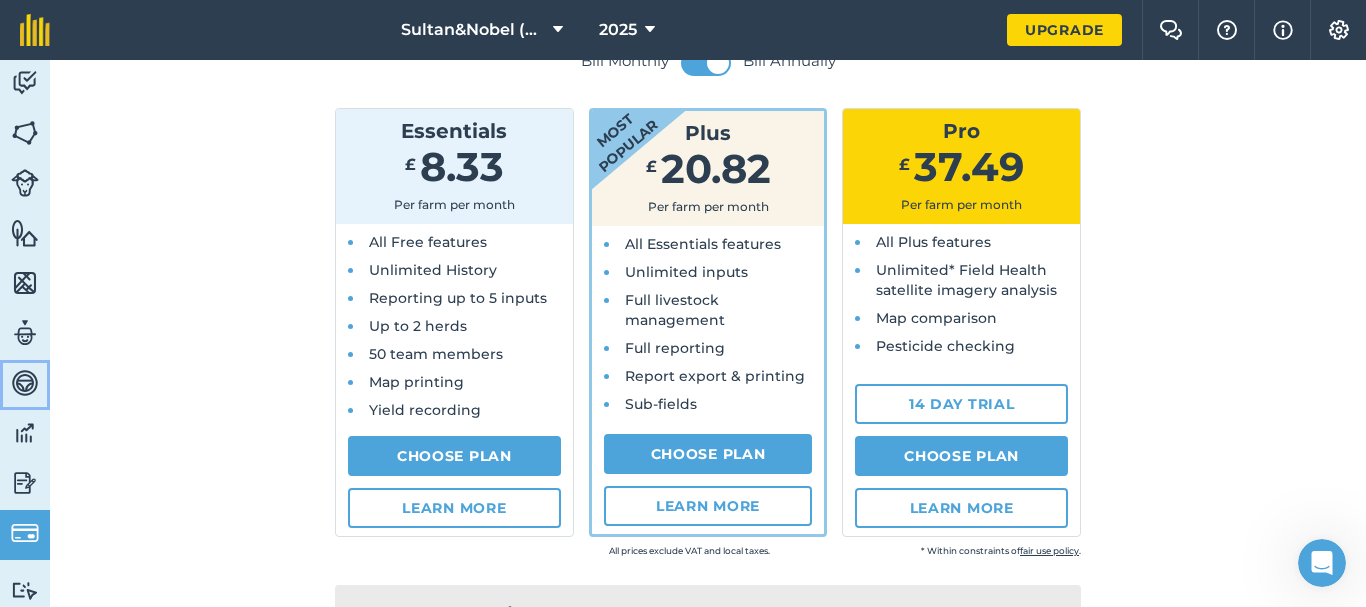 click at bounding box center (25, 383) 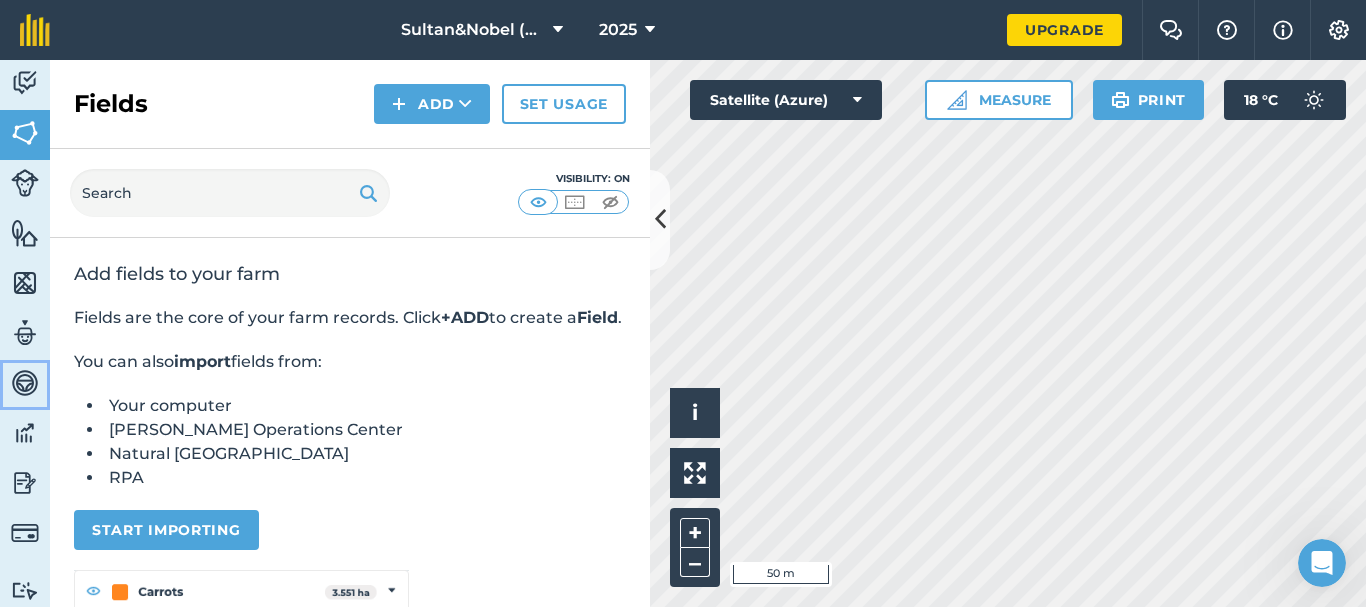 click at bounding box center (25, 383) 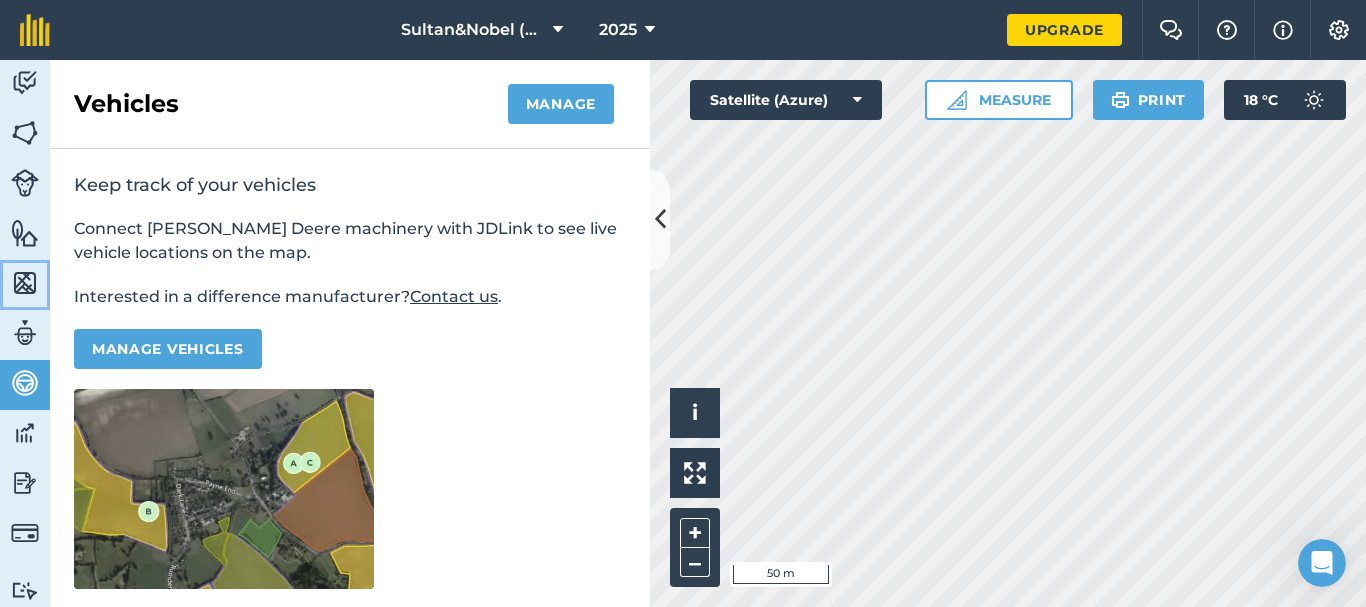 click at bounding box center [25, 283] 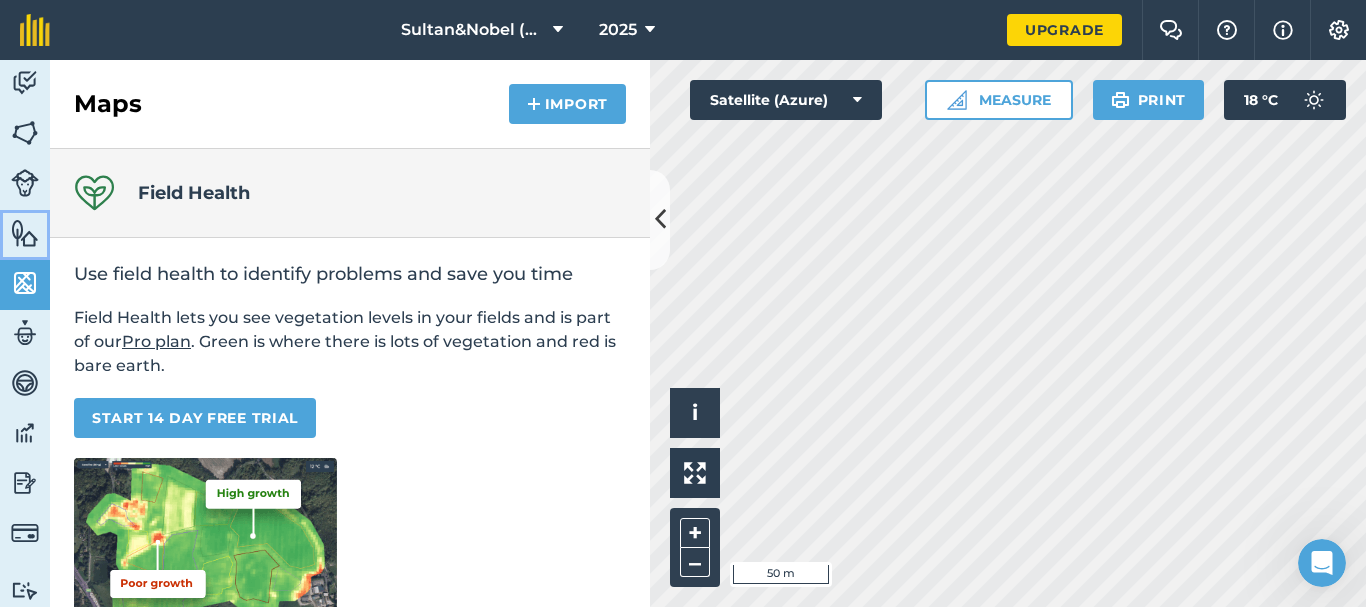 click at bounding box center [25, 233] 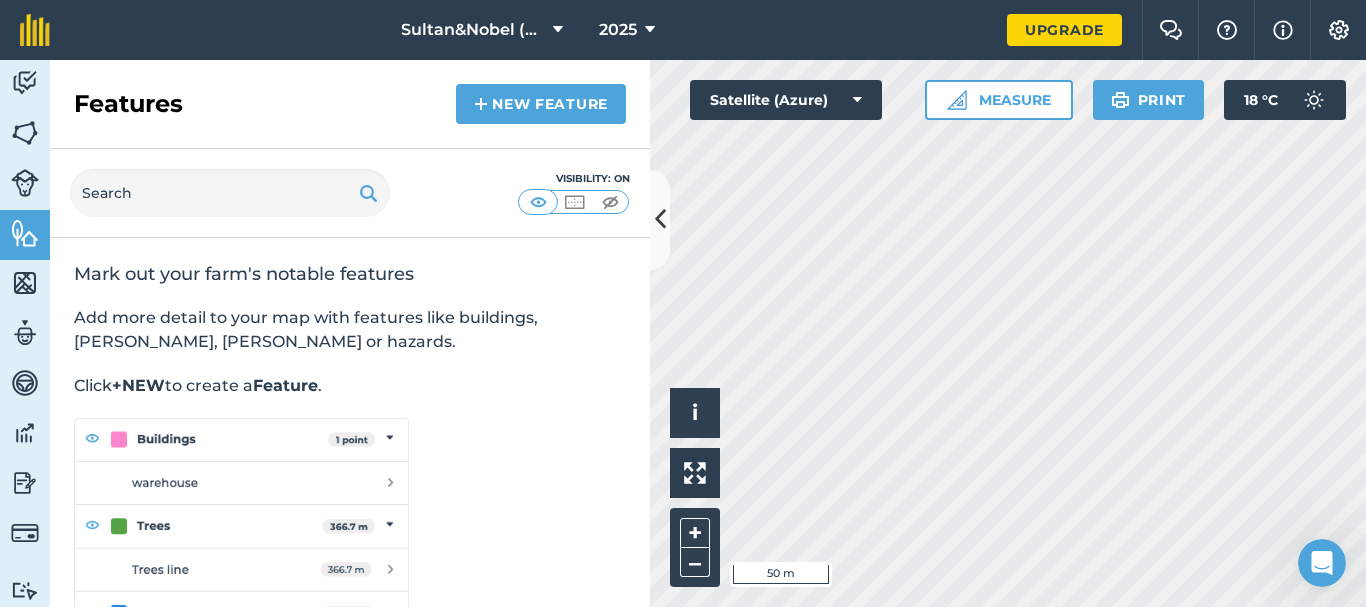 click 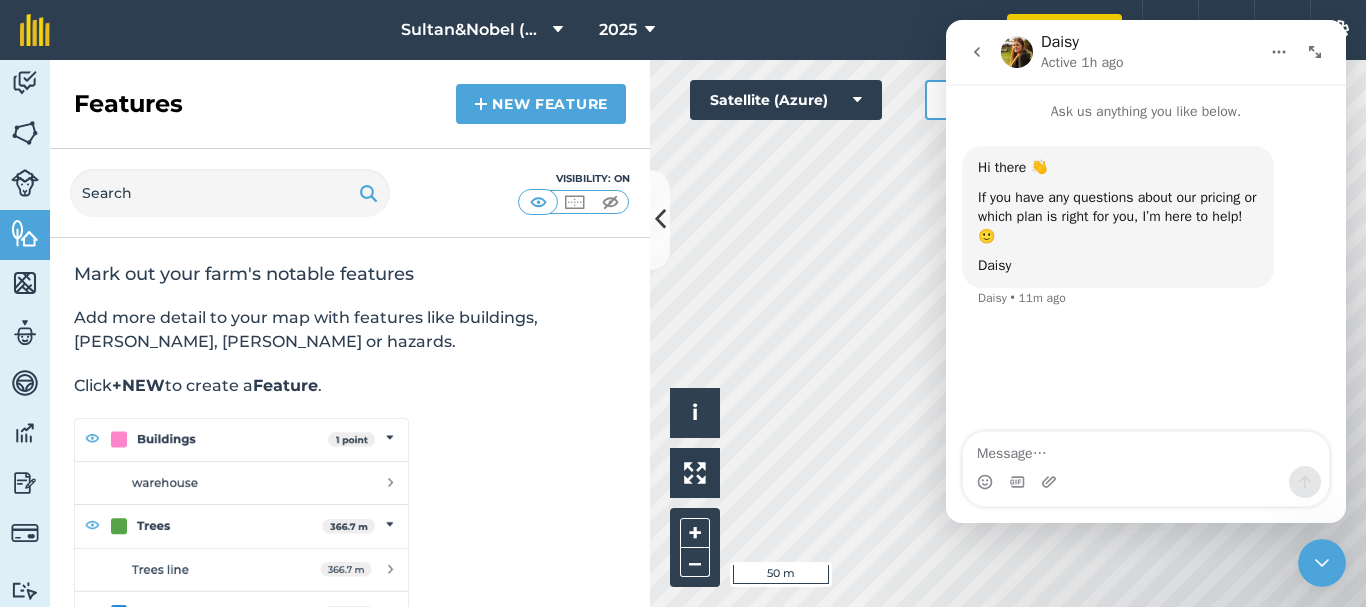 click at bounding box center [977, 52] 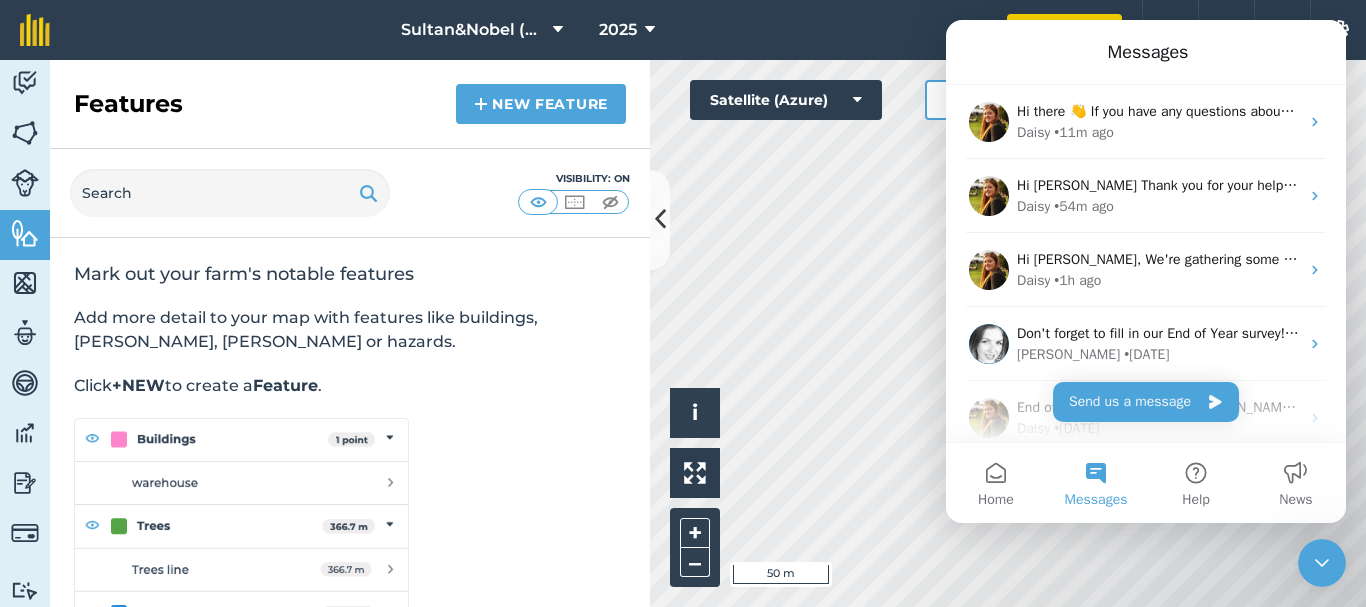 click 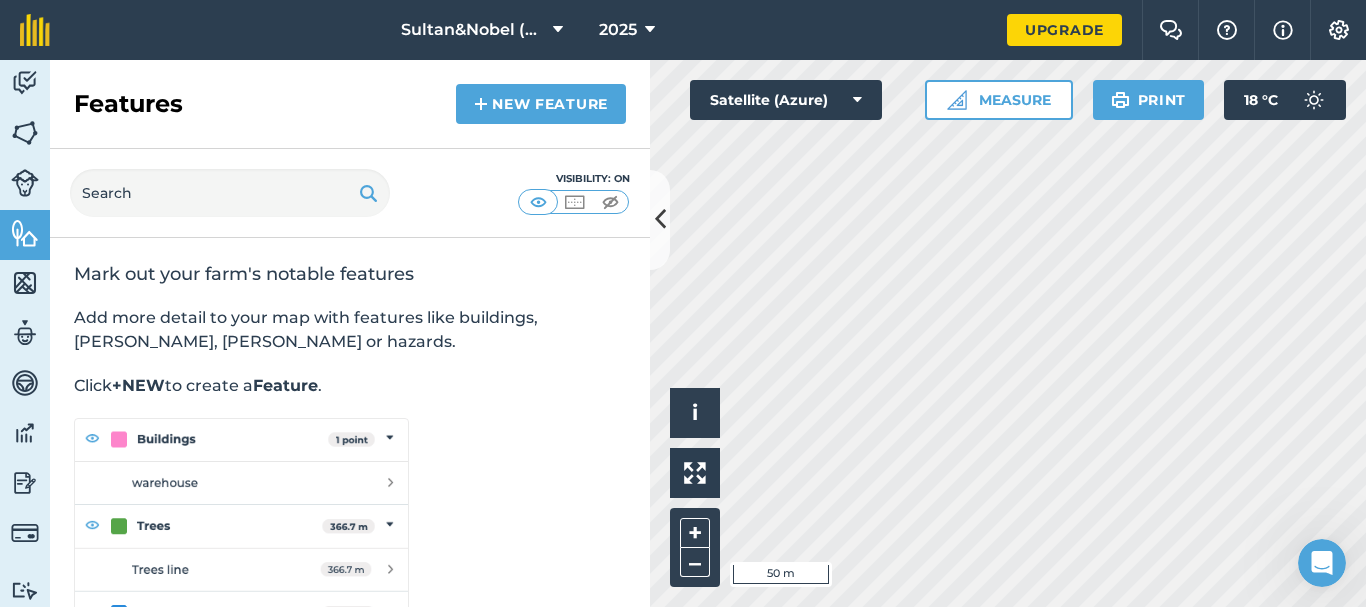 click 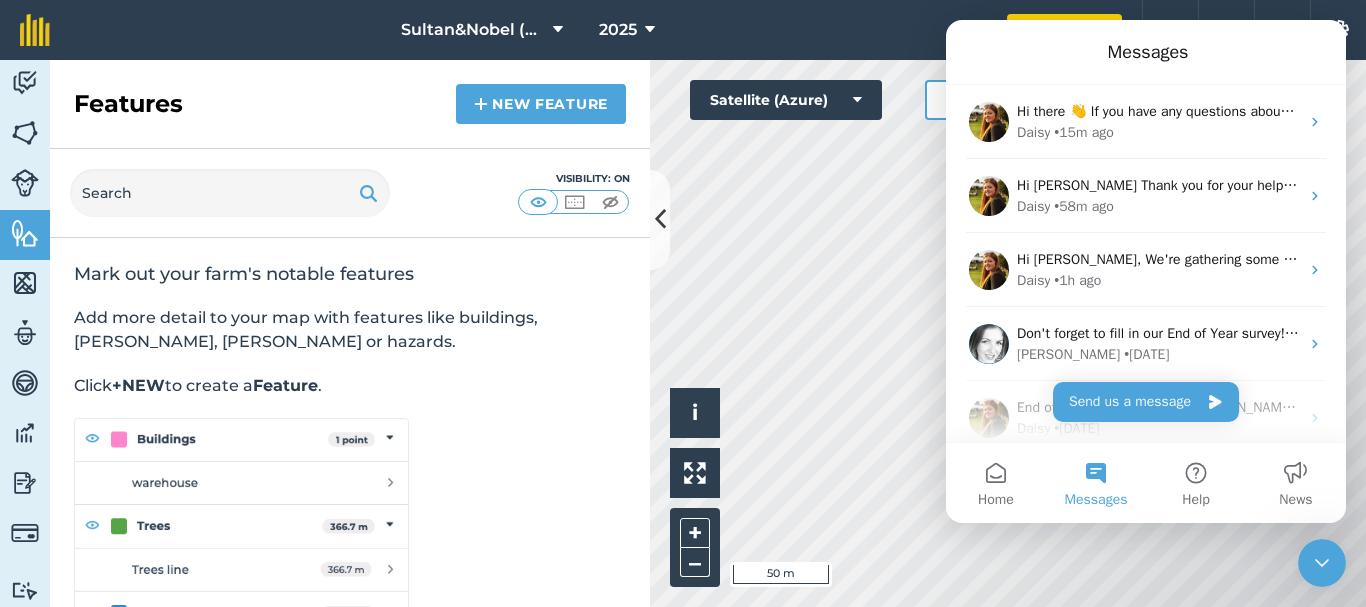 click 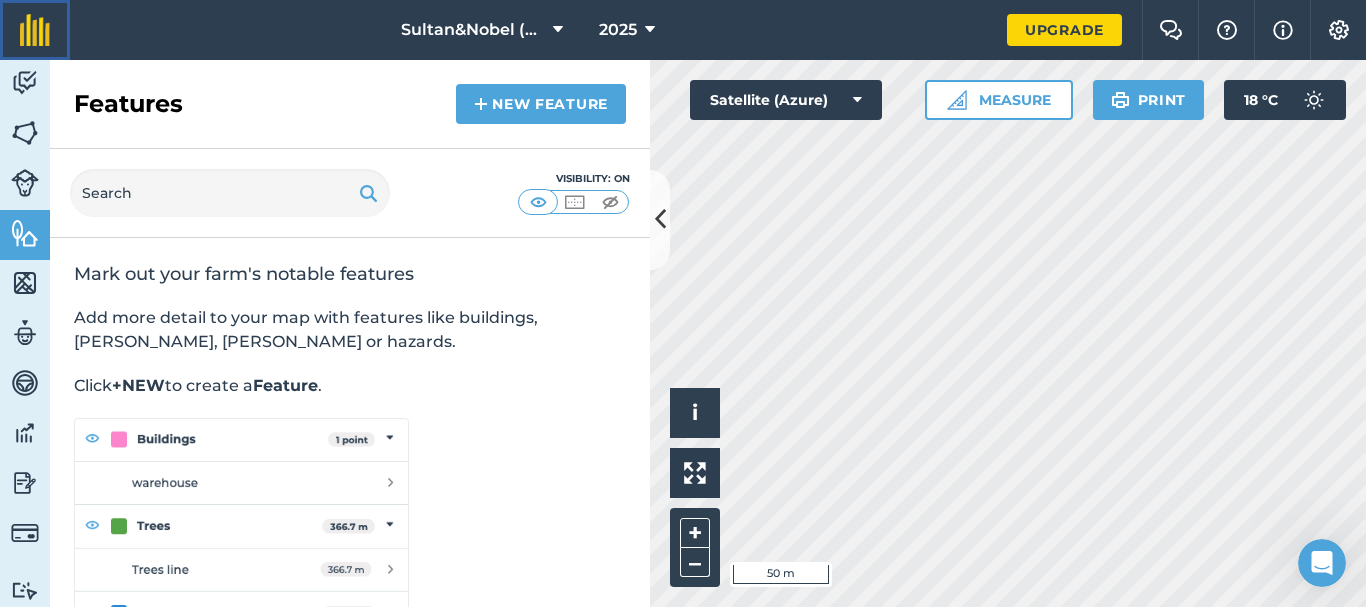 click at bounding box center [35, 30] 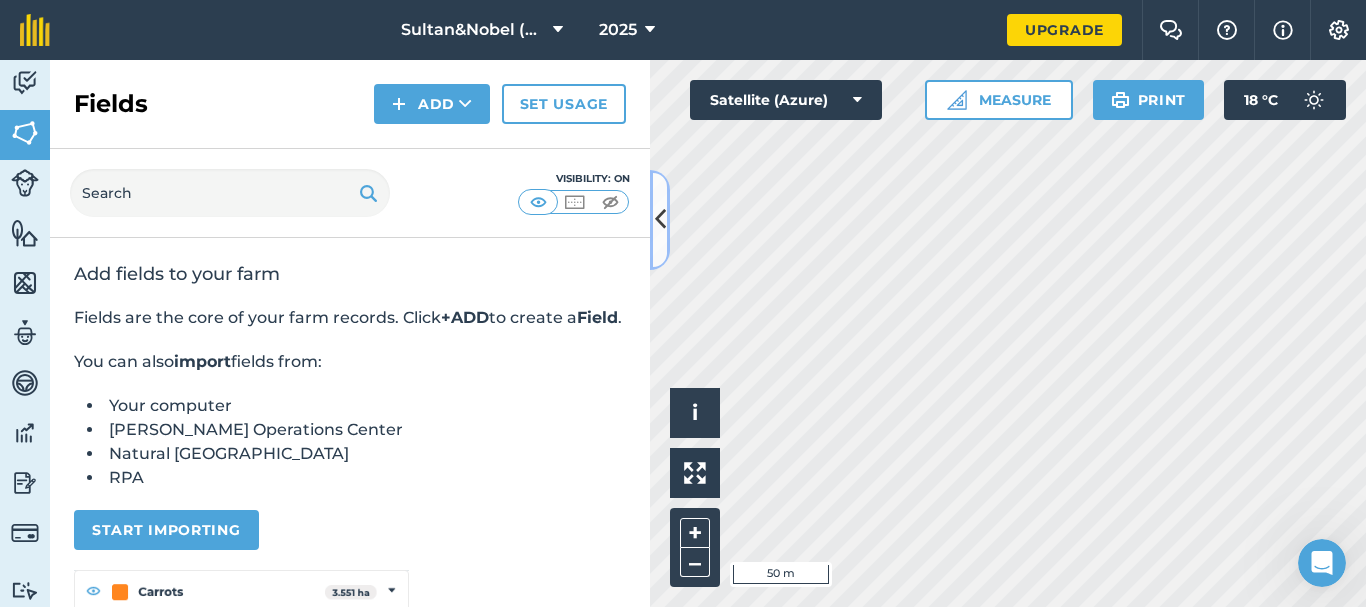 click at bounding box center [660, 219] 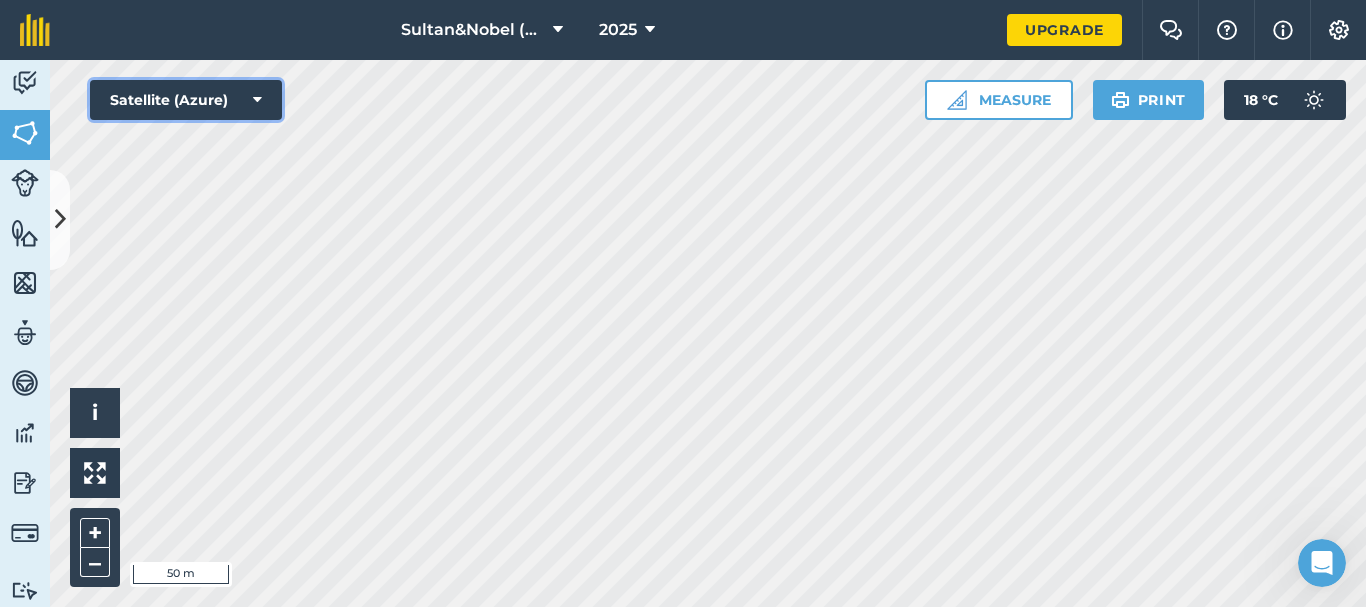 click at bounding box center (257, 100) 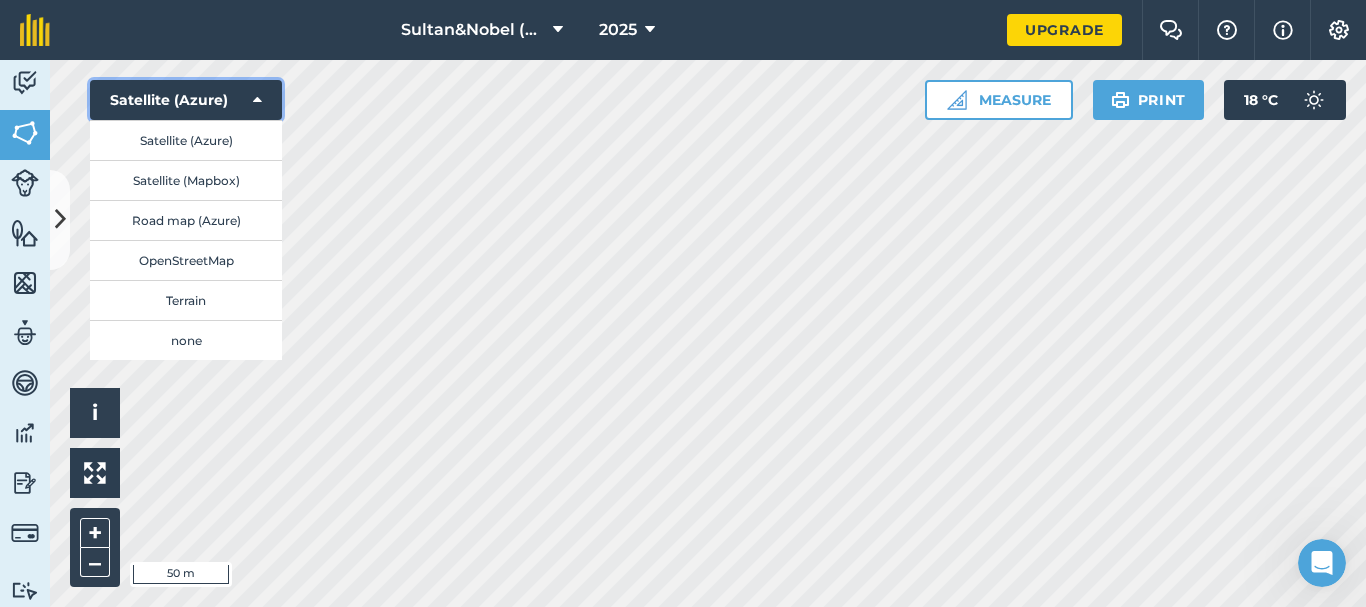 click on "Satellite (Azure)" at bounding box center (186, 100) 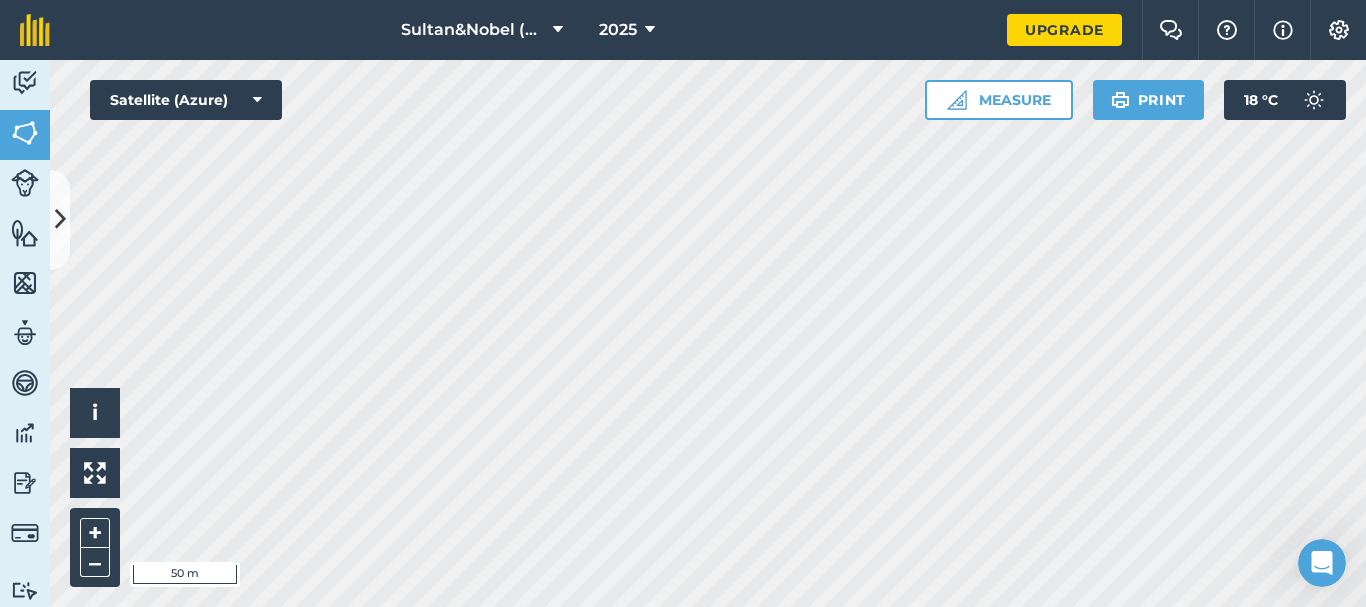 click 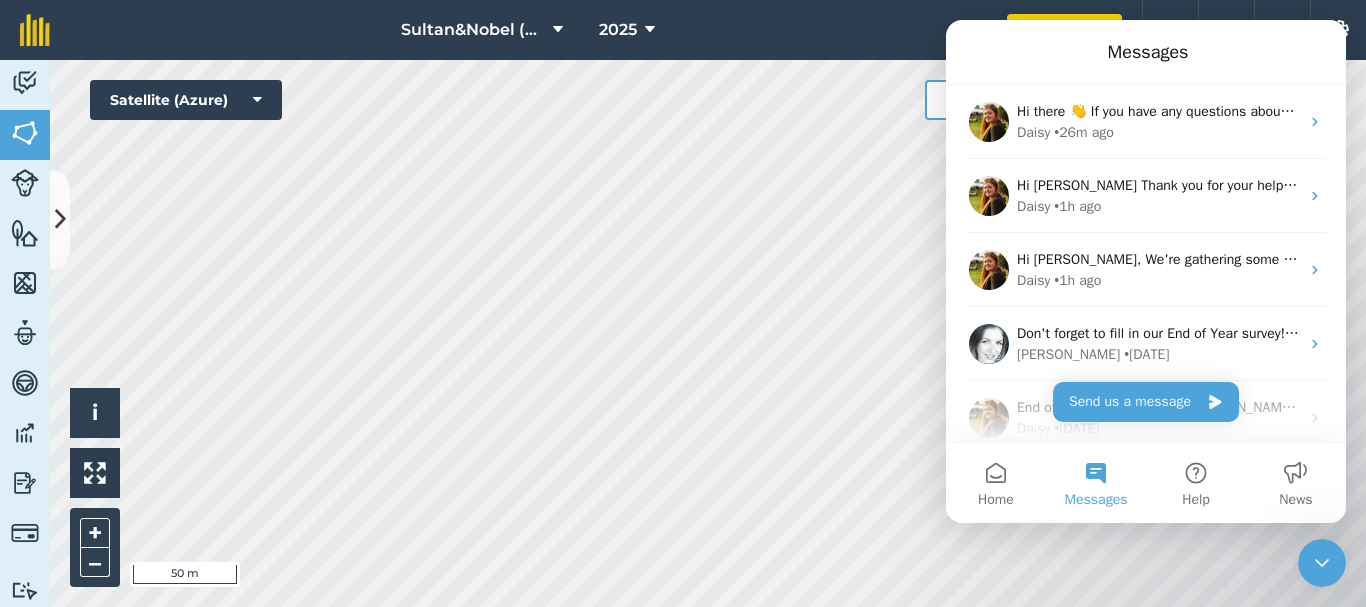 click at bounding box center [1322, 563] 